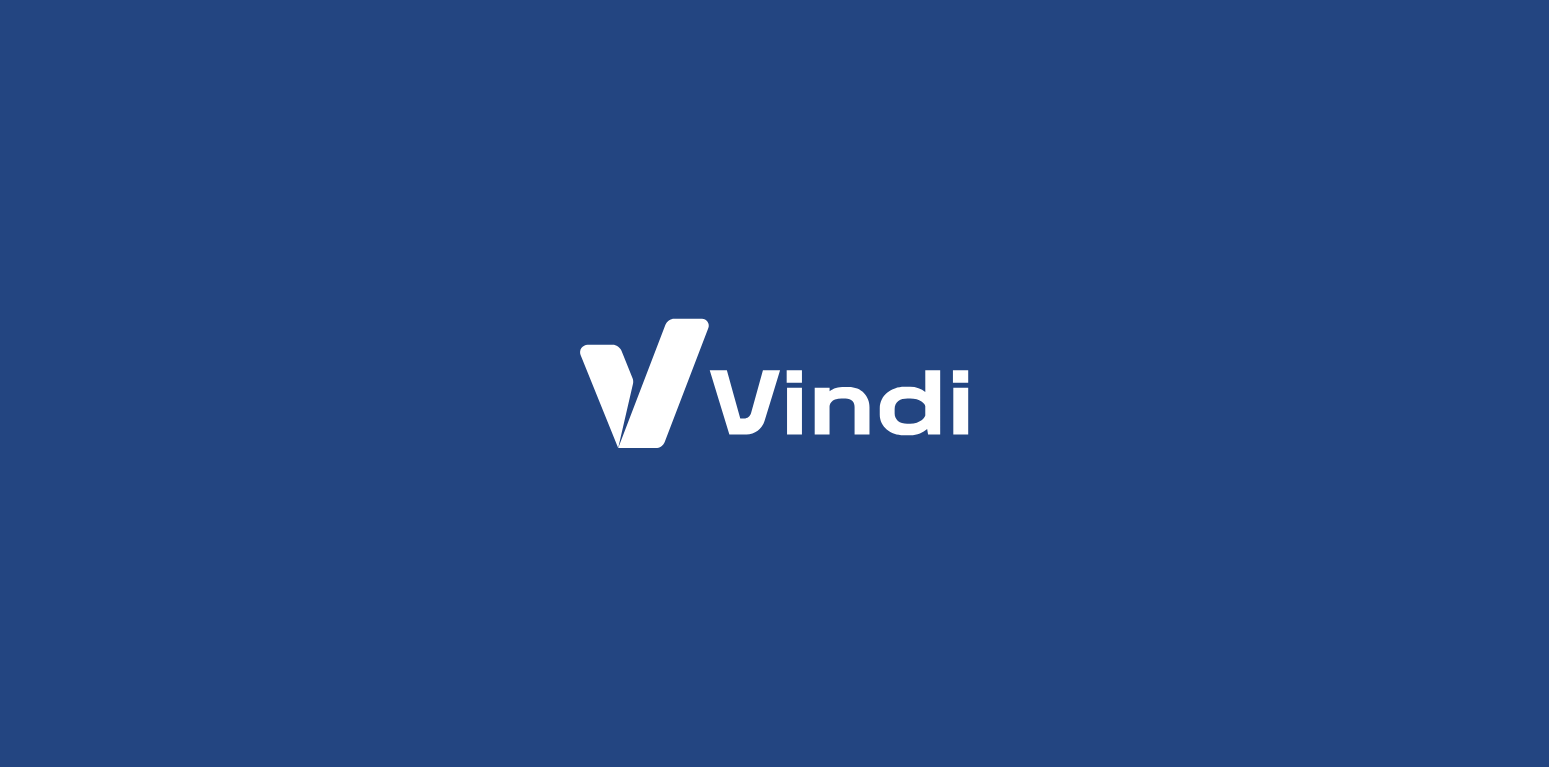 scroll, scrollTop: 0, scrollLeft: 0, axis: both 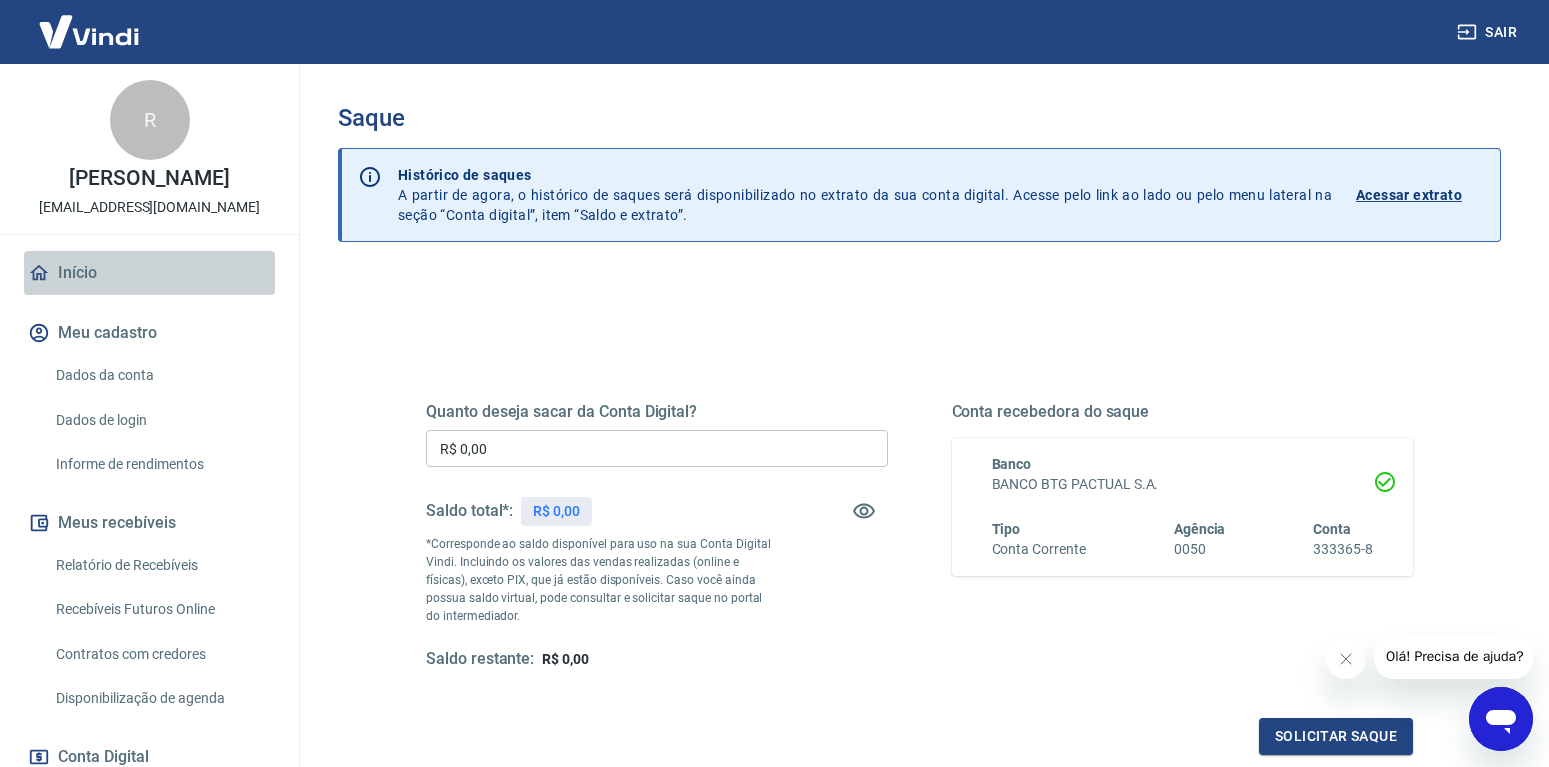 click on "Início" at bounding box center [149, 273] 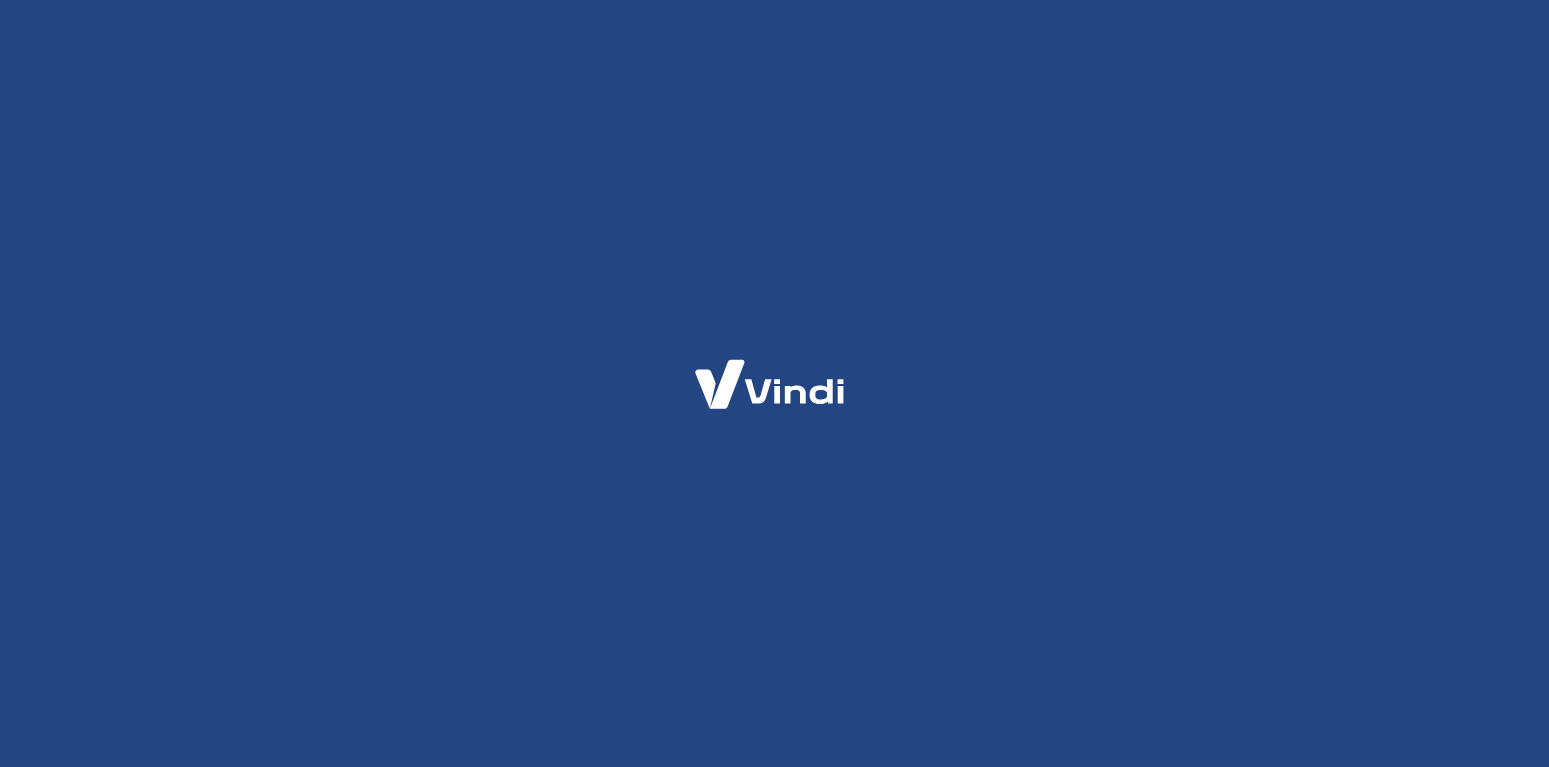 scroll, scrollTop: 0, scrollLeft: 0, axis: both 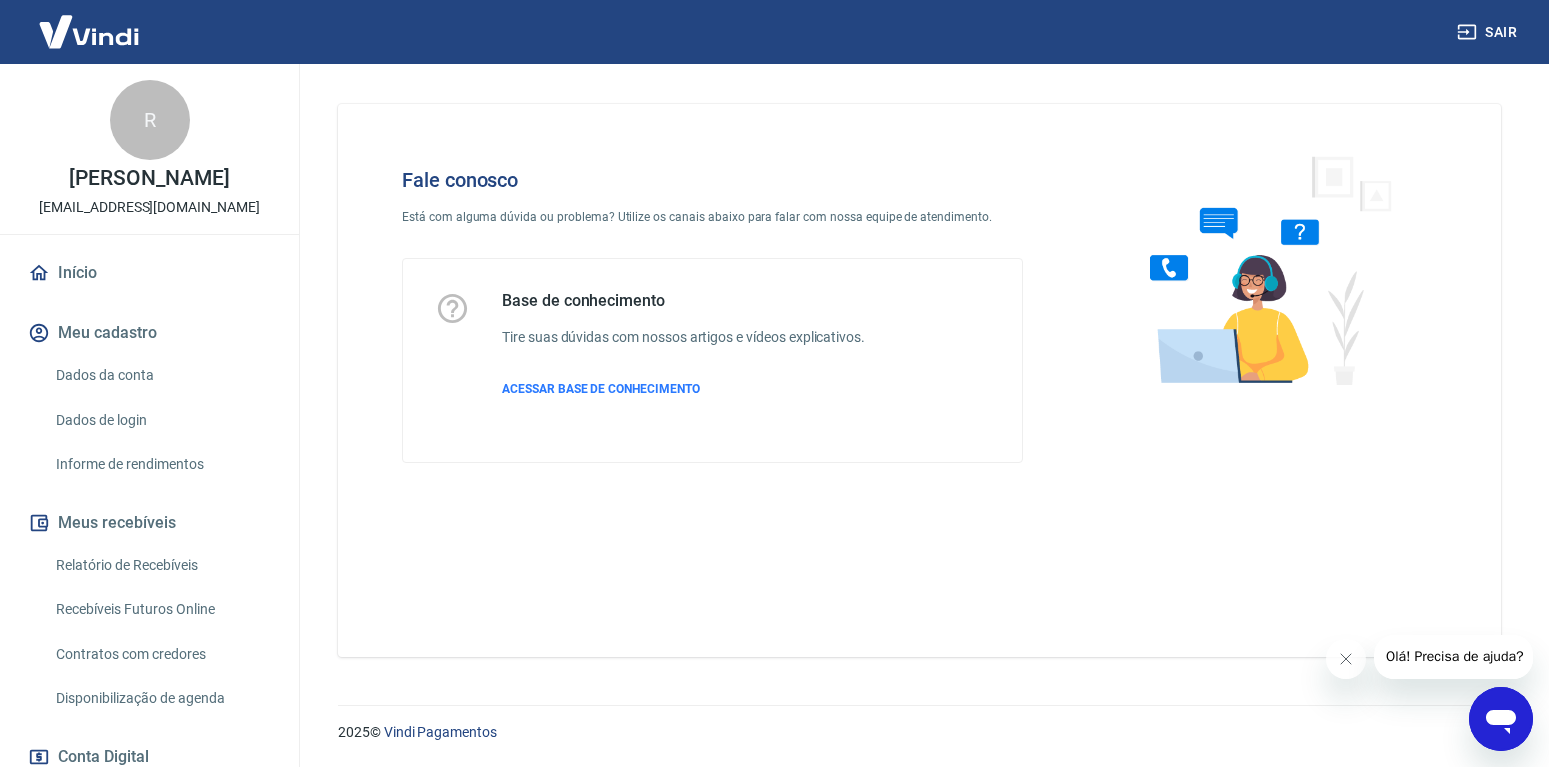 click 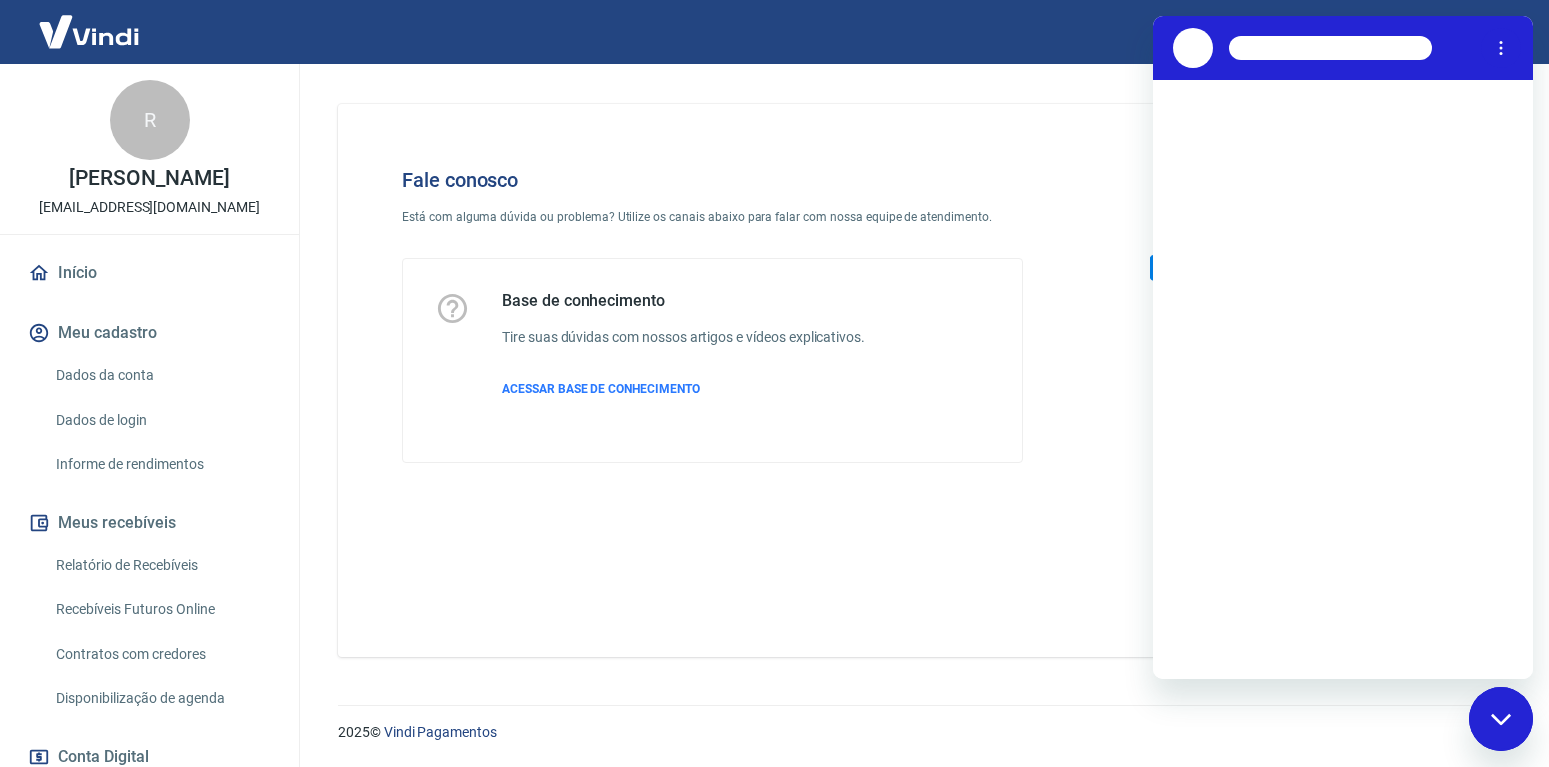 scroll, scrollTop: 0, scrollLeft: 0, axis: both 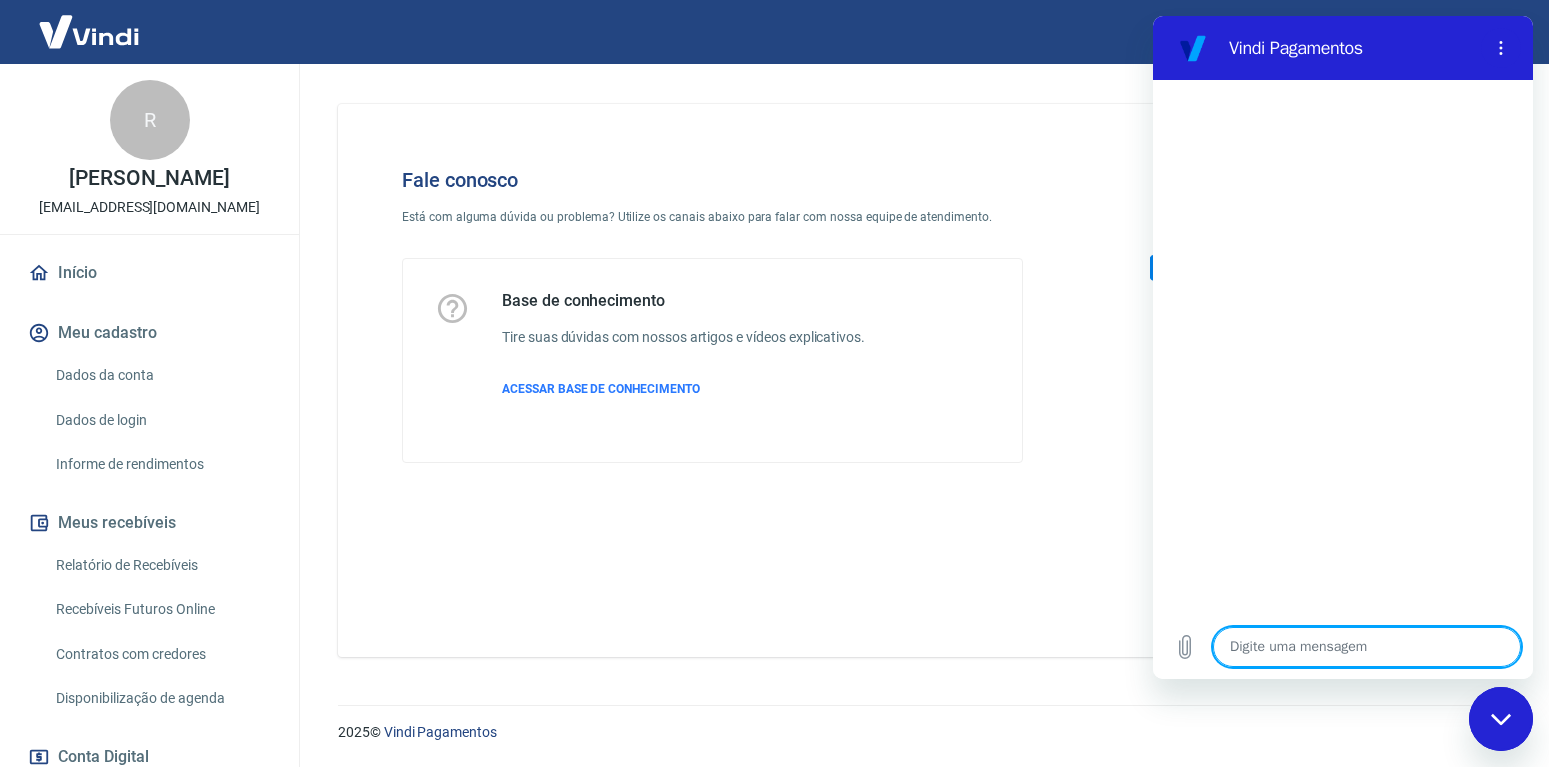 type on "O" 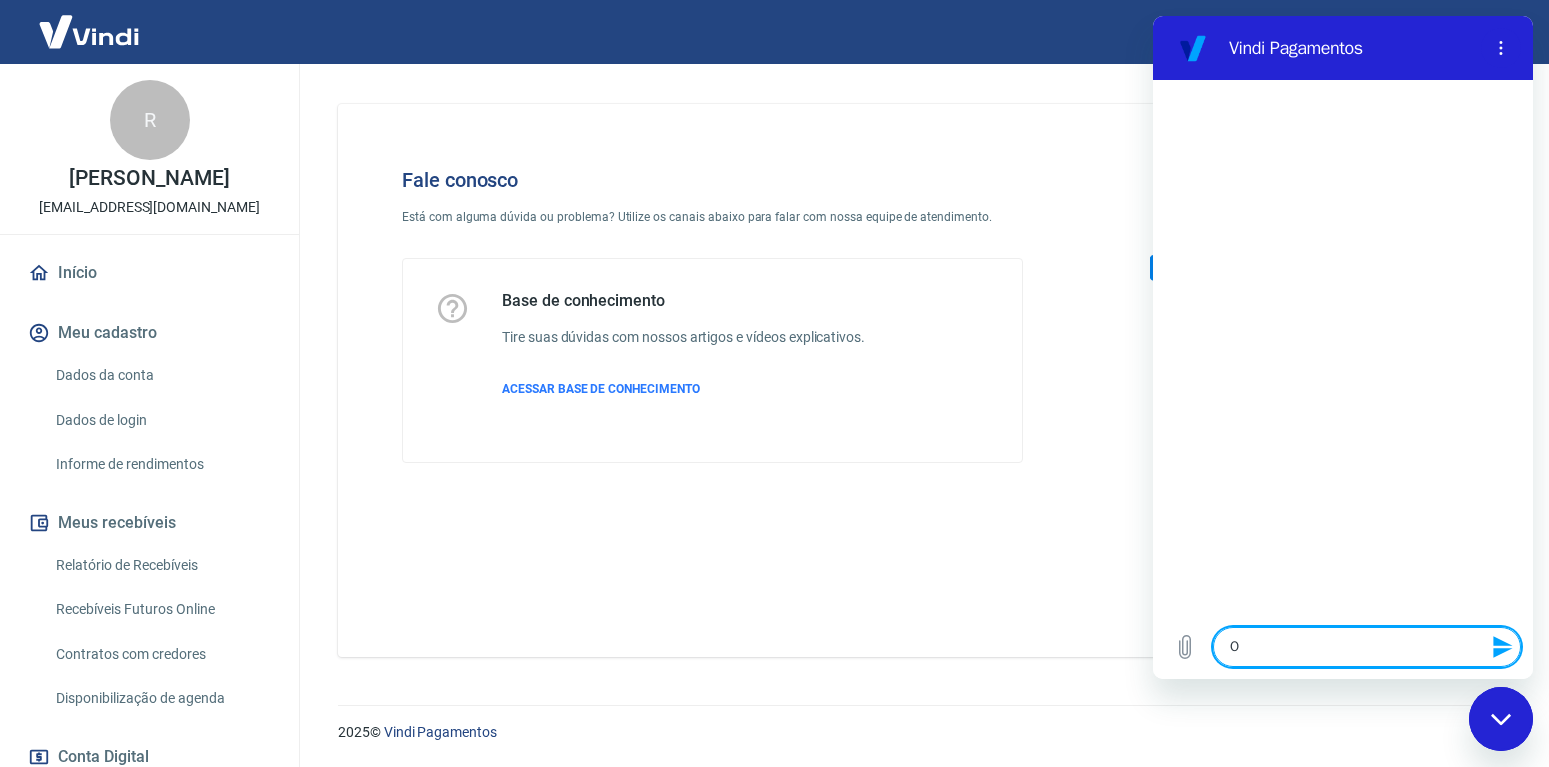 type on "OL" 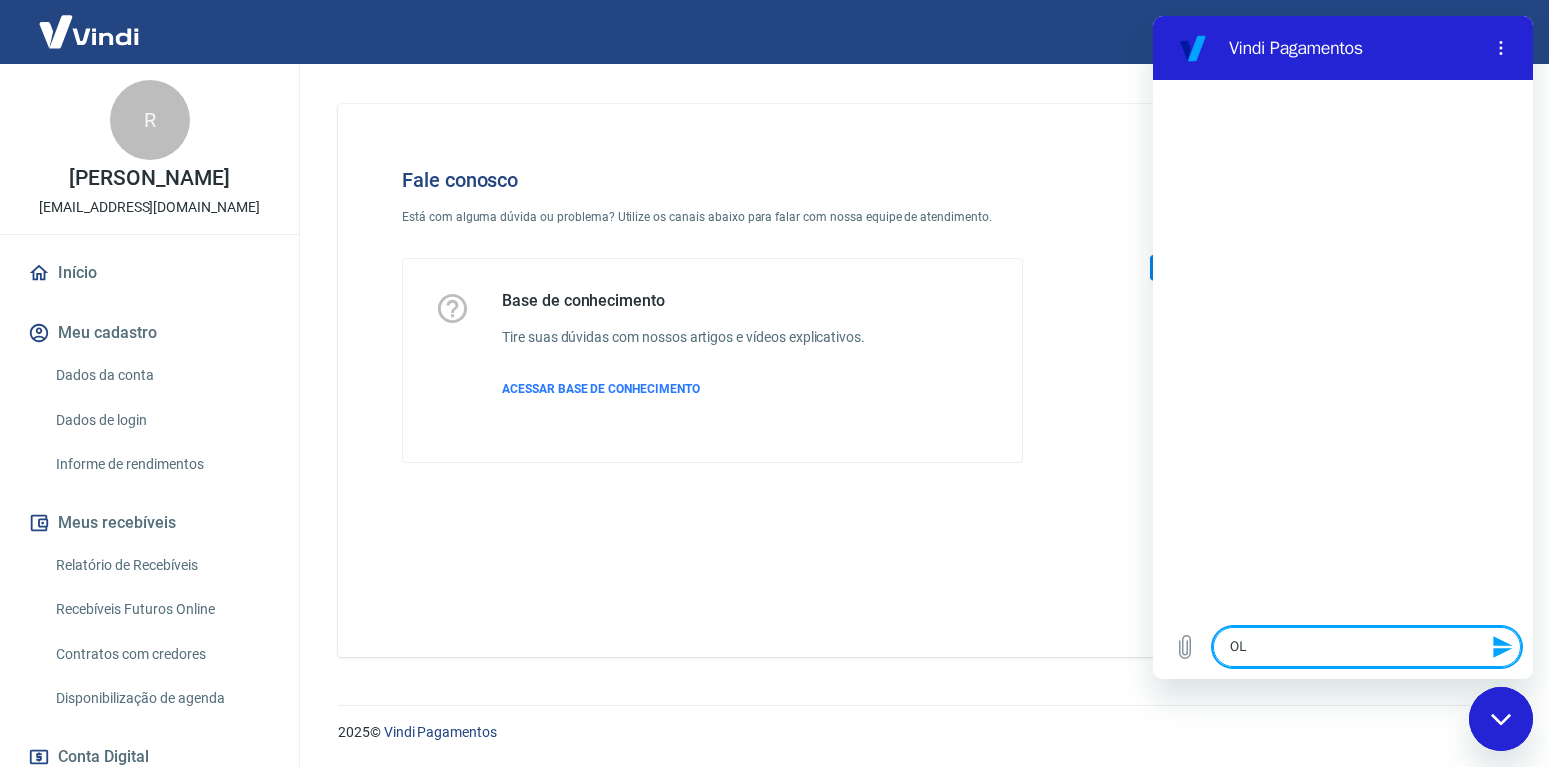 type on "OLA" 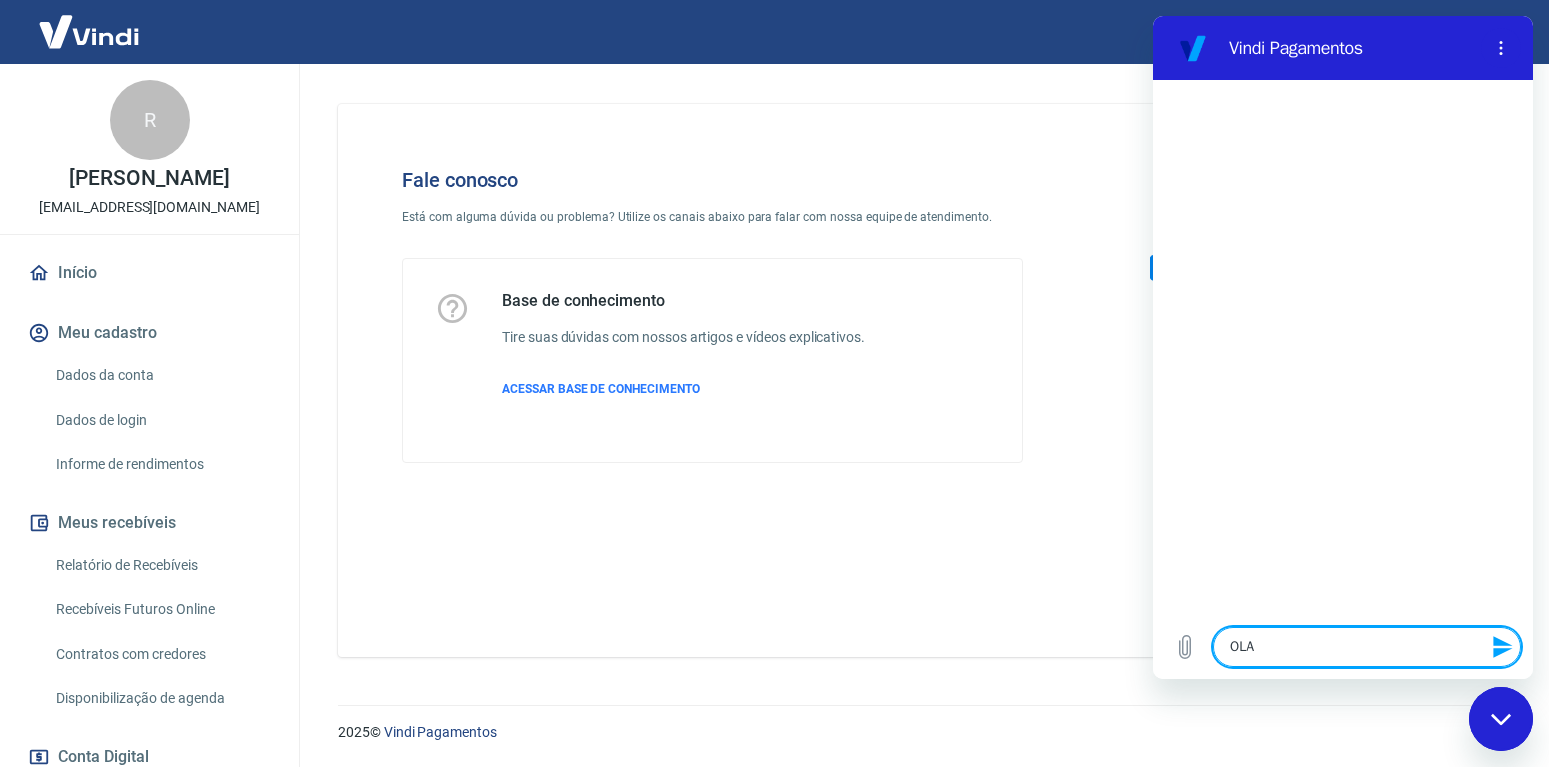 type 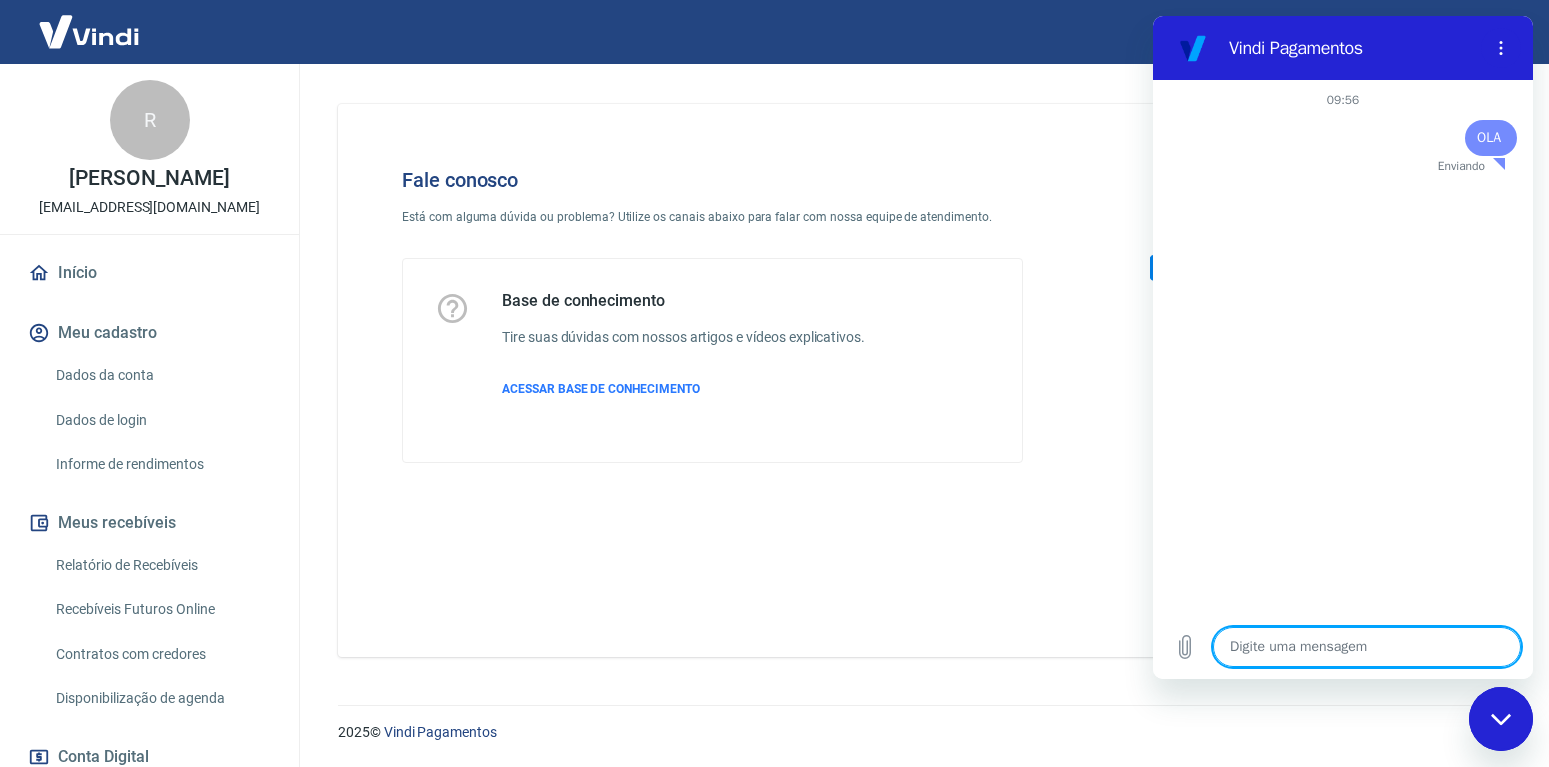 type on "x" 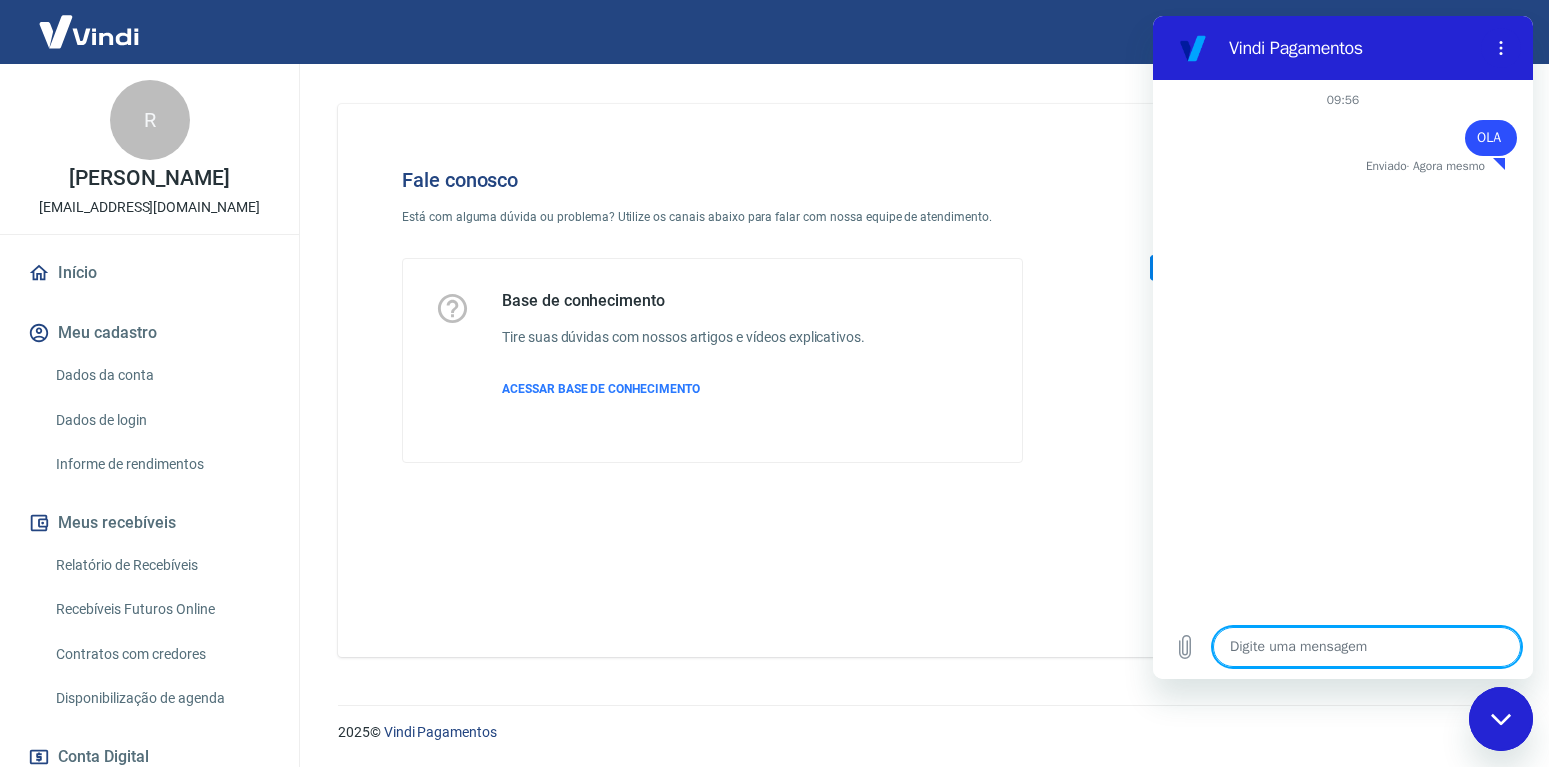 type on "B" 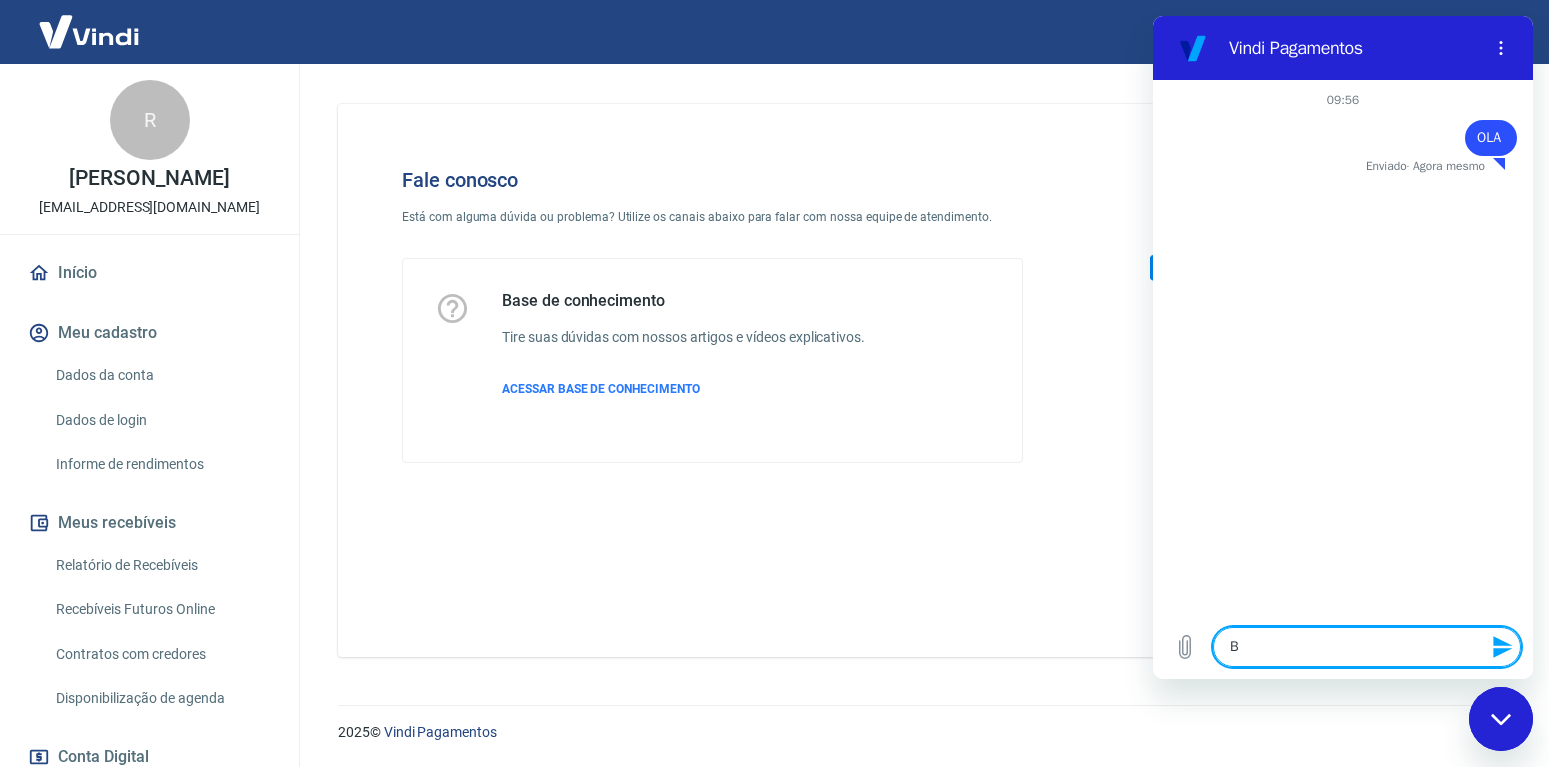 type on "BO" 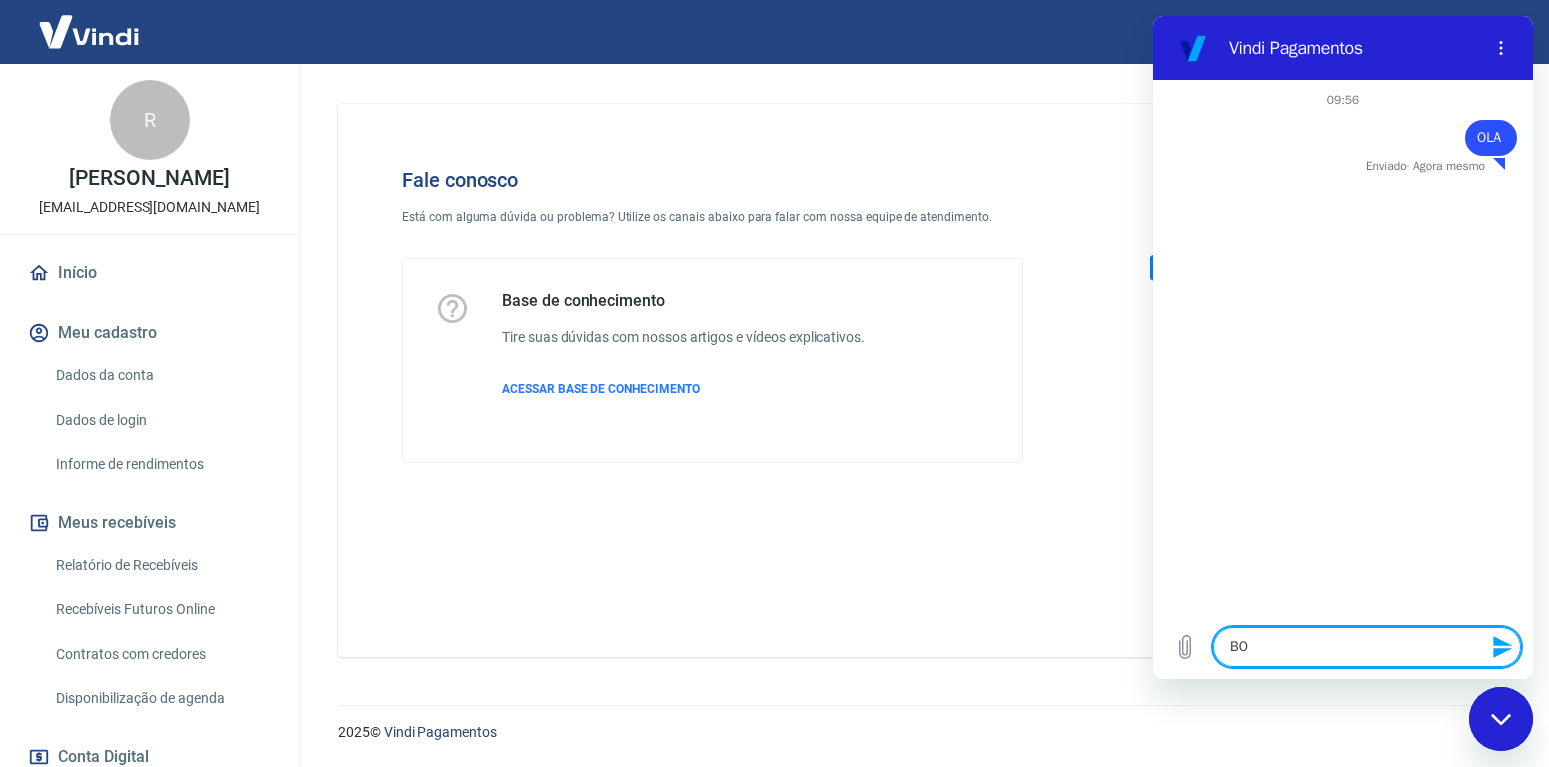 type on "BOM" 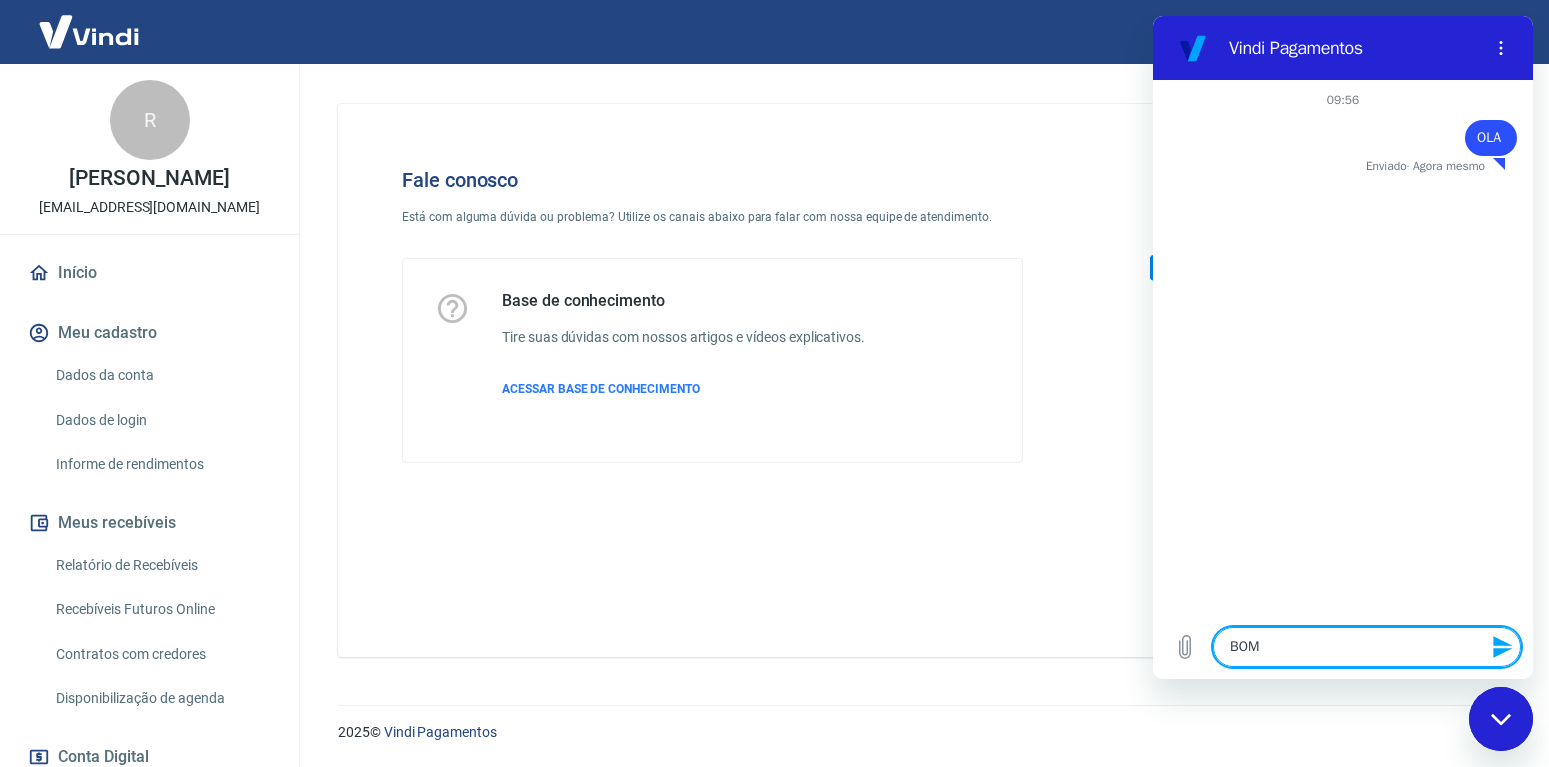 type on "BOM" 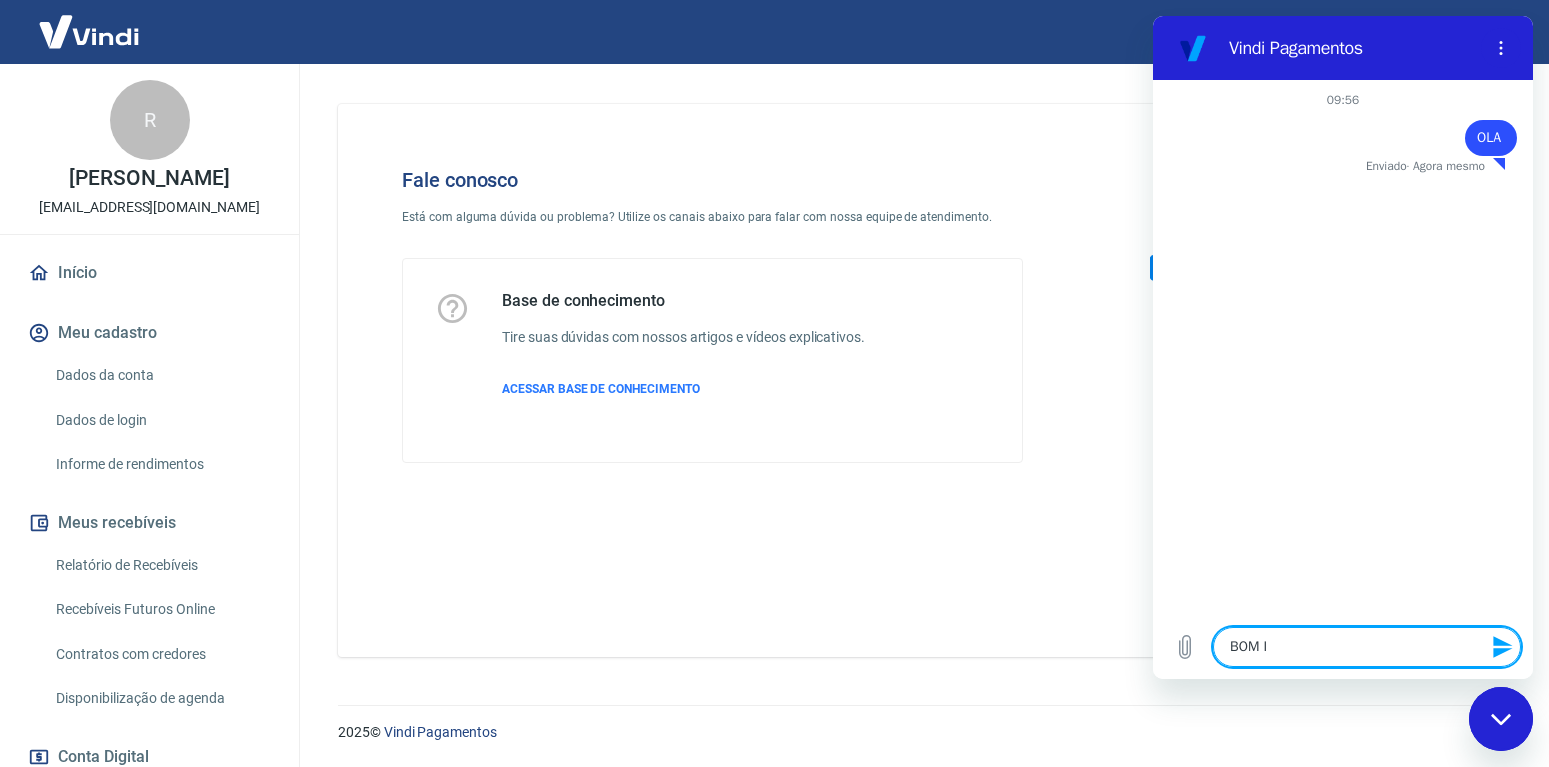 type on "BOM" 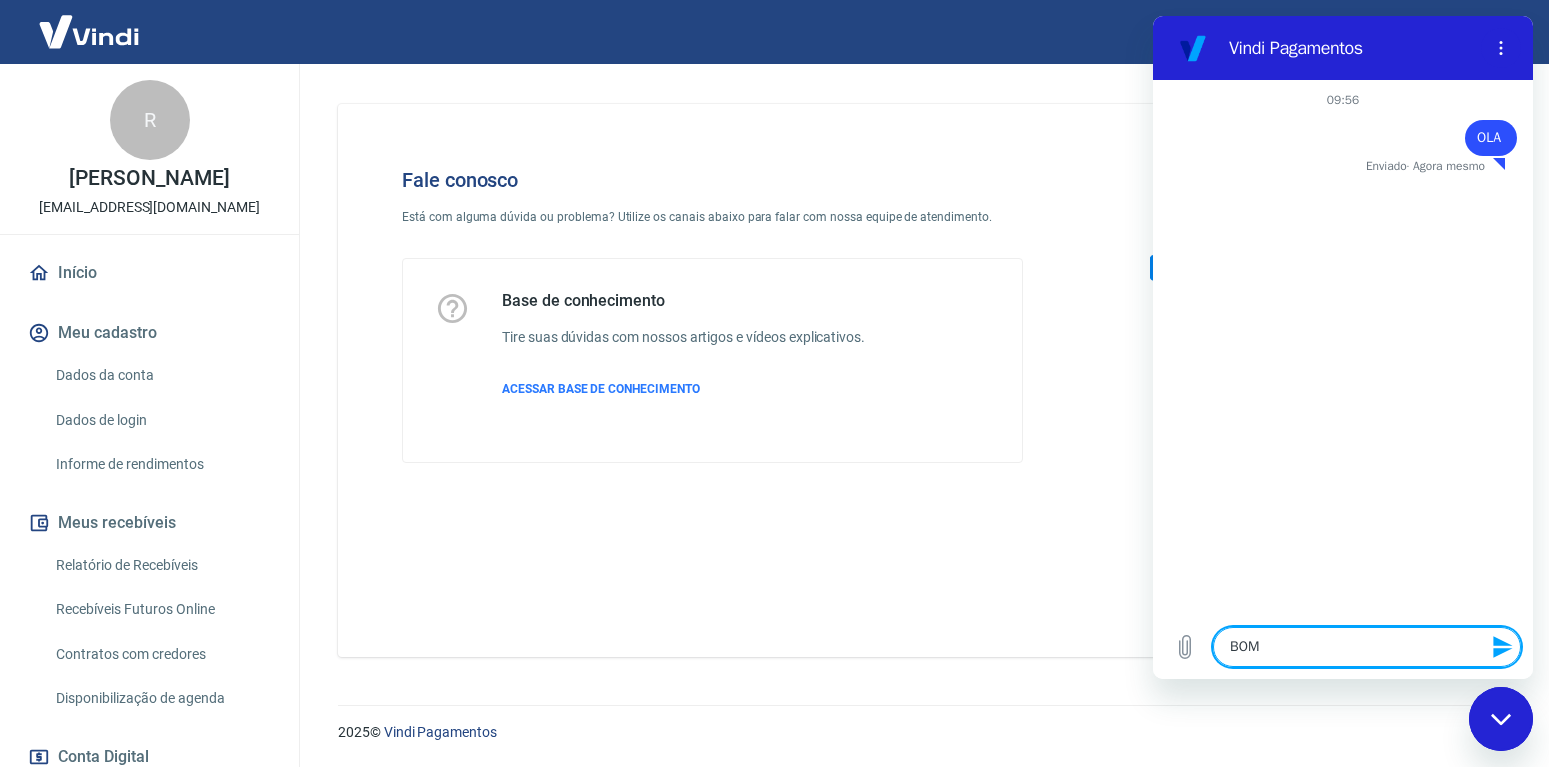 type on "BOM D" 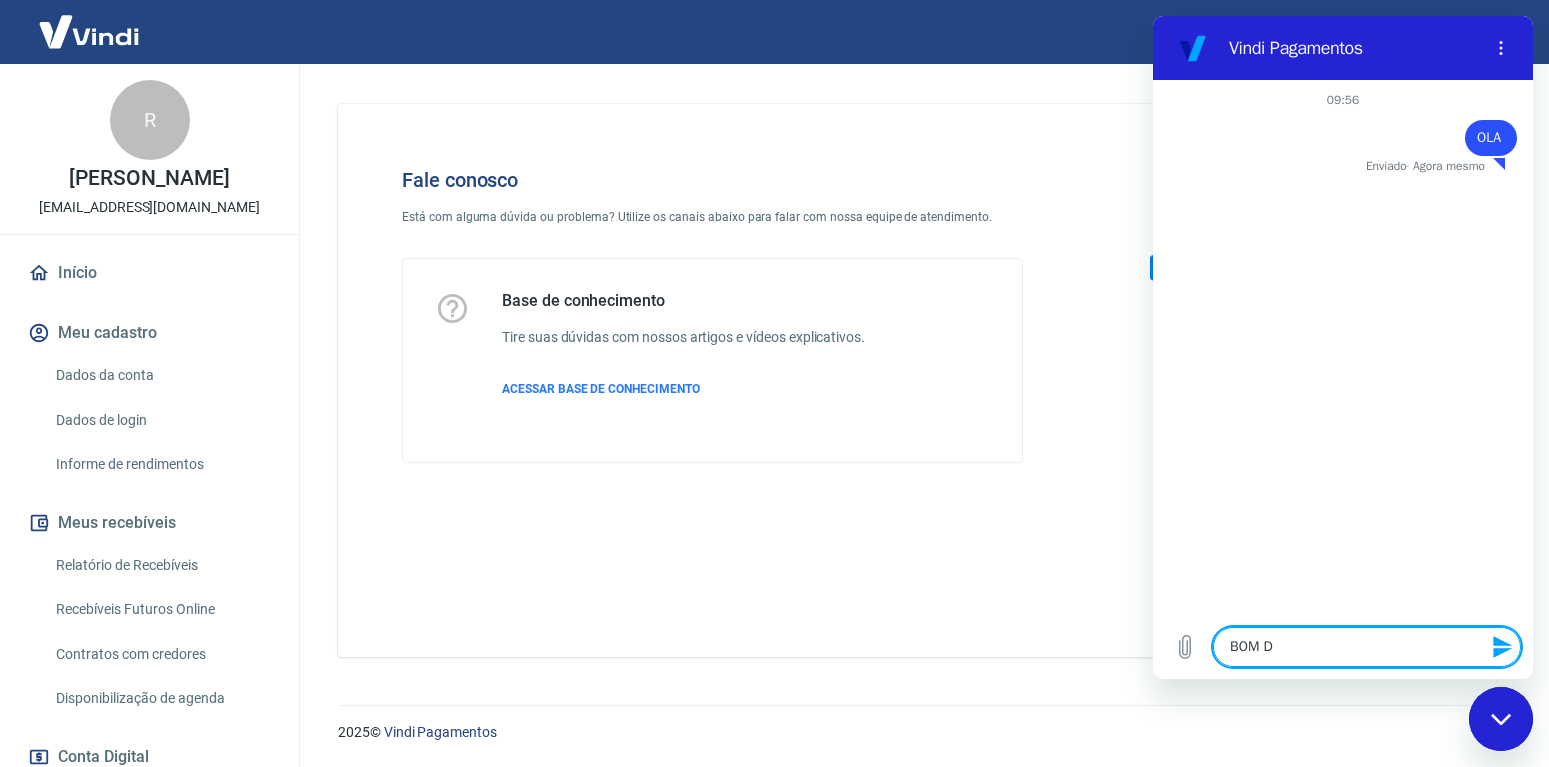 type on "BOM DI" 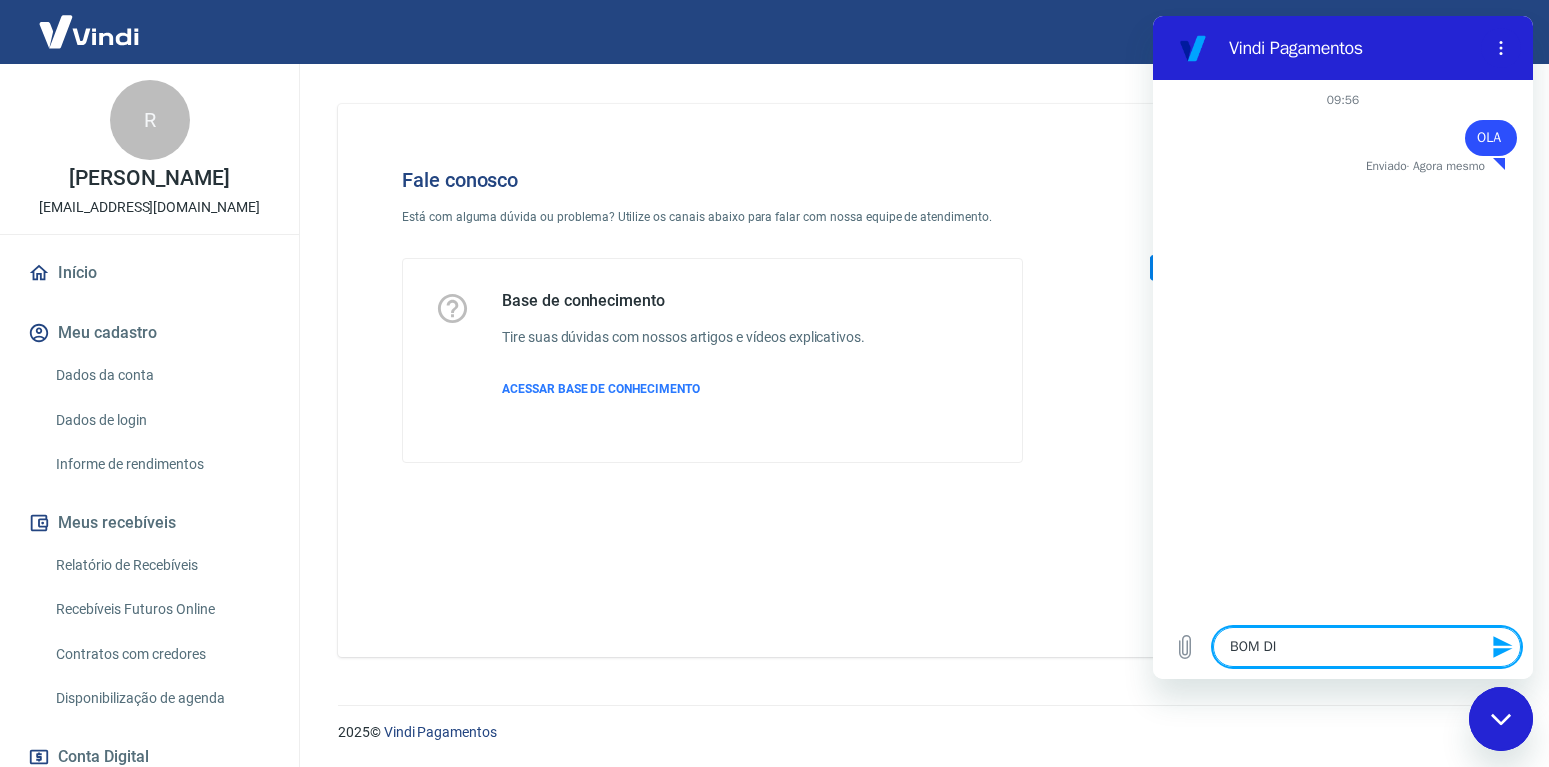 type on "BOM DIA" 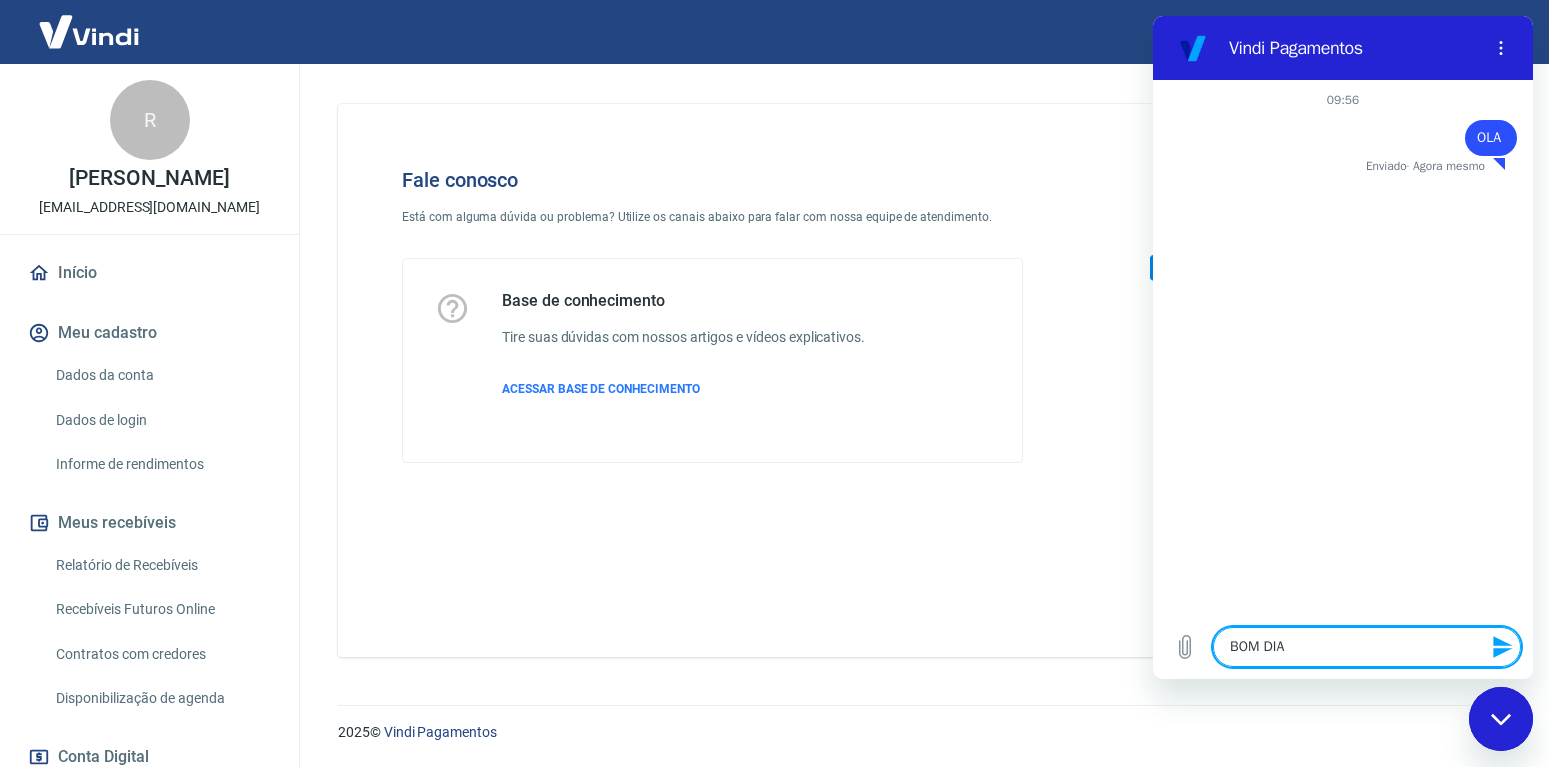 type 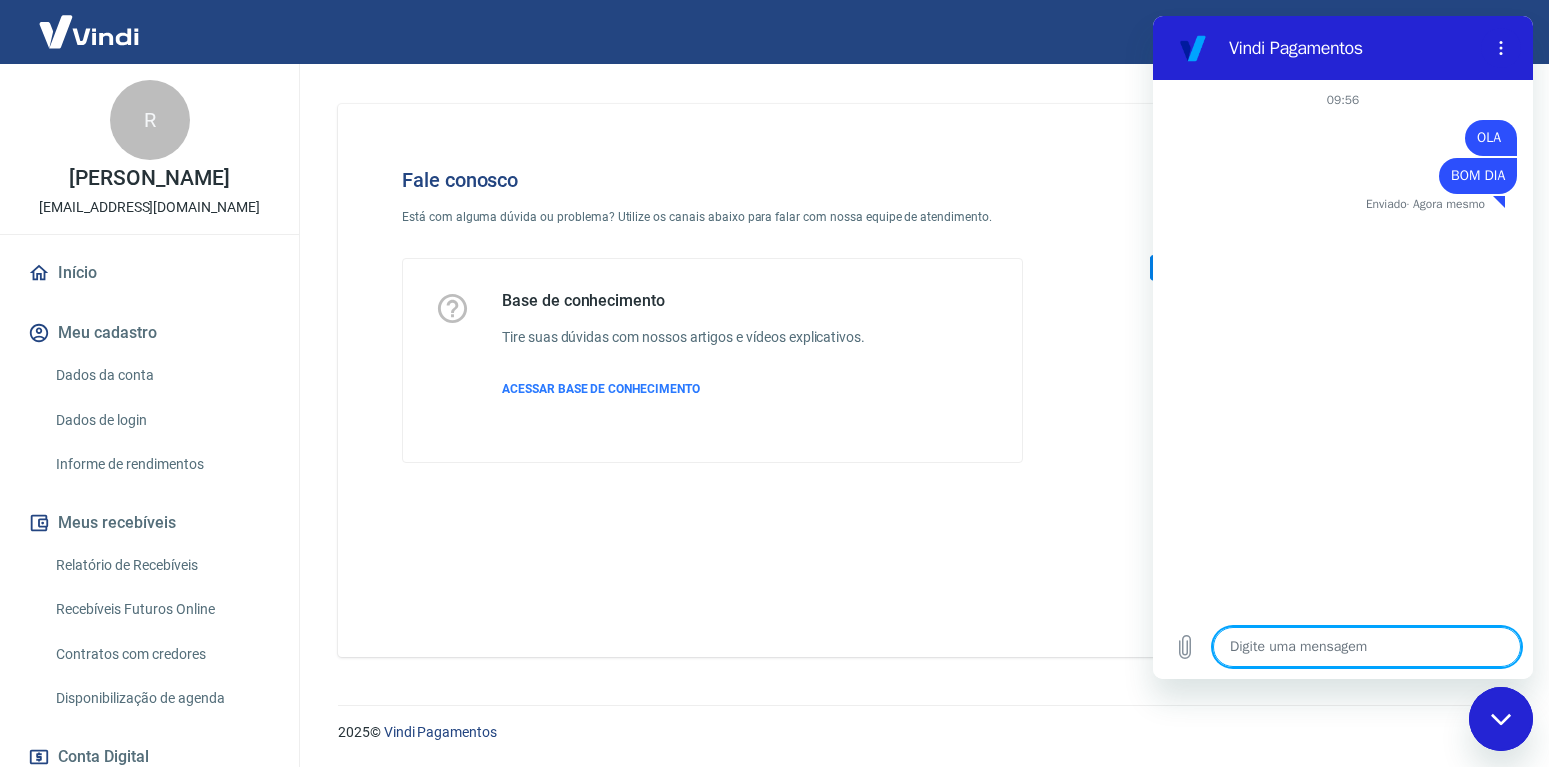 type on "x" 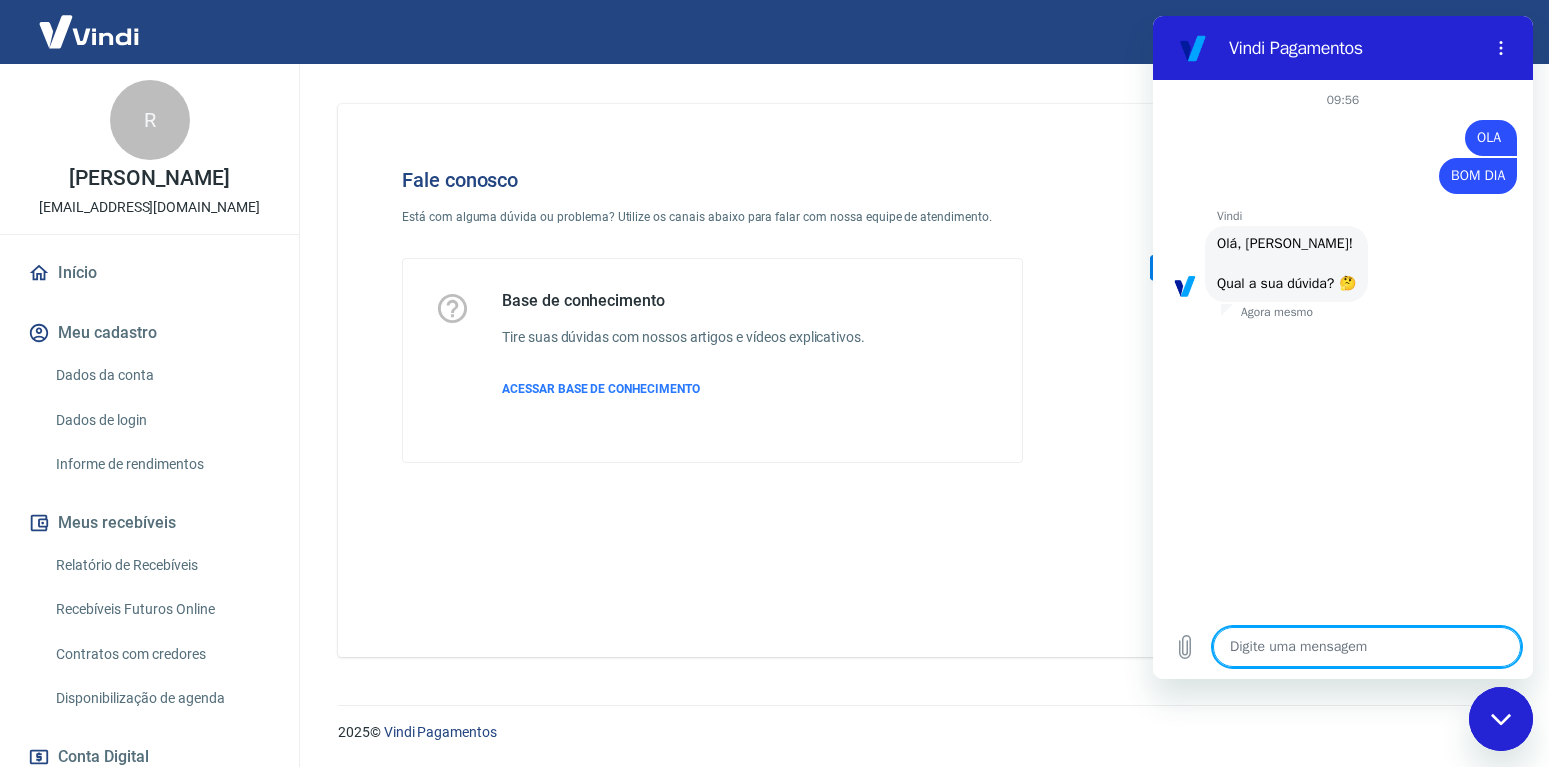 type on "a" 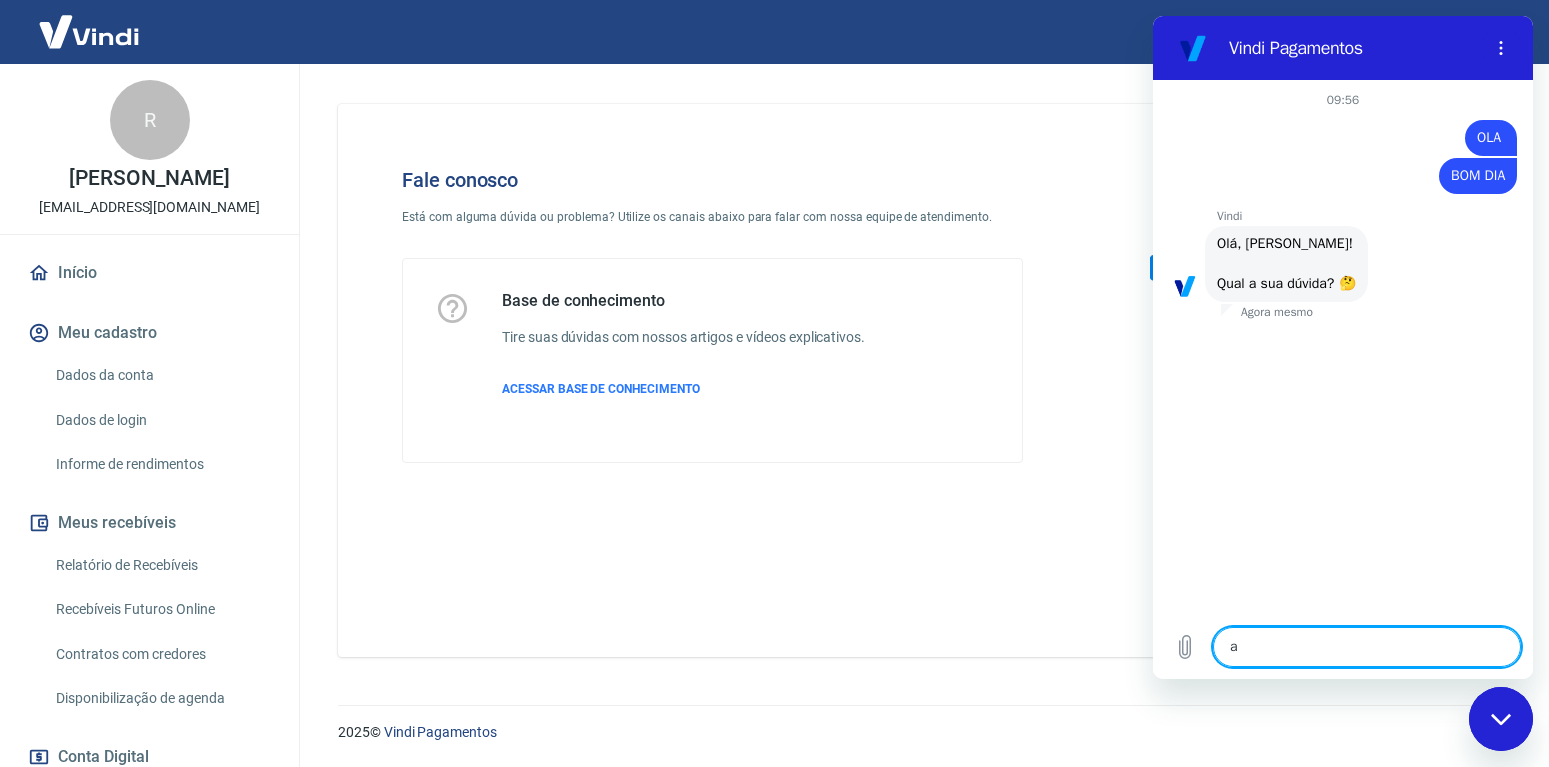 type on "an" 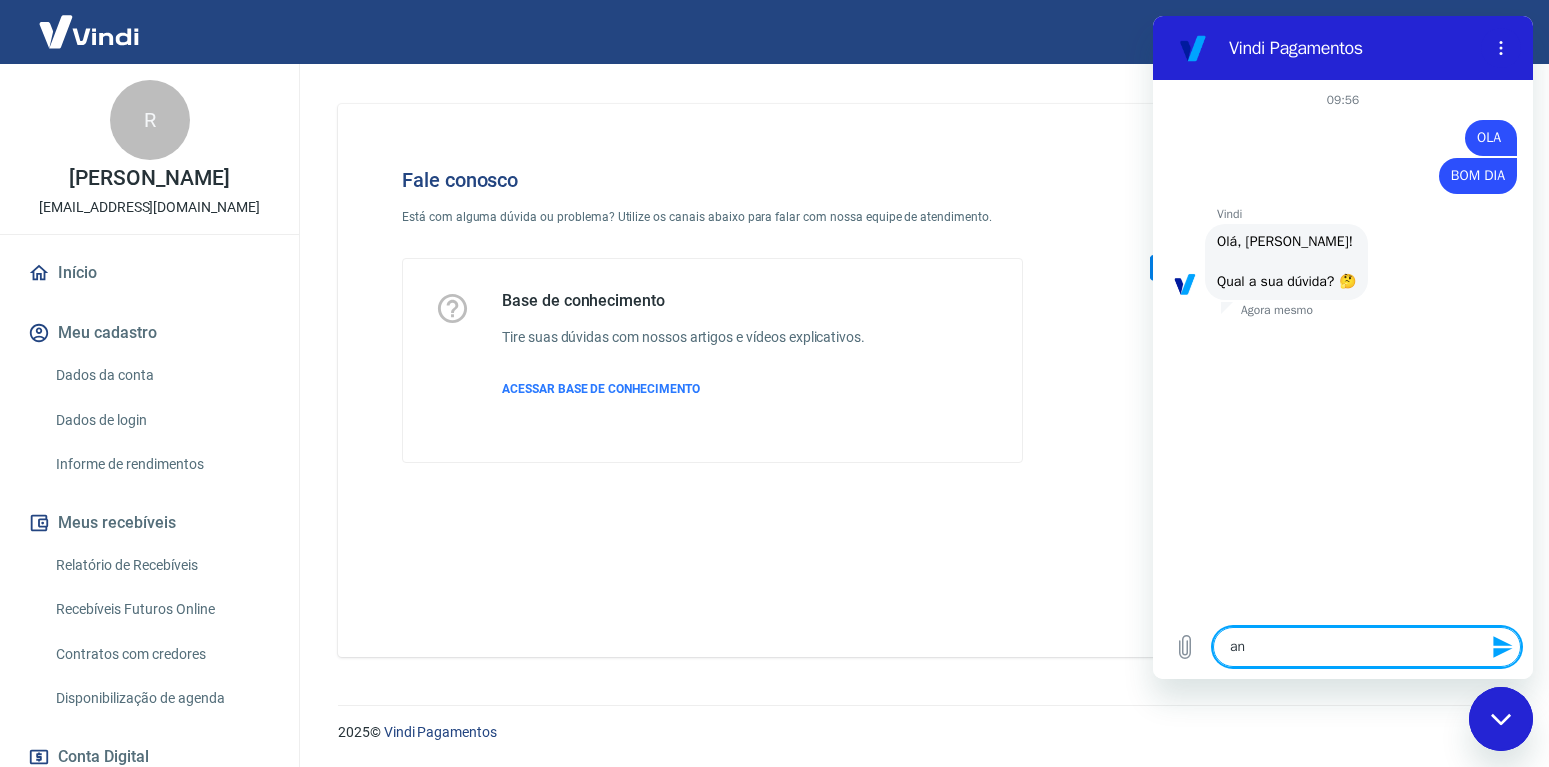 type on "x" 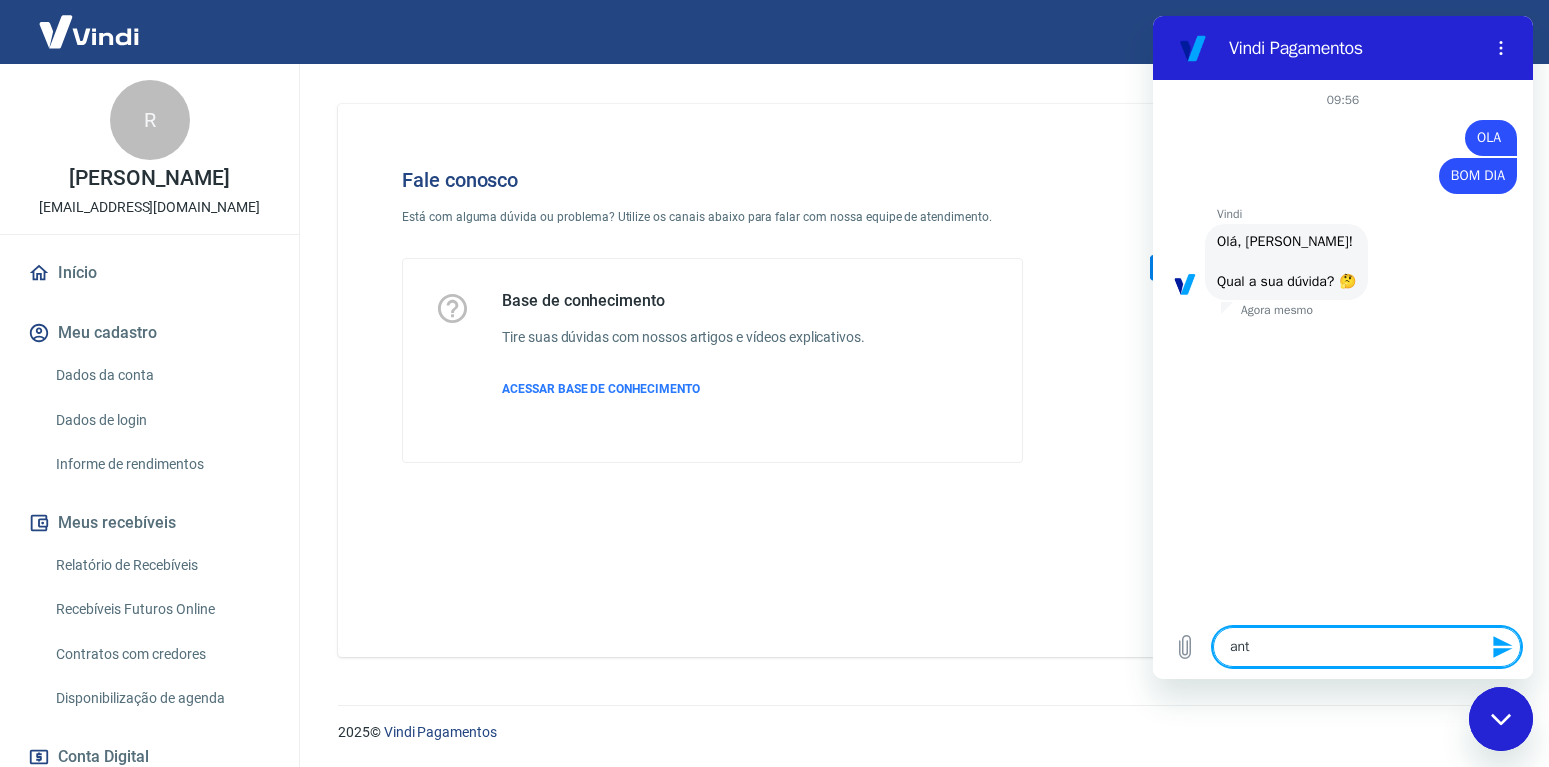 type on "x" 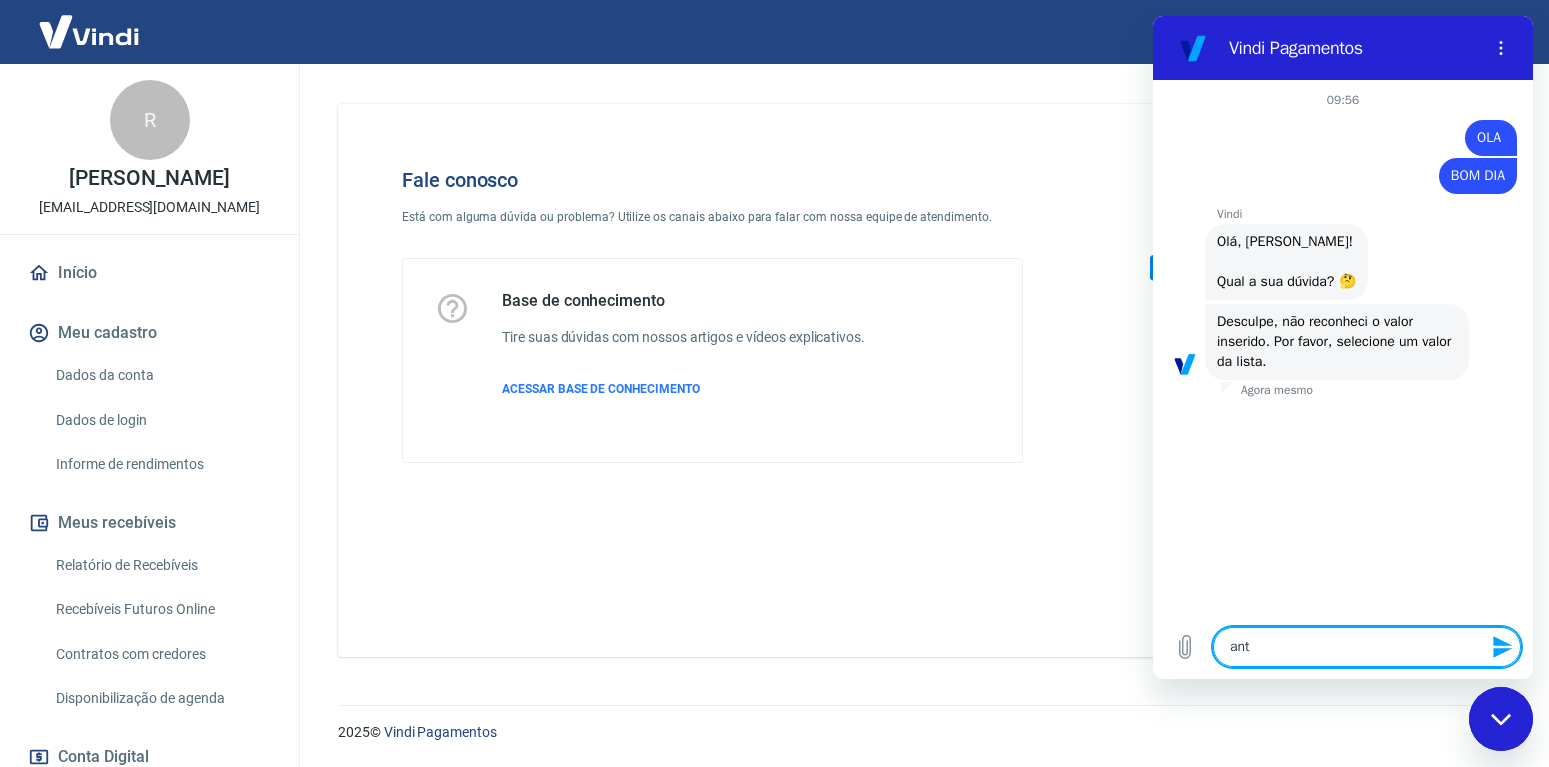 type on "ante" 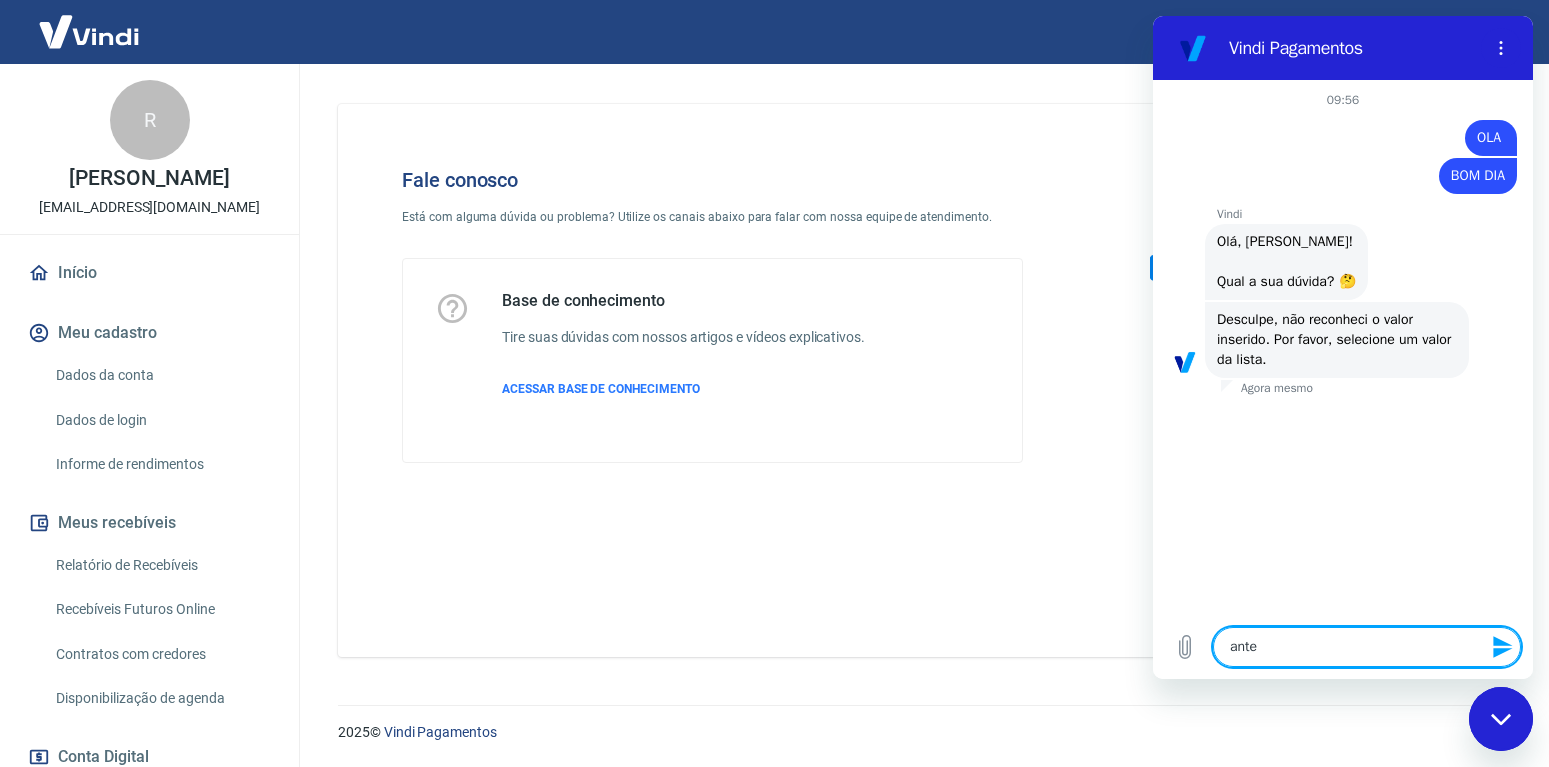 type on "antec" 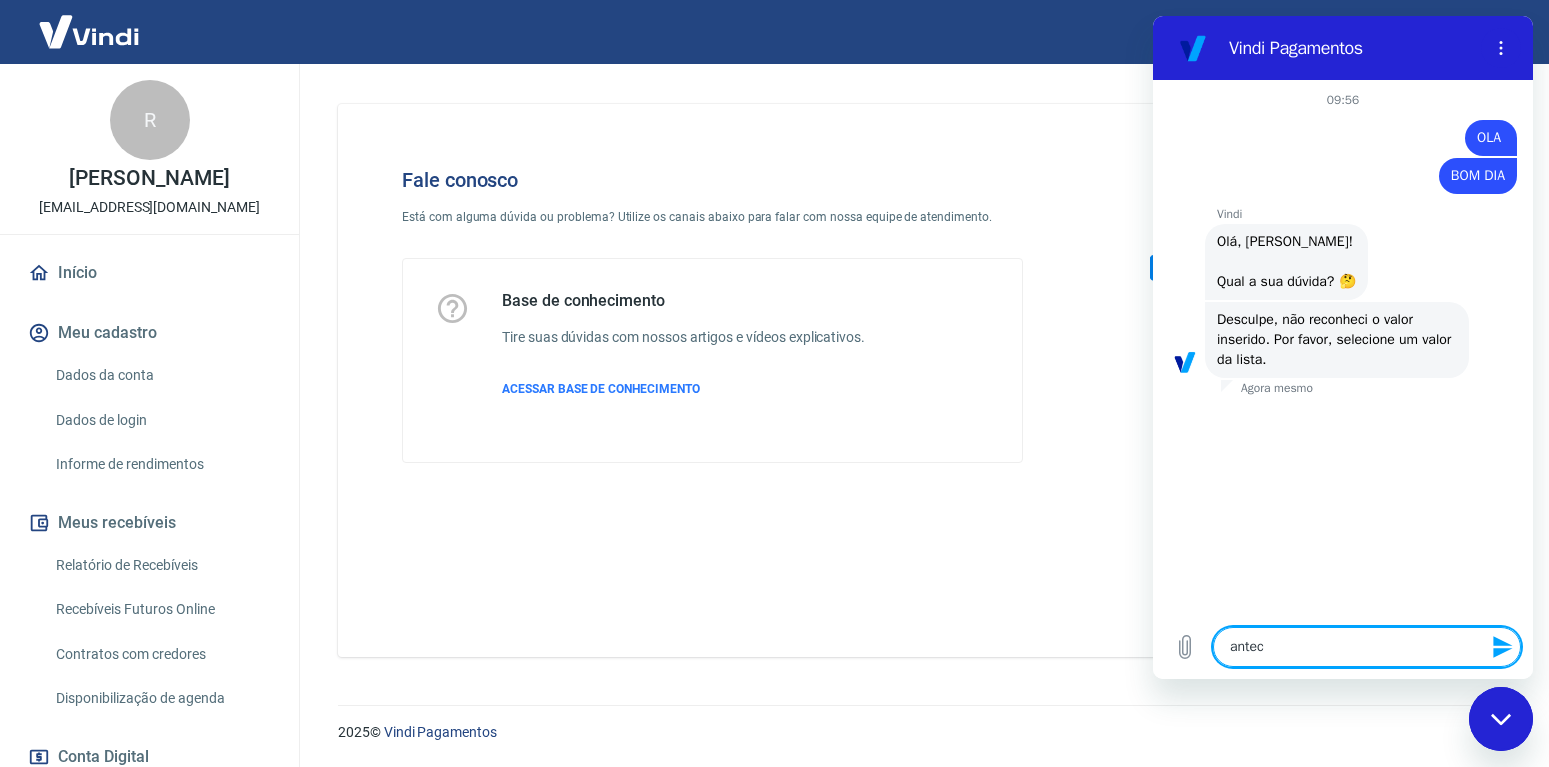 type on "anteci" 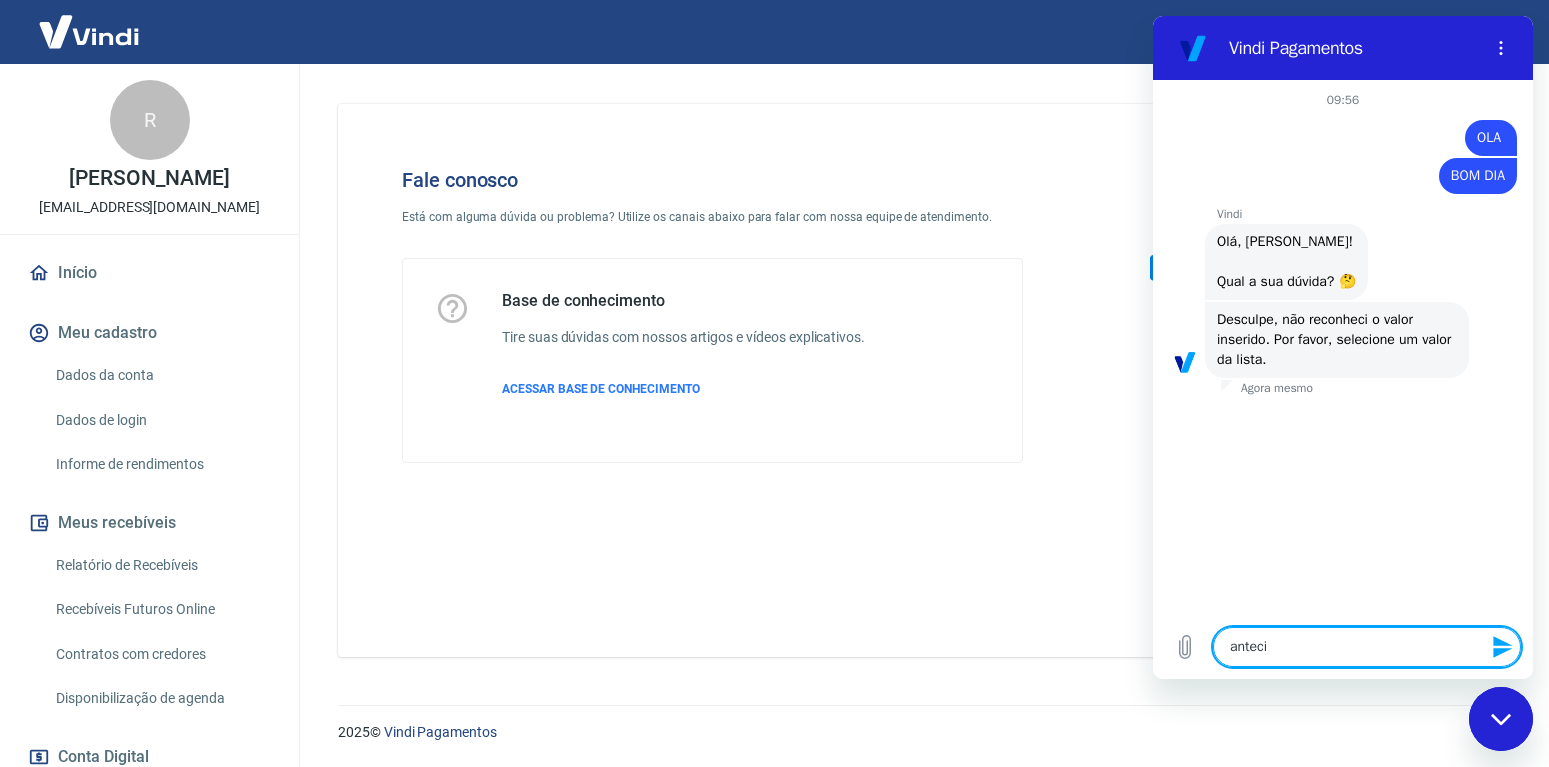 type on "antecip" 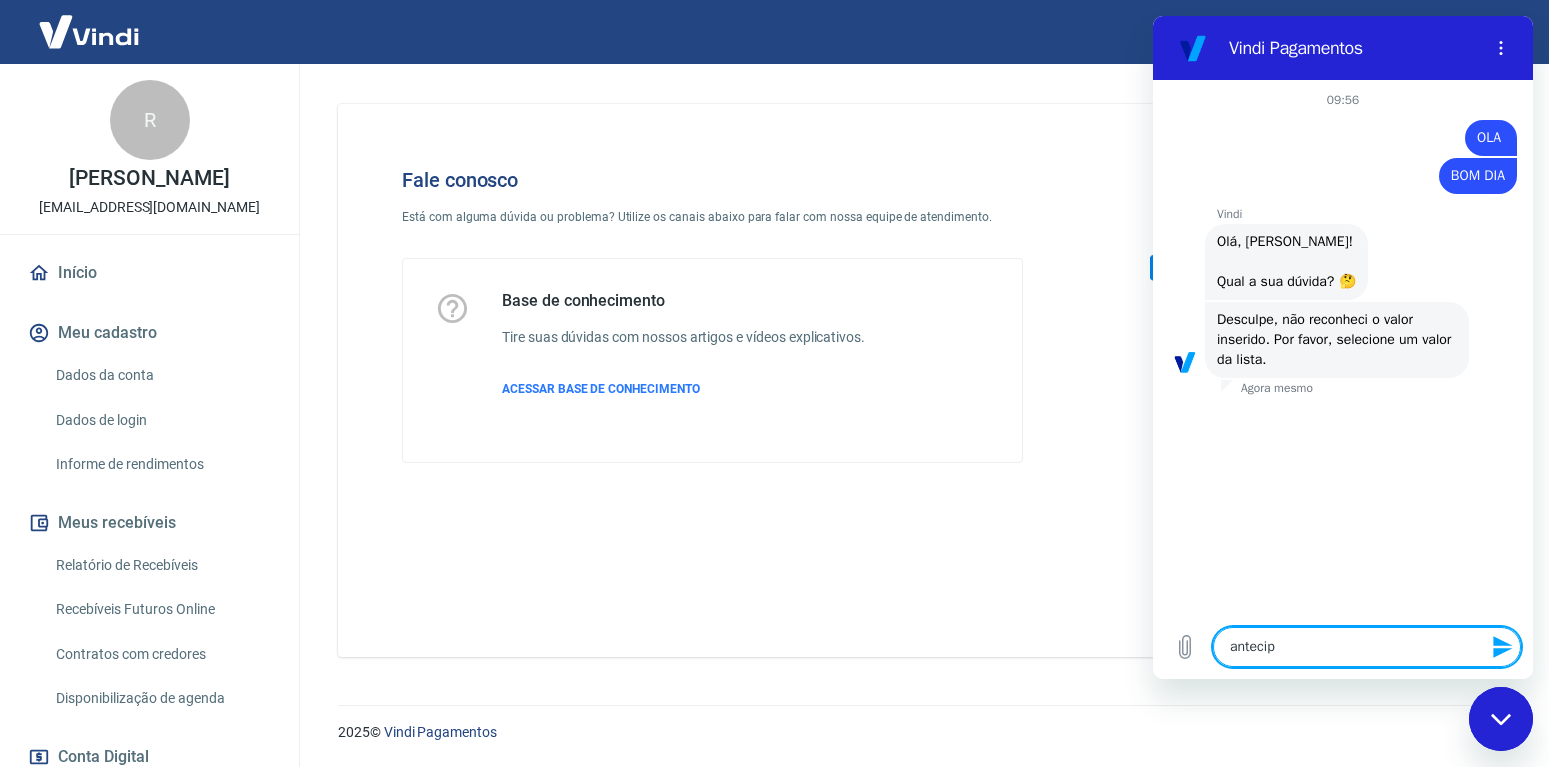 type on "antecipe" 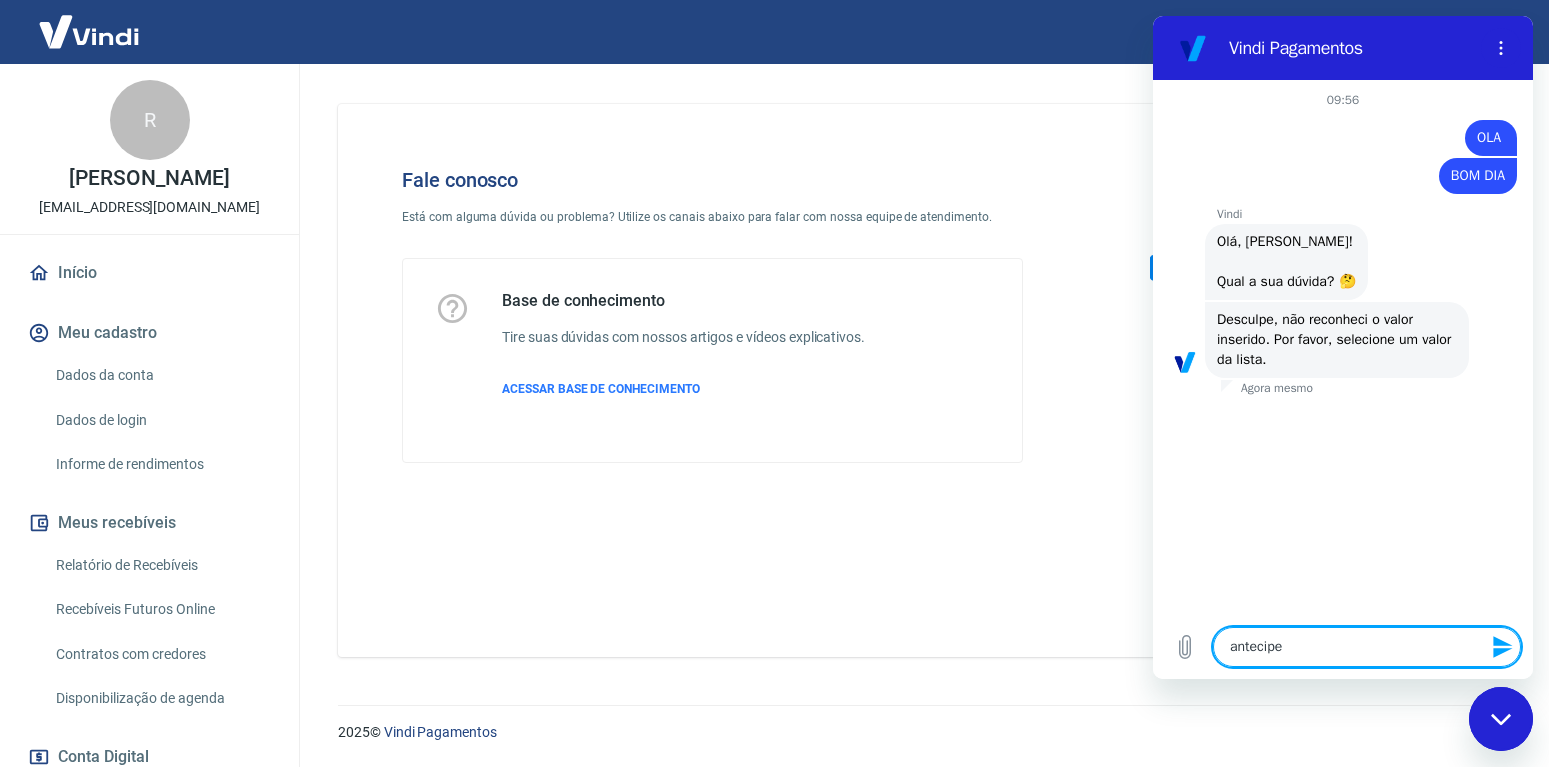 type on "antecipei" 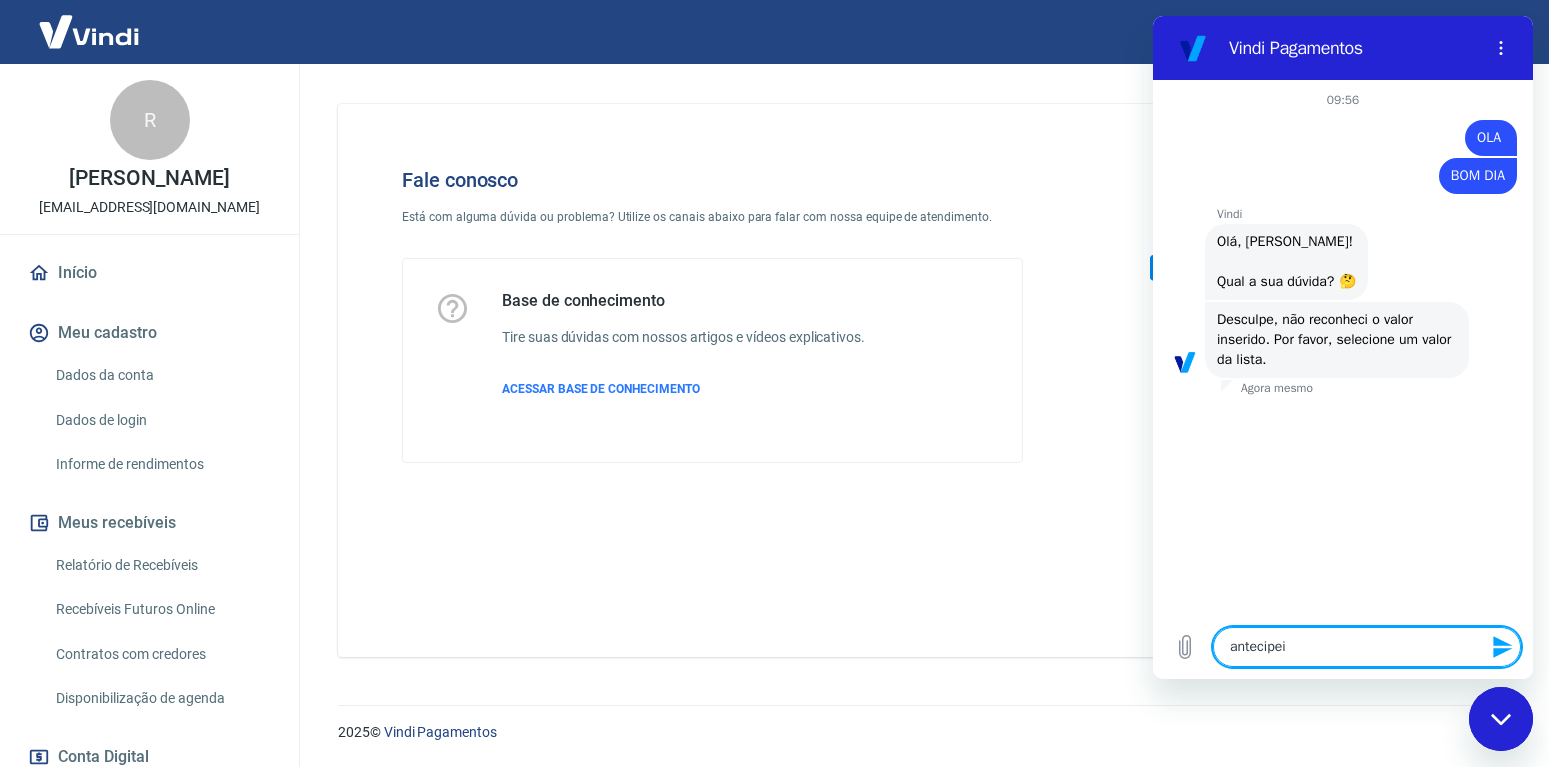 type on "antecipe" 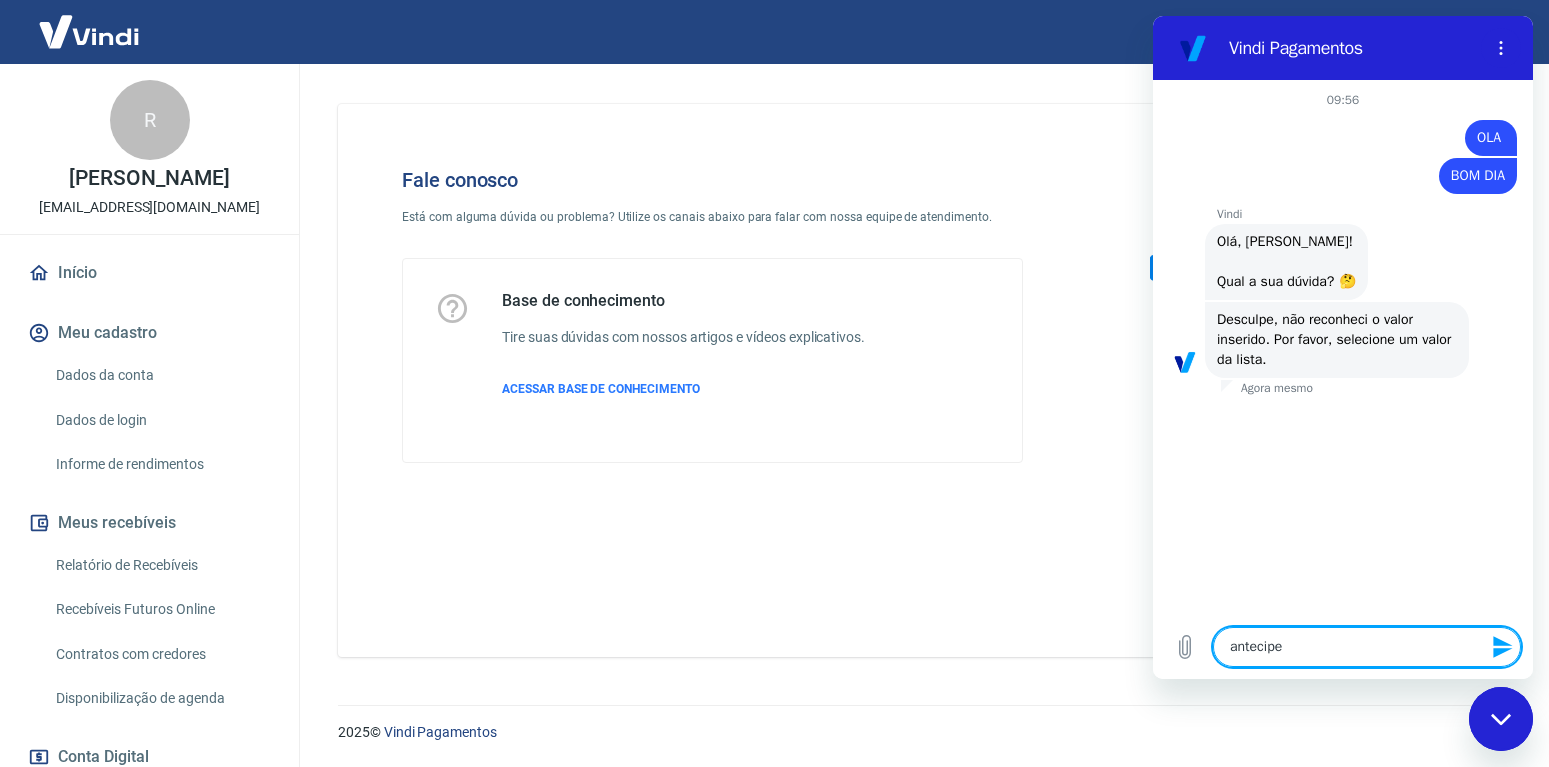 type on "antecip" 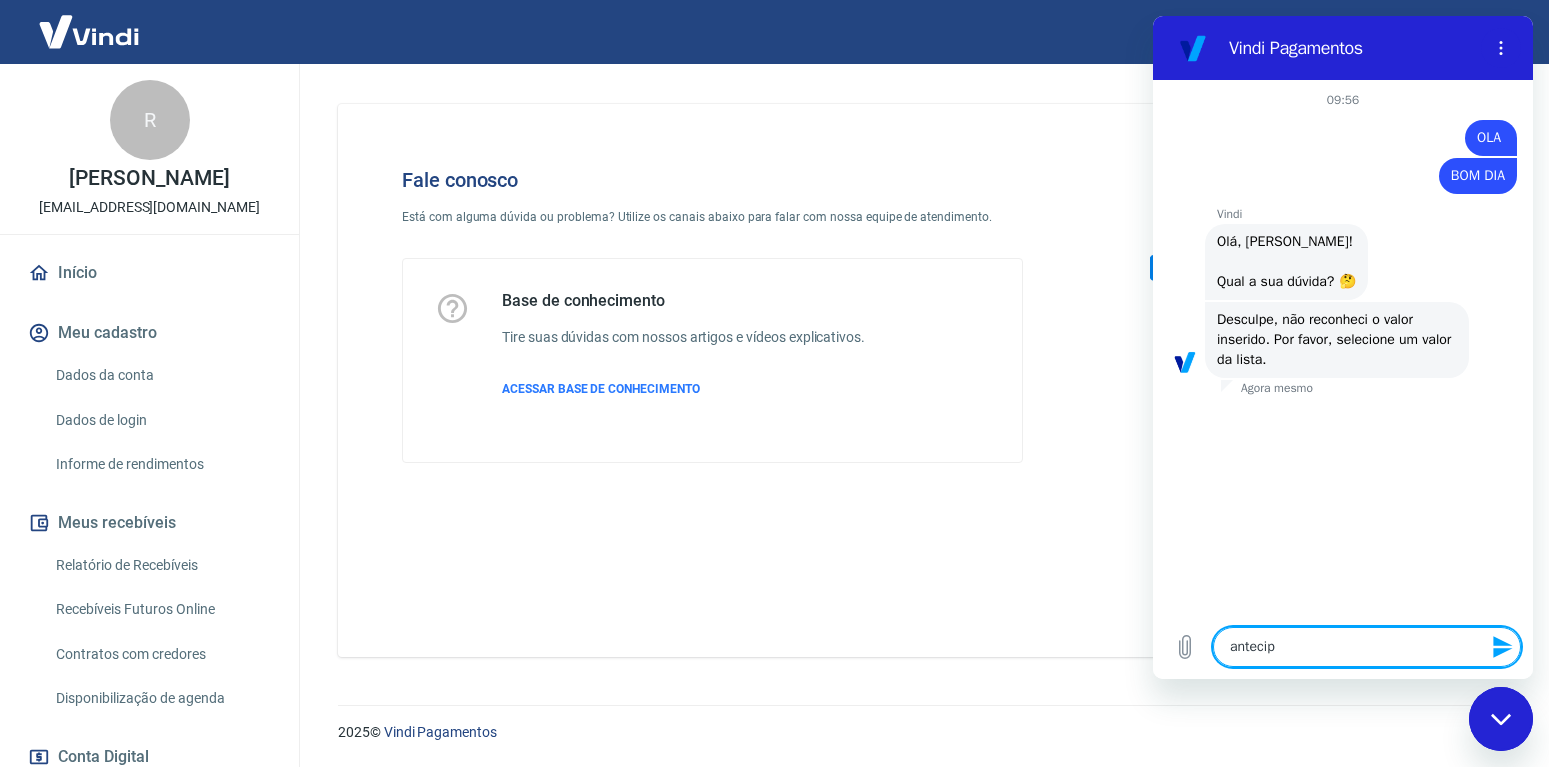 type on "anteci" 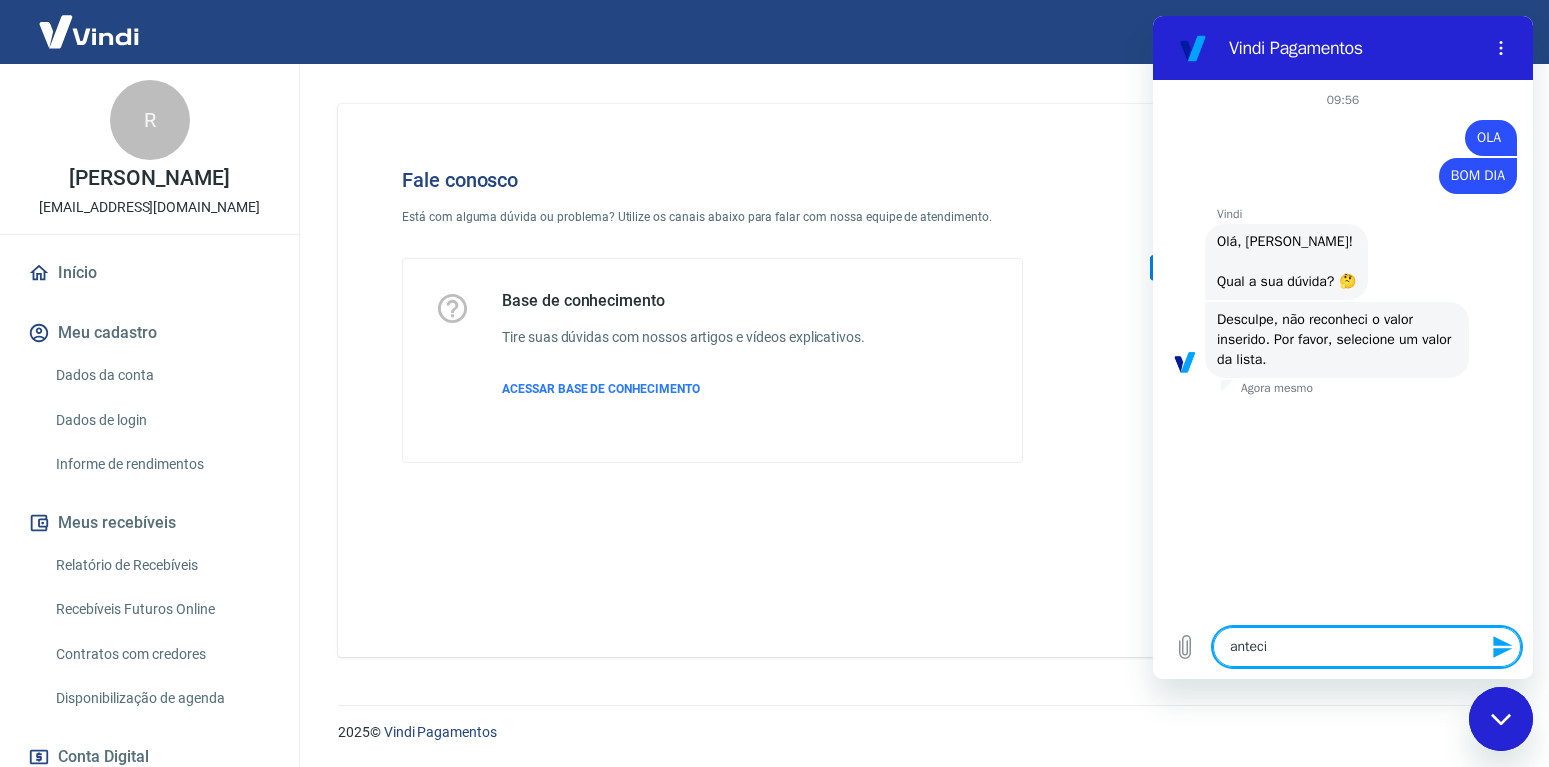 type on "antec" 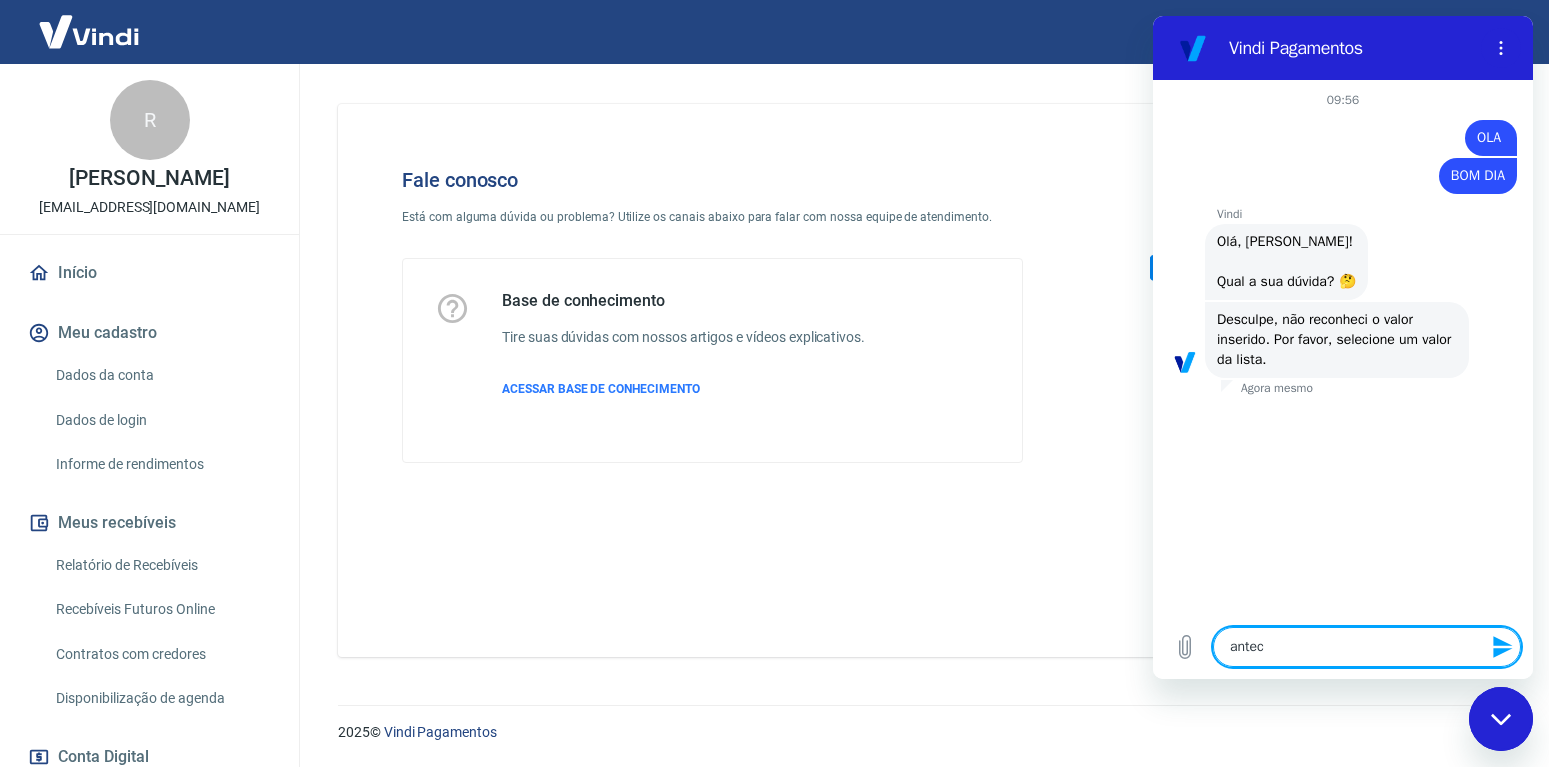 type on "ante" 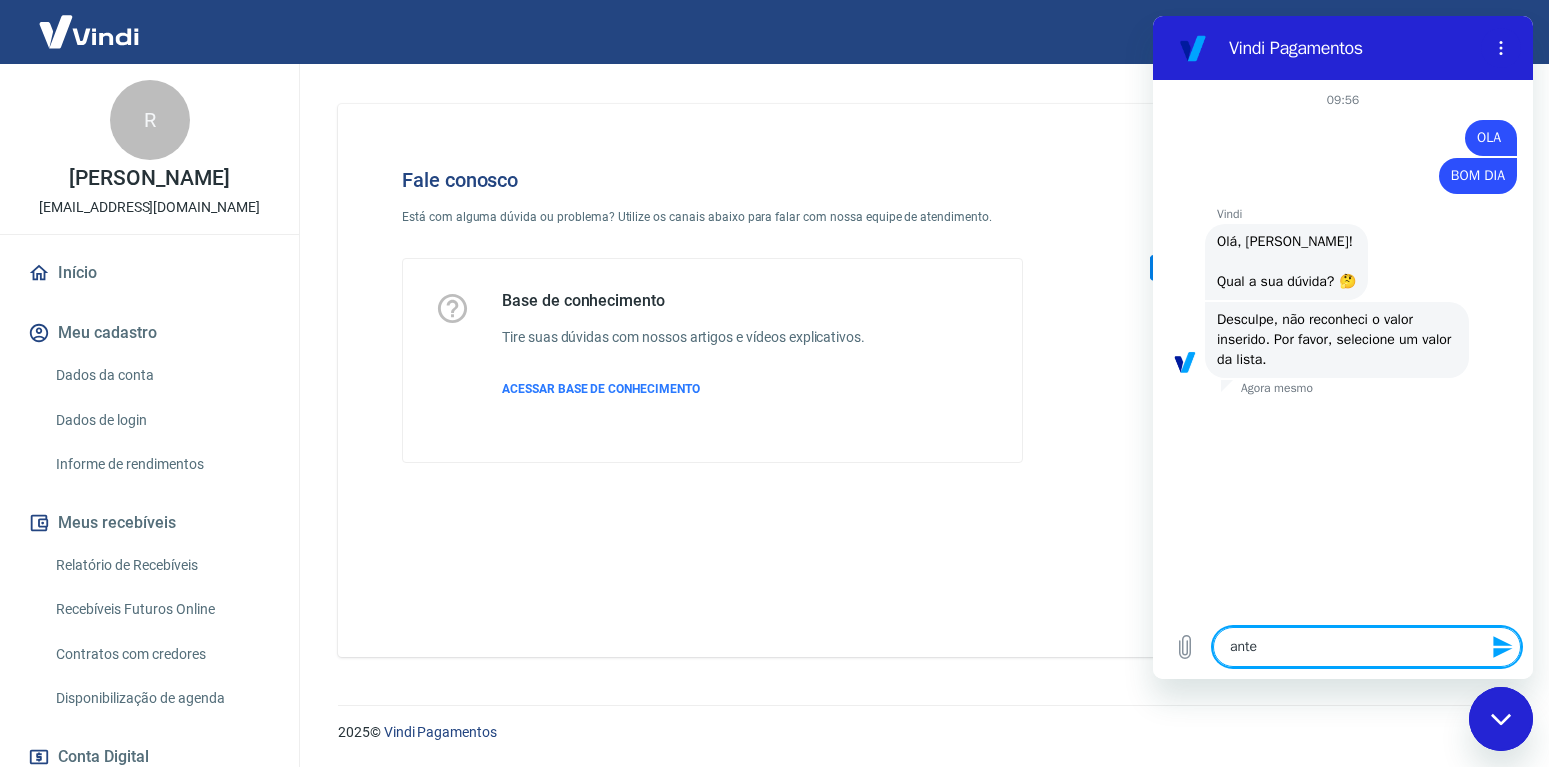 type on "ant" 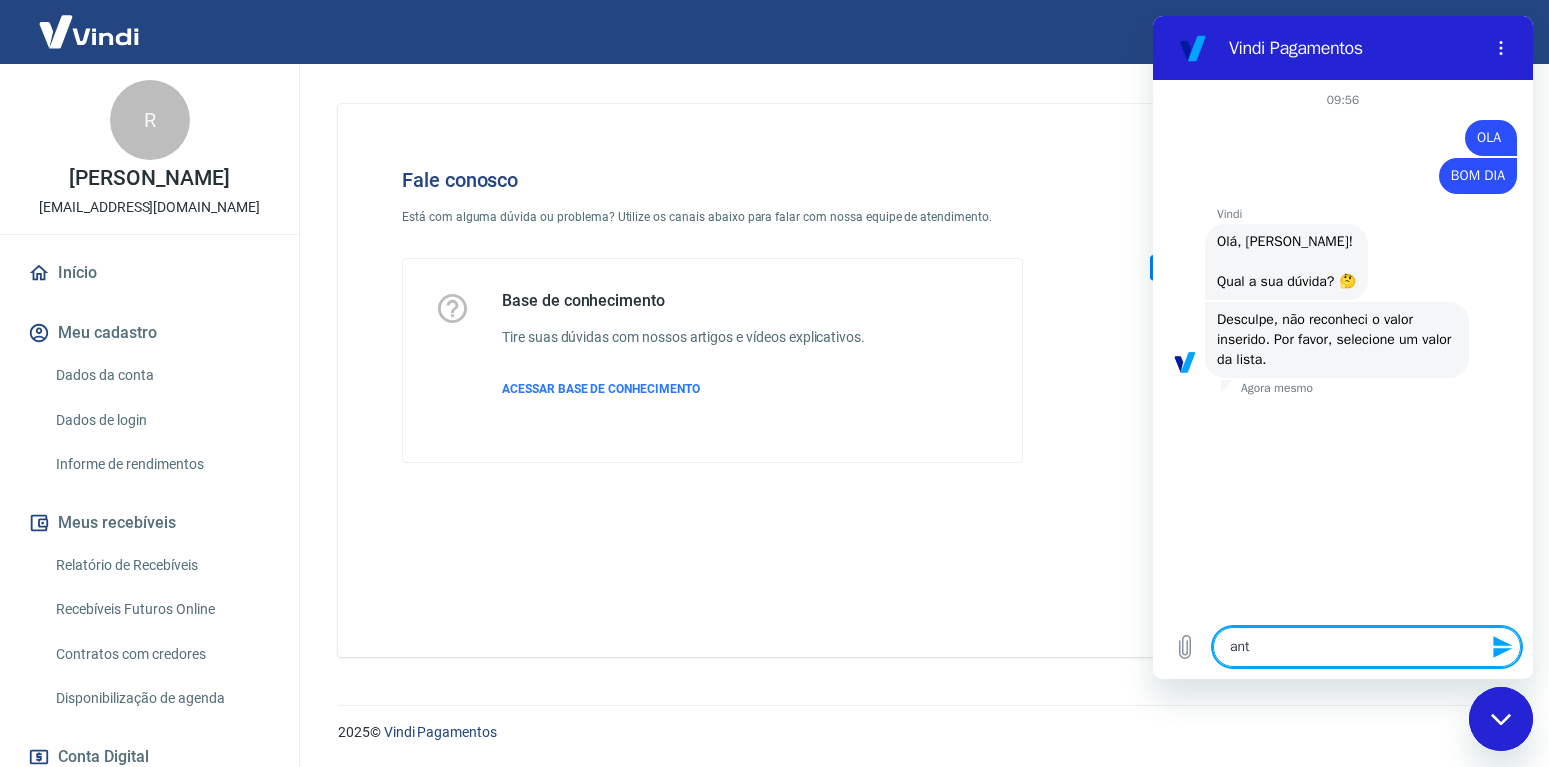 type on "an" 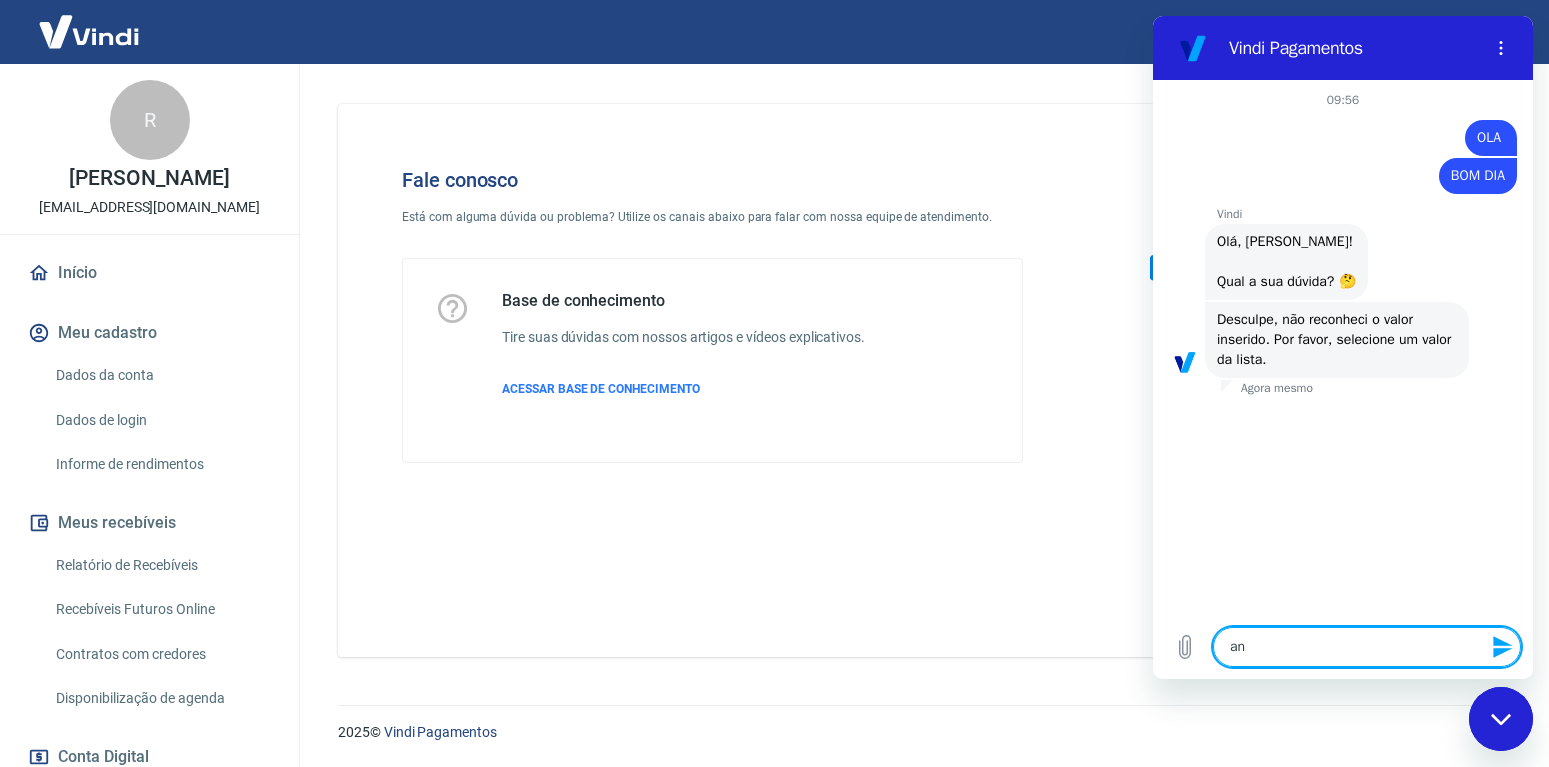 type on "a" 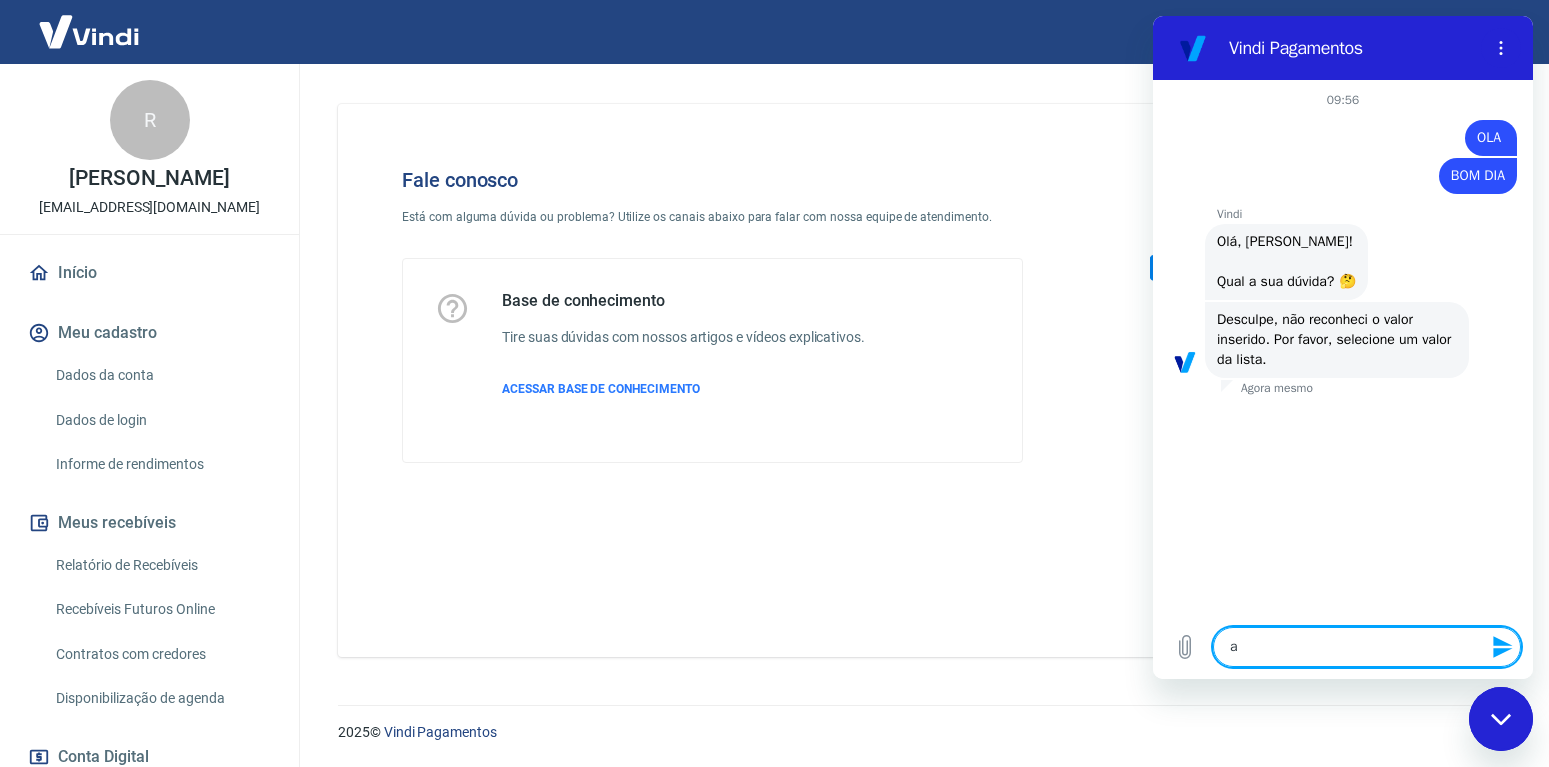 type 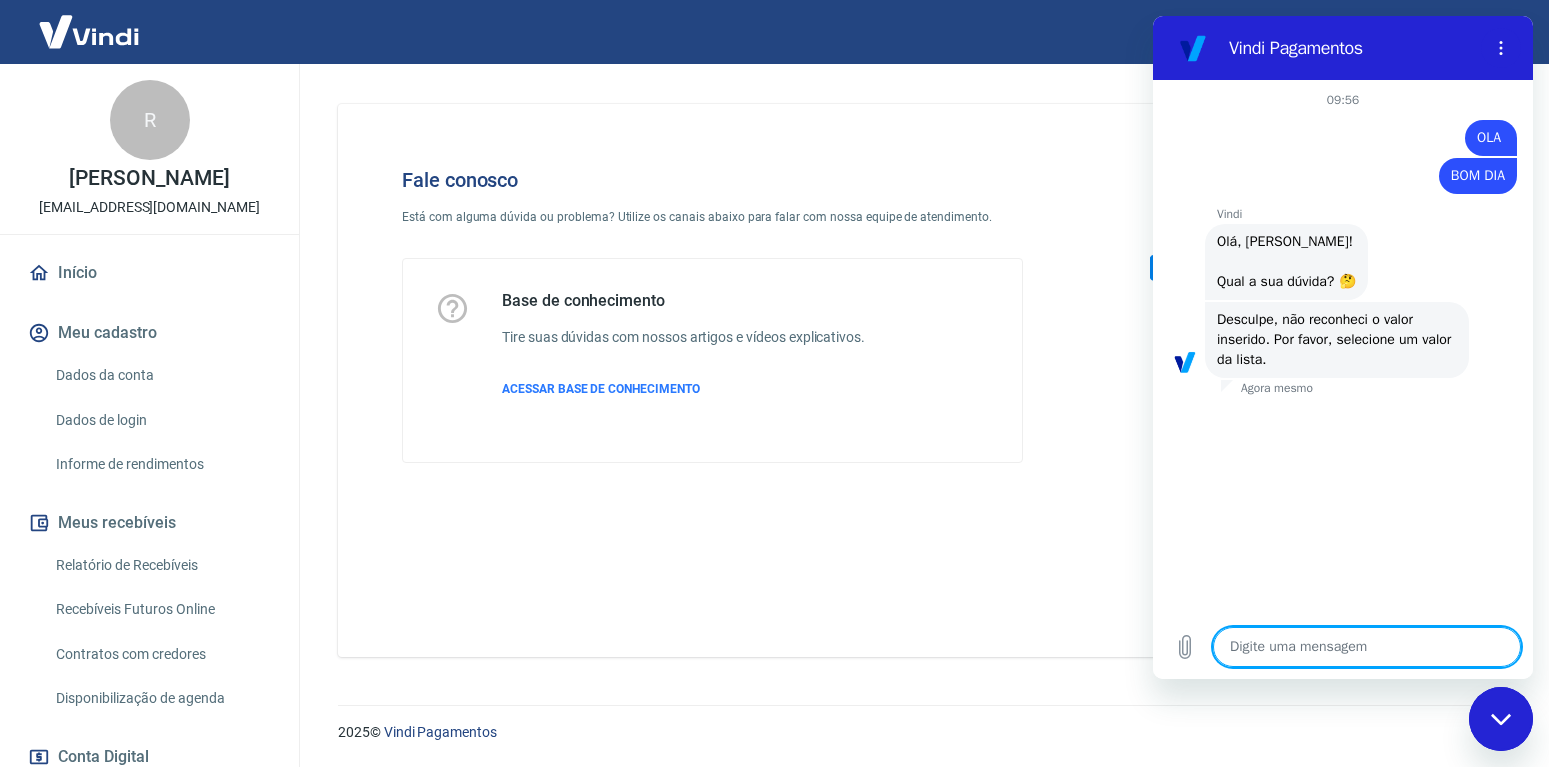 type on "p" 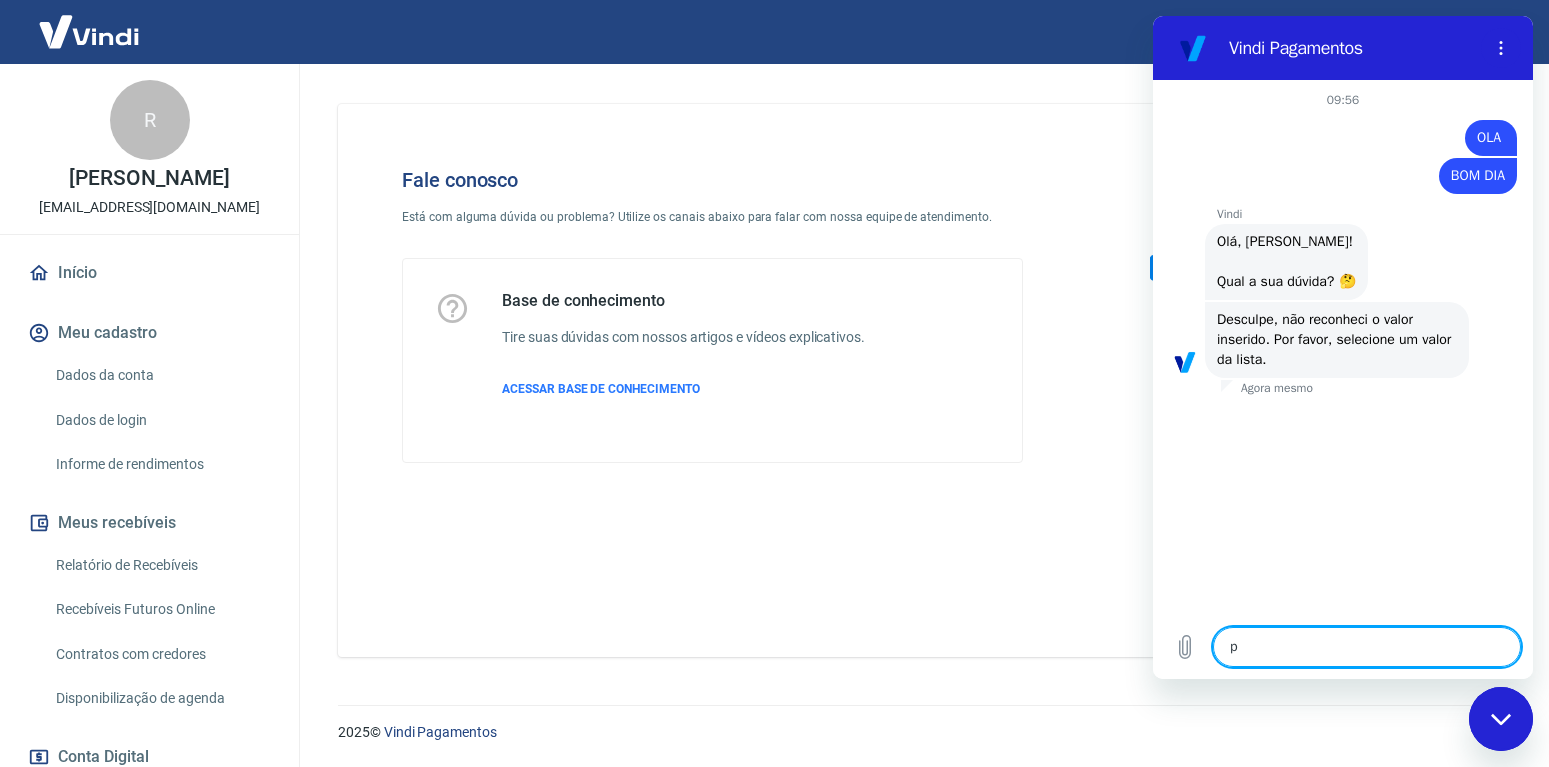type on "x" 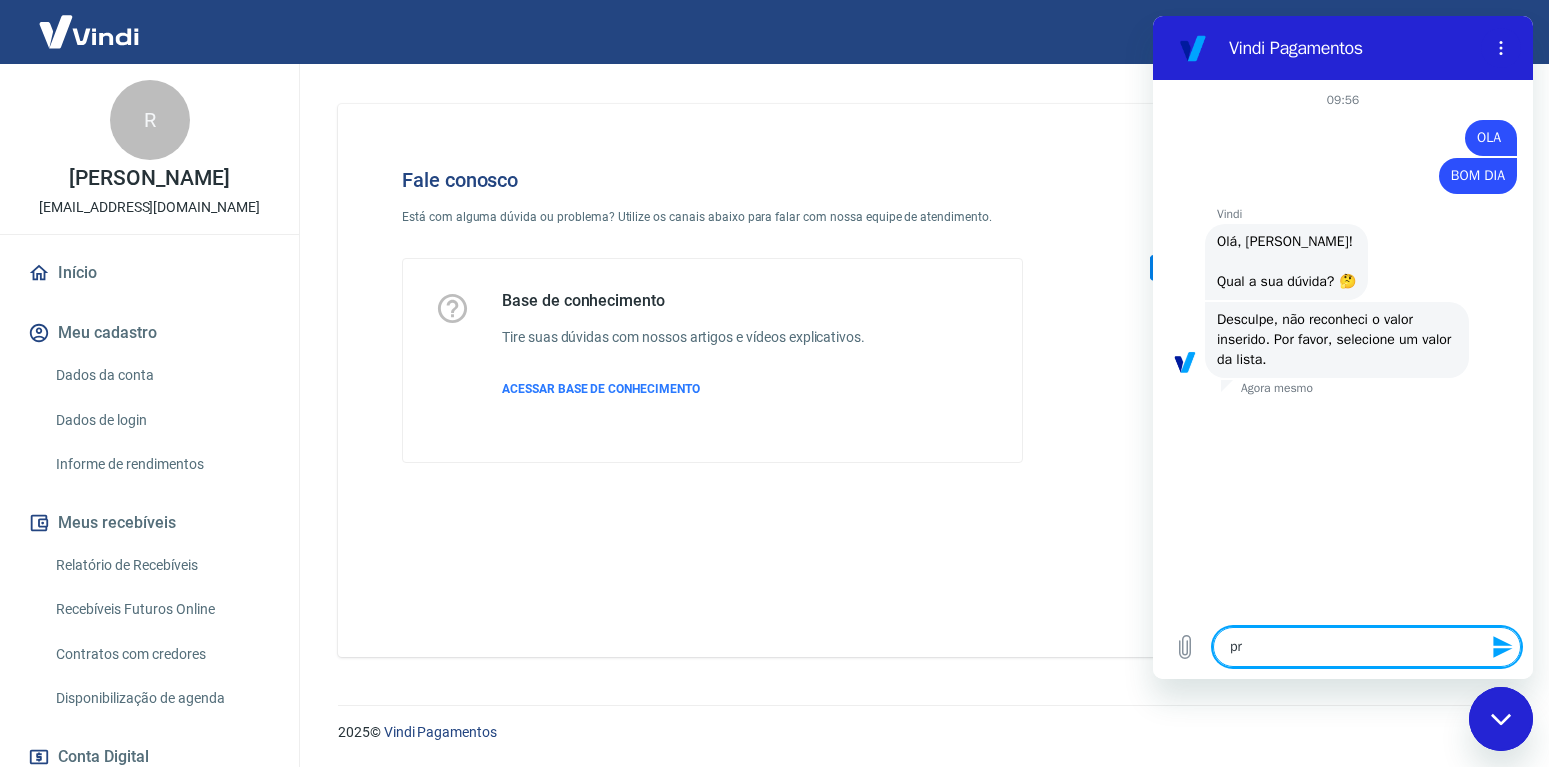 type on "pre" 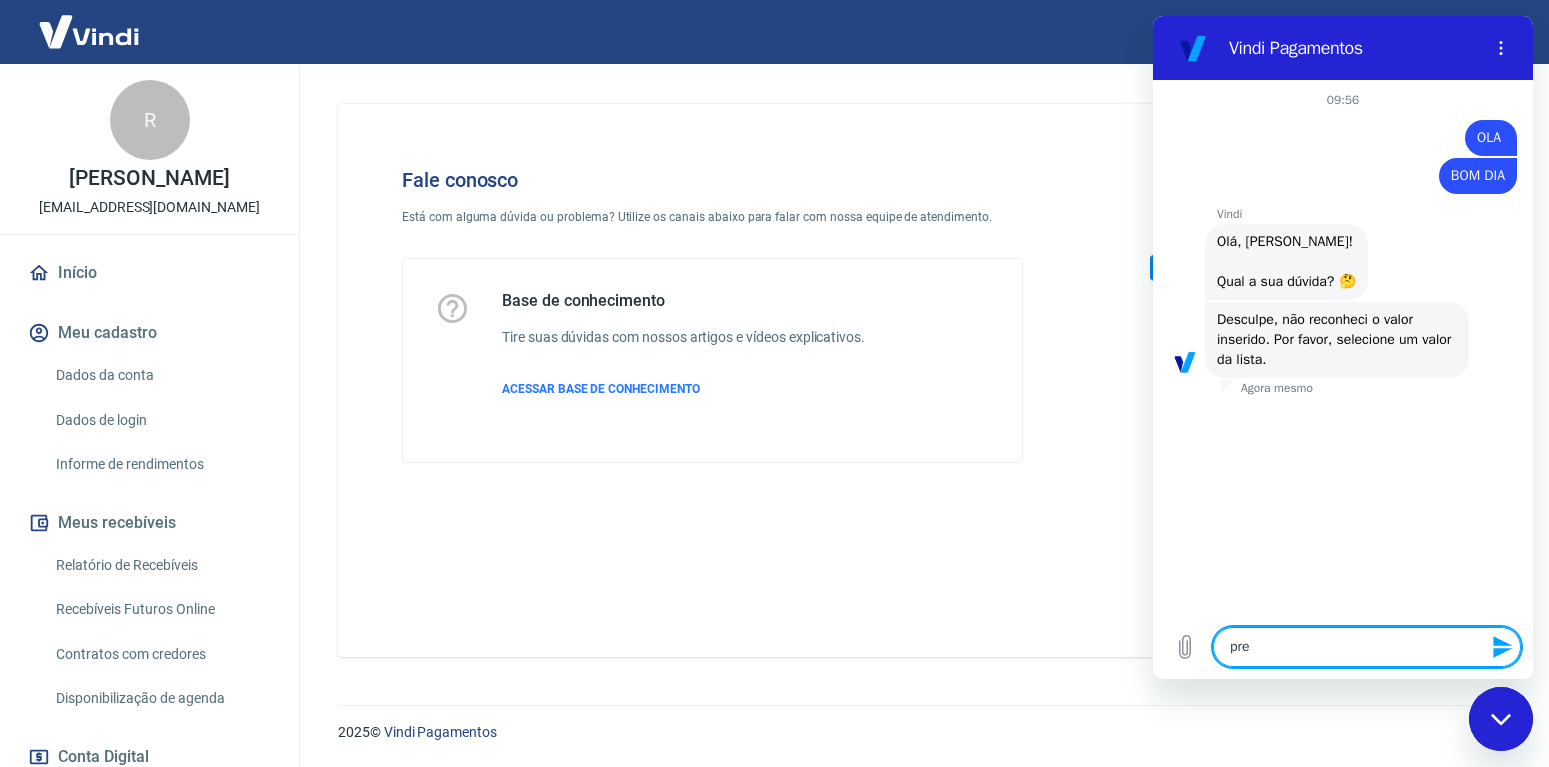 type on "prec" 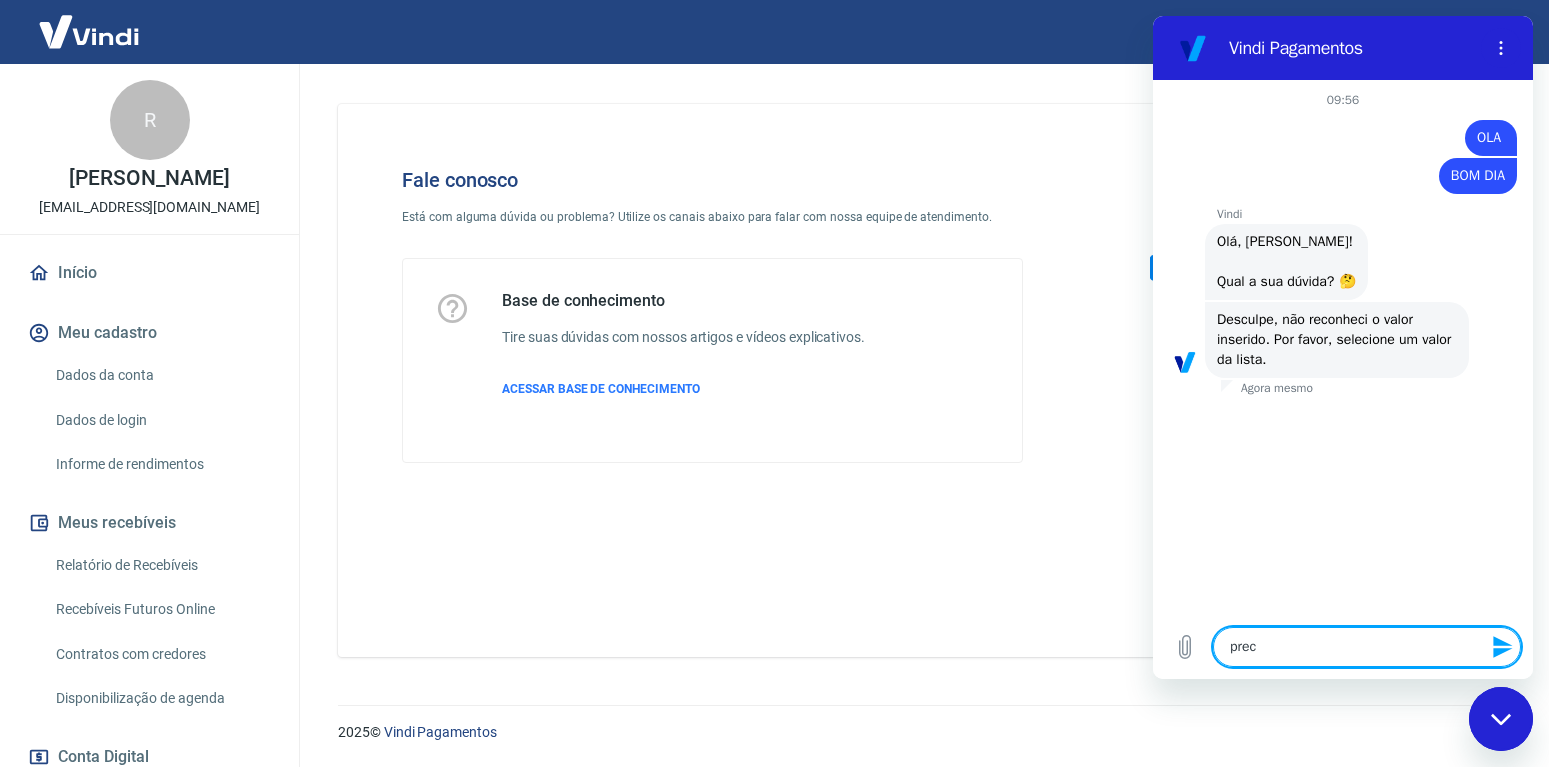 type on "preci" 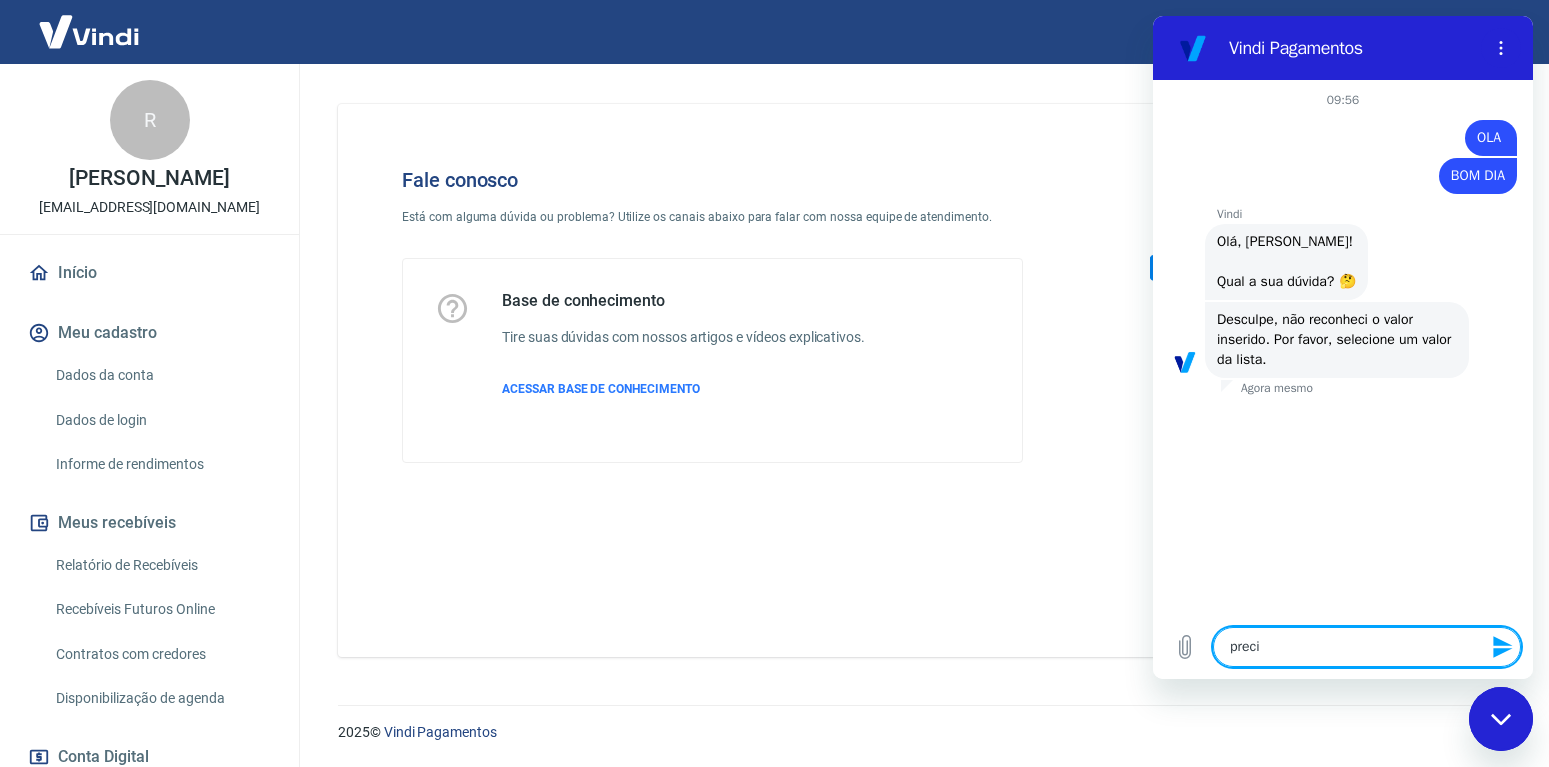 type on "precis" 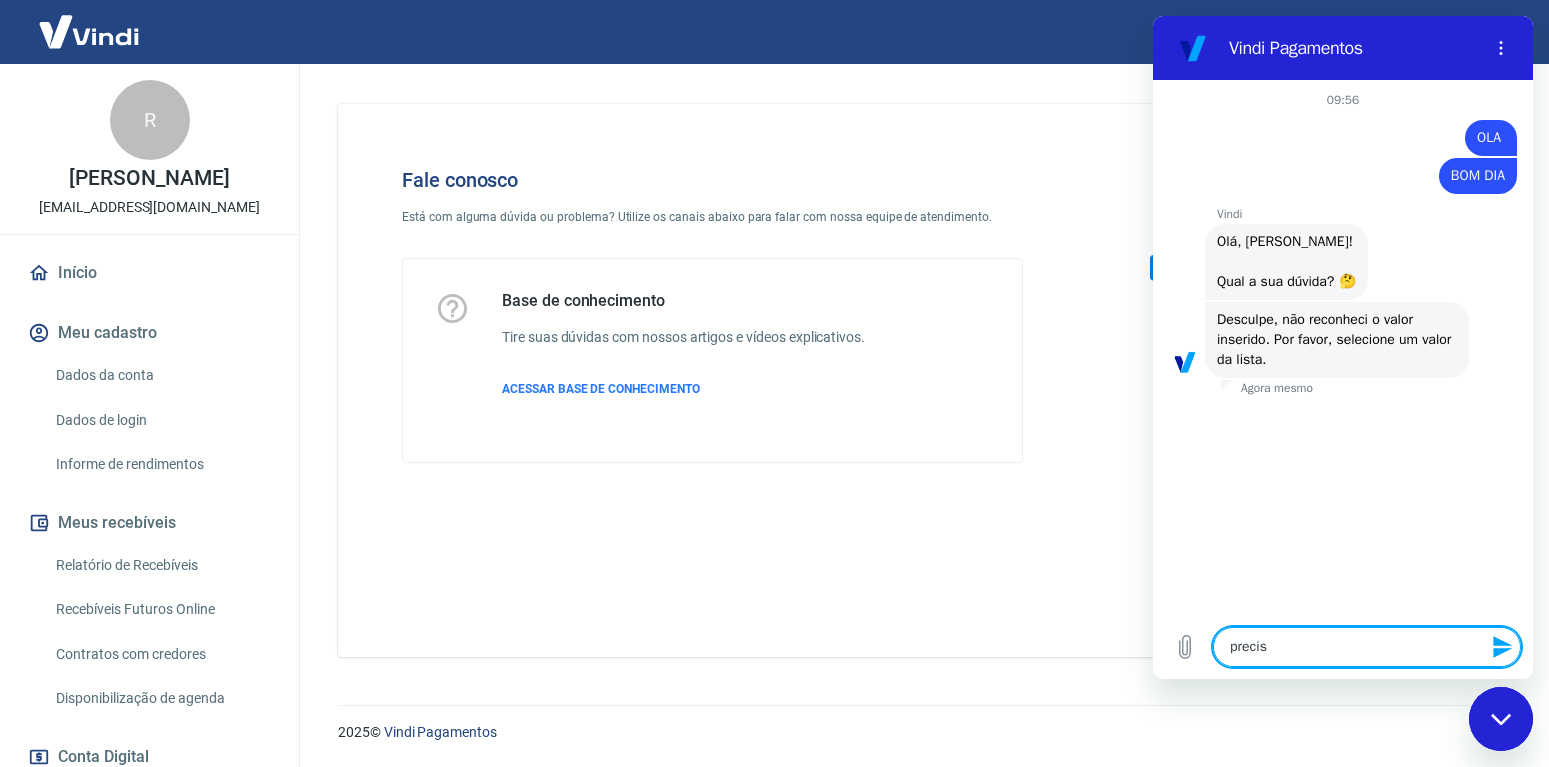 type on "preciso" 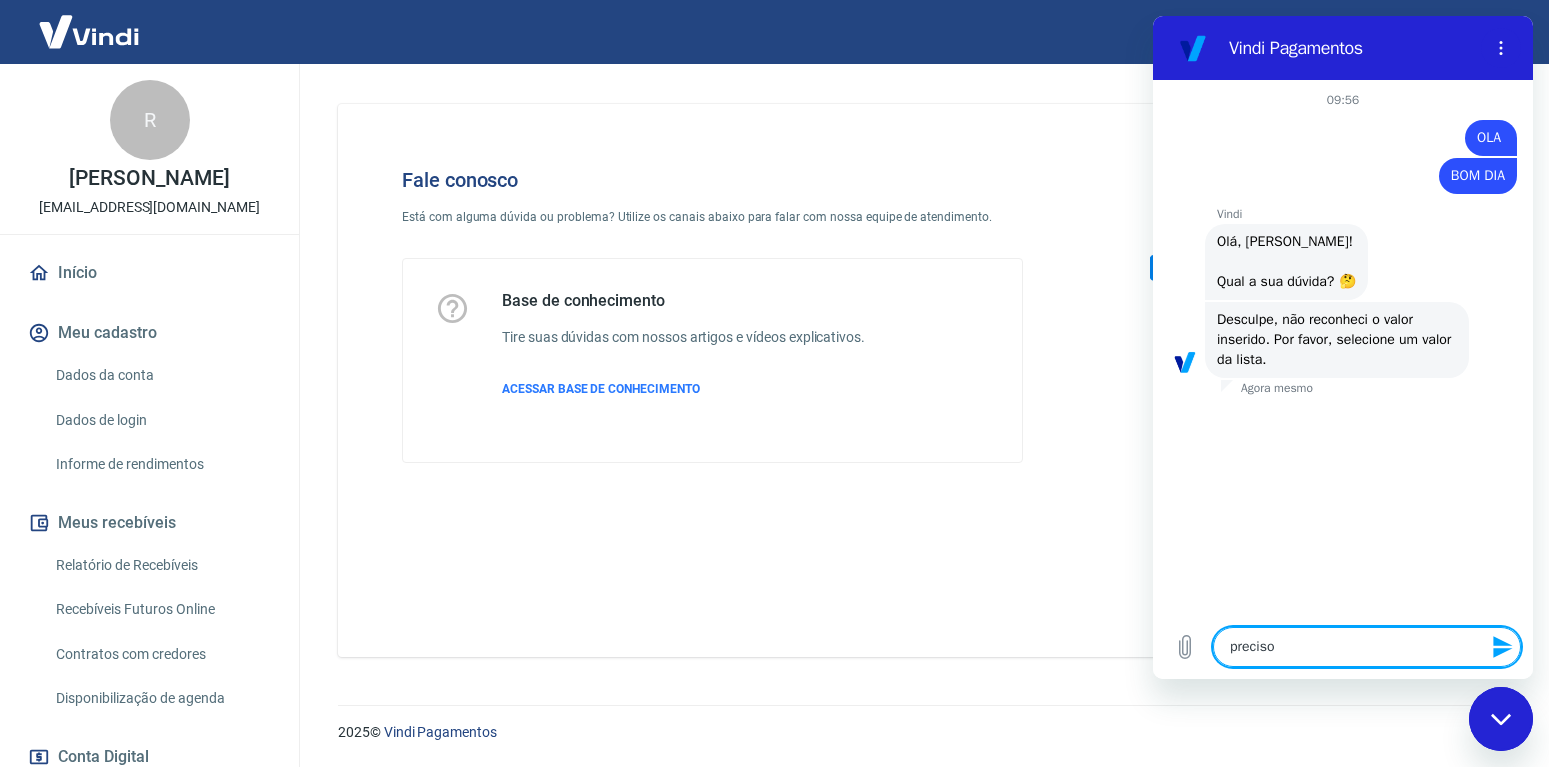 type on "x" 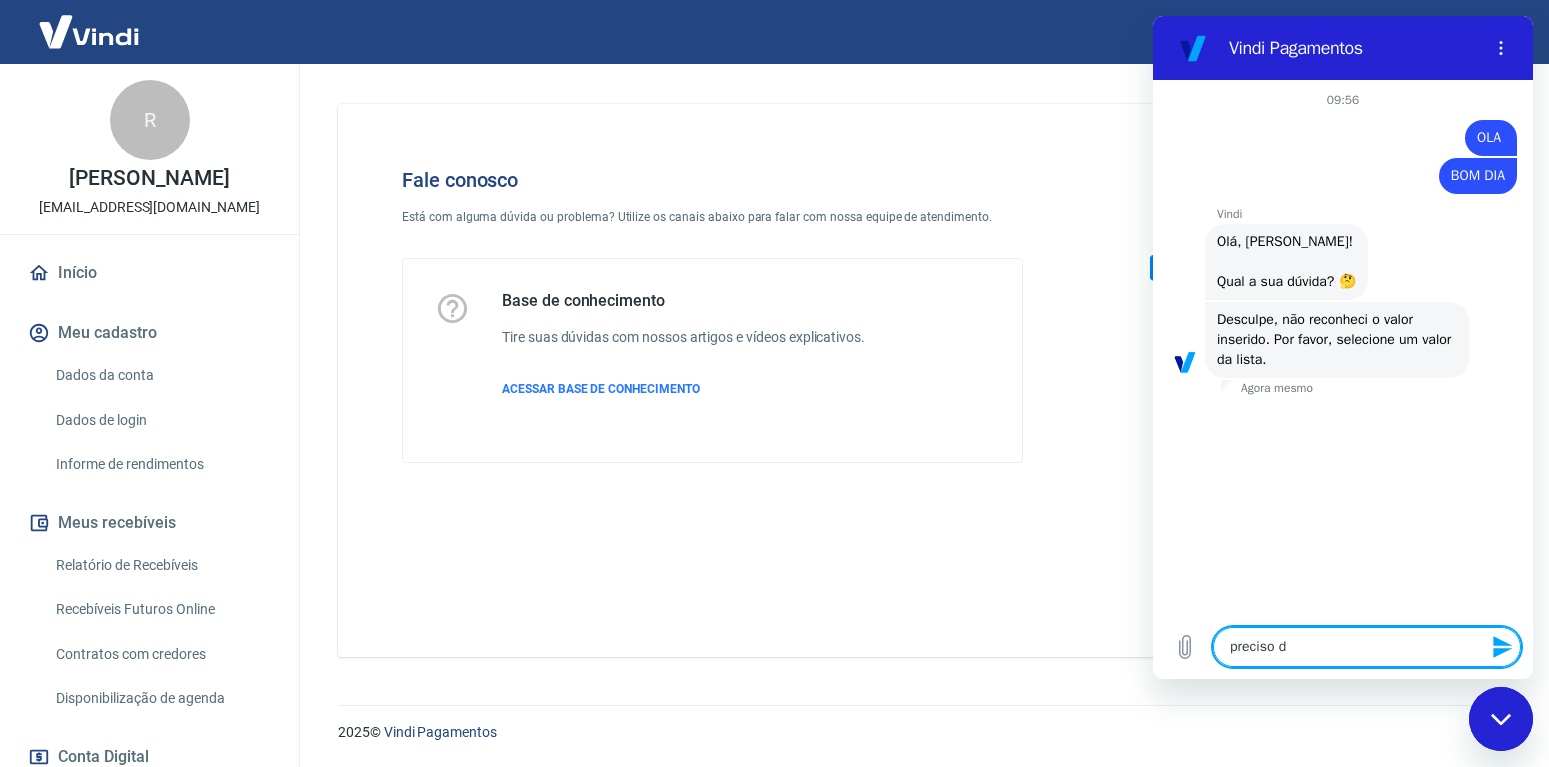 type on "preciso de" 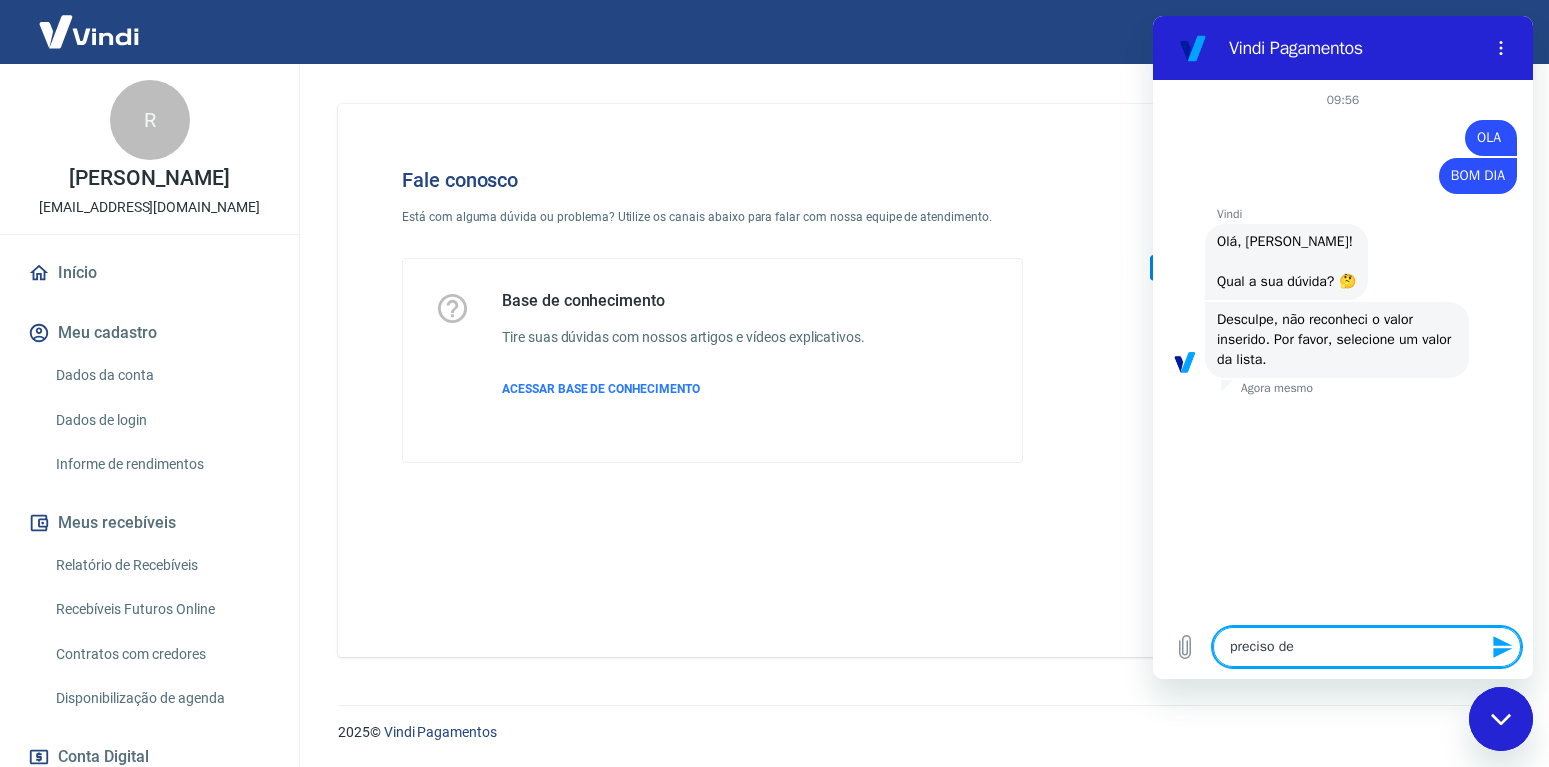 type on "preciso de" 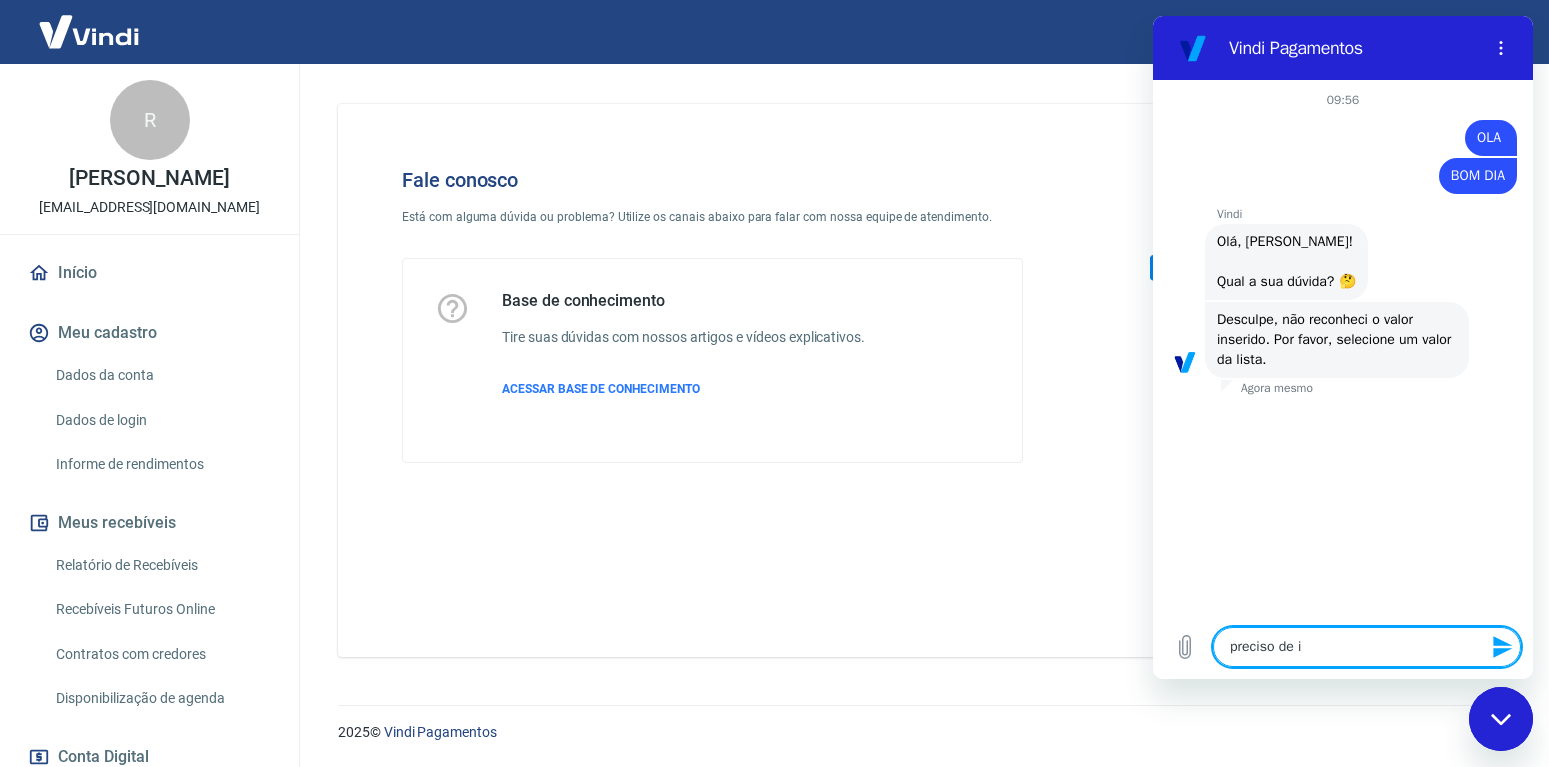 type on "preciso de in" 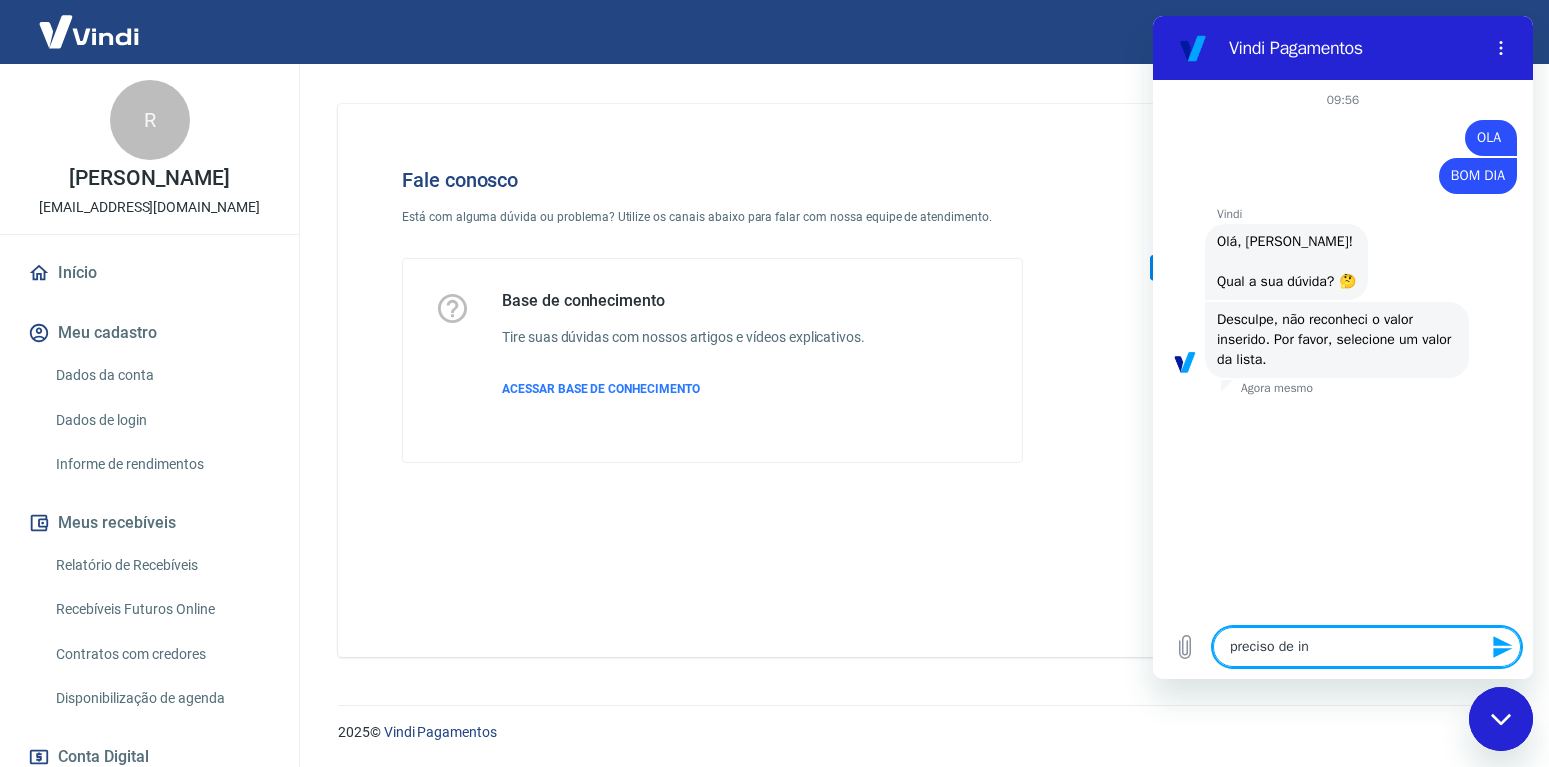 type on "preciso de inf" 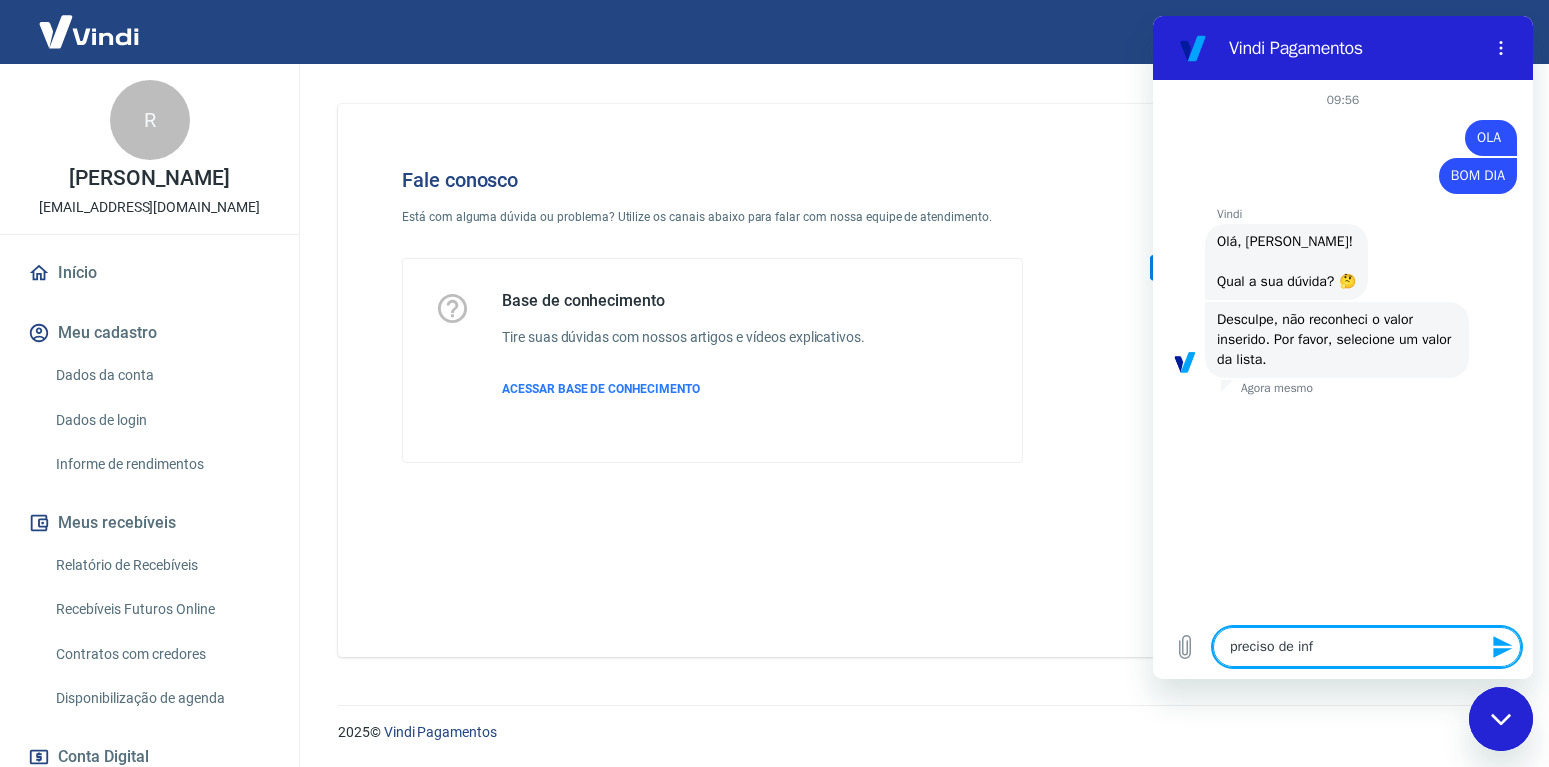 type on "preciso de info" 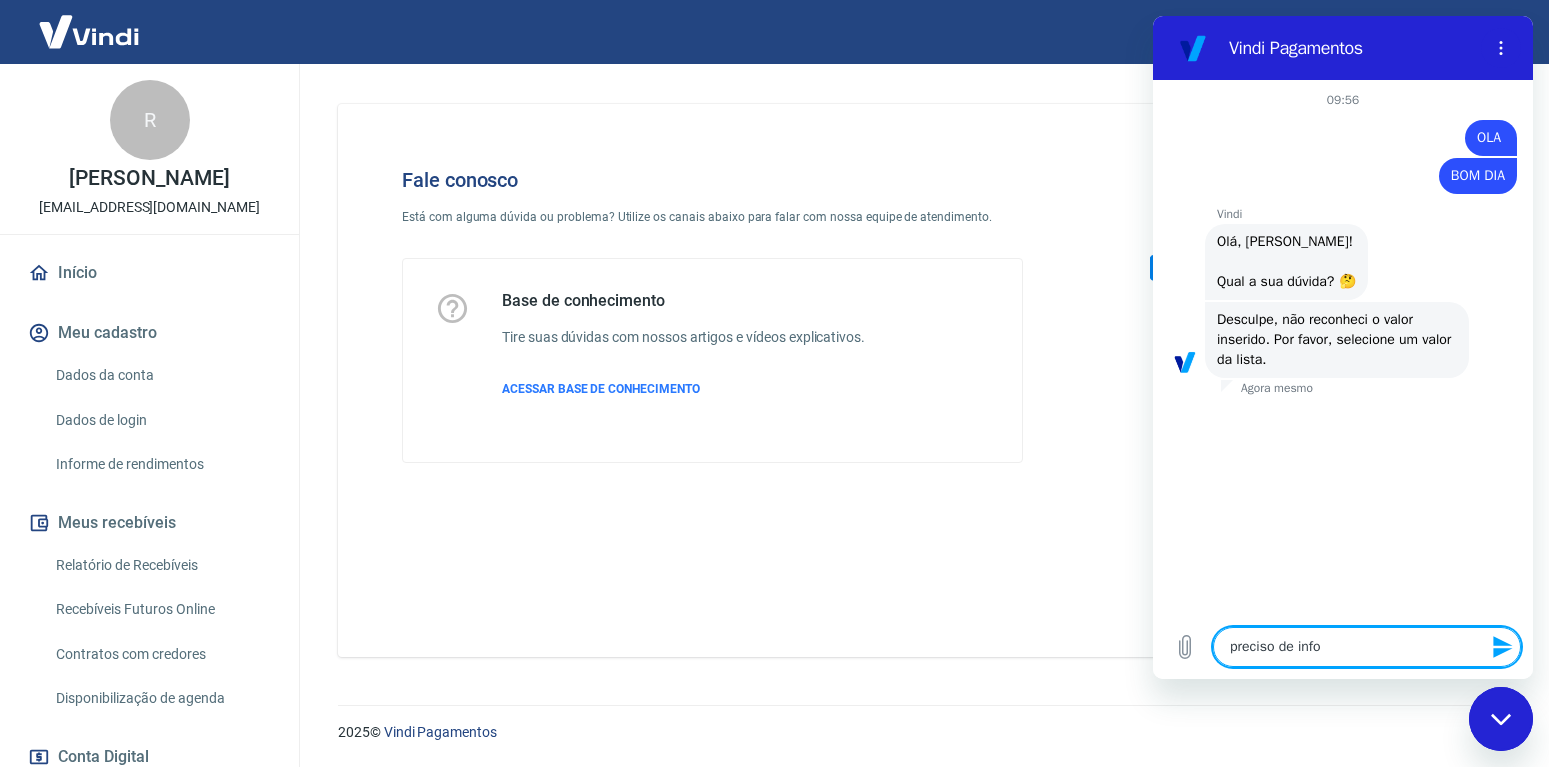 type on "preciso de infor" 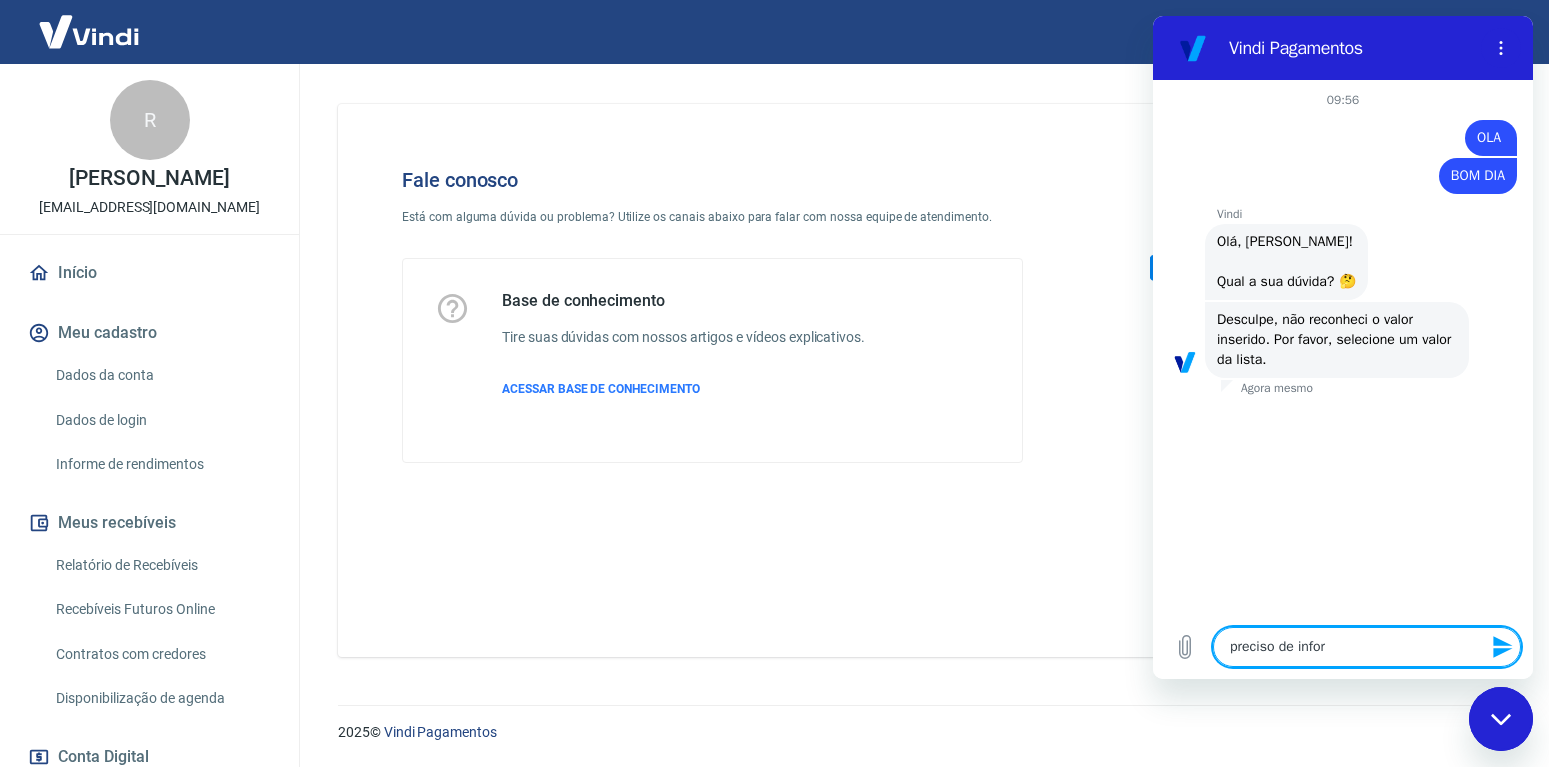 type on "preciso de inform" 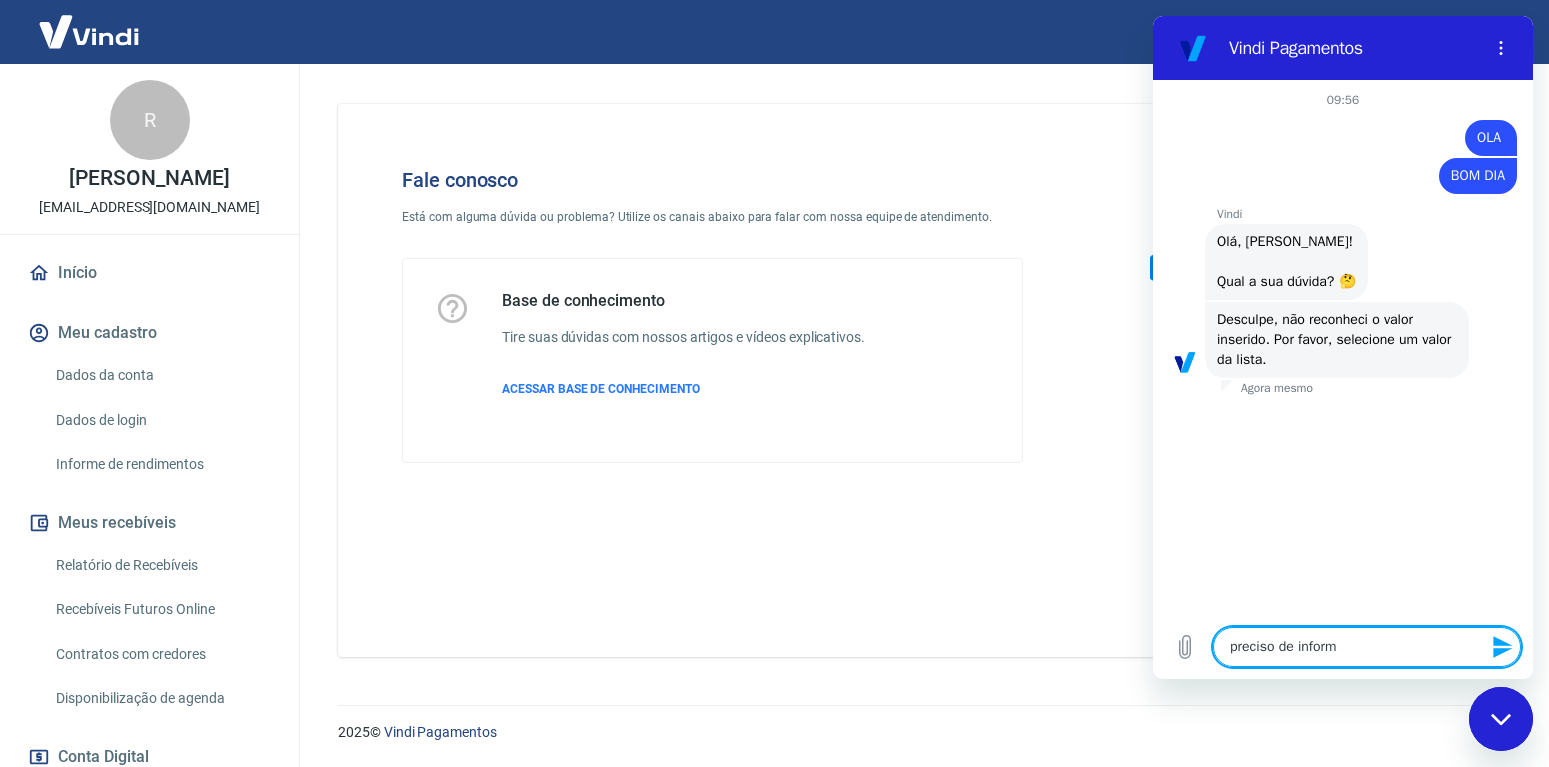 type on "preciso de informa" 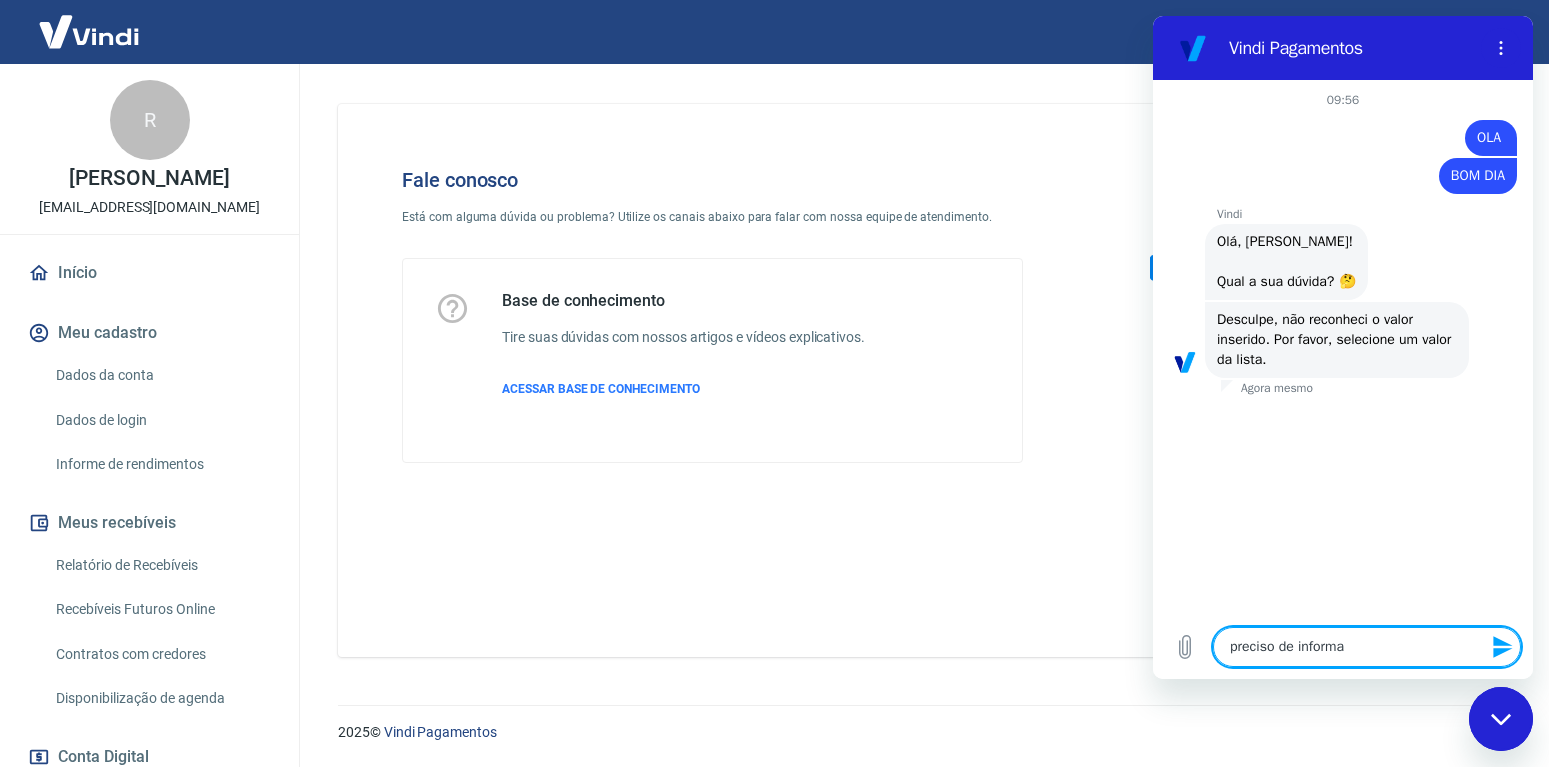 type on "preciso de informaç" 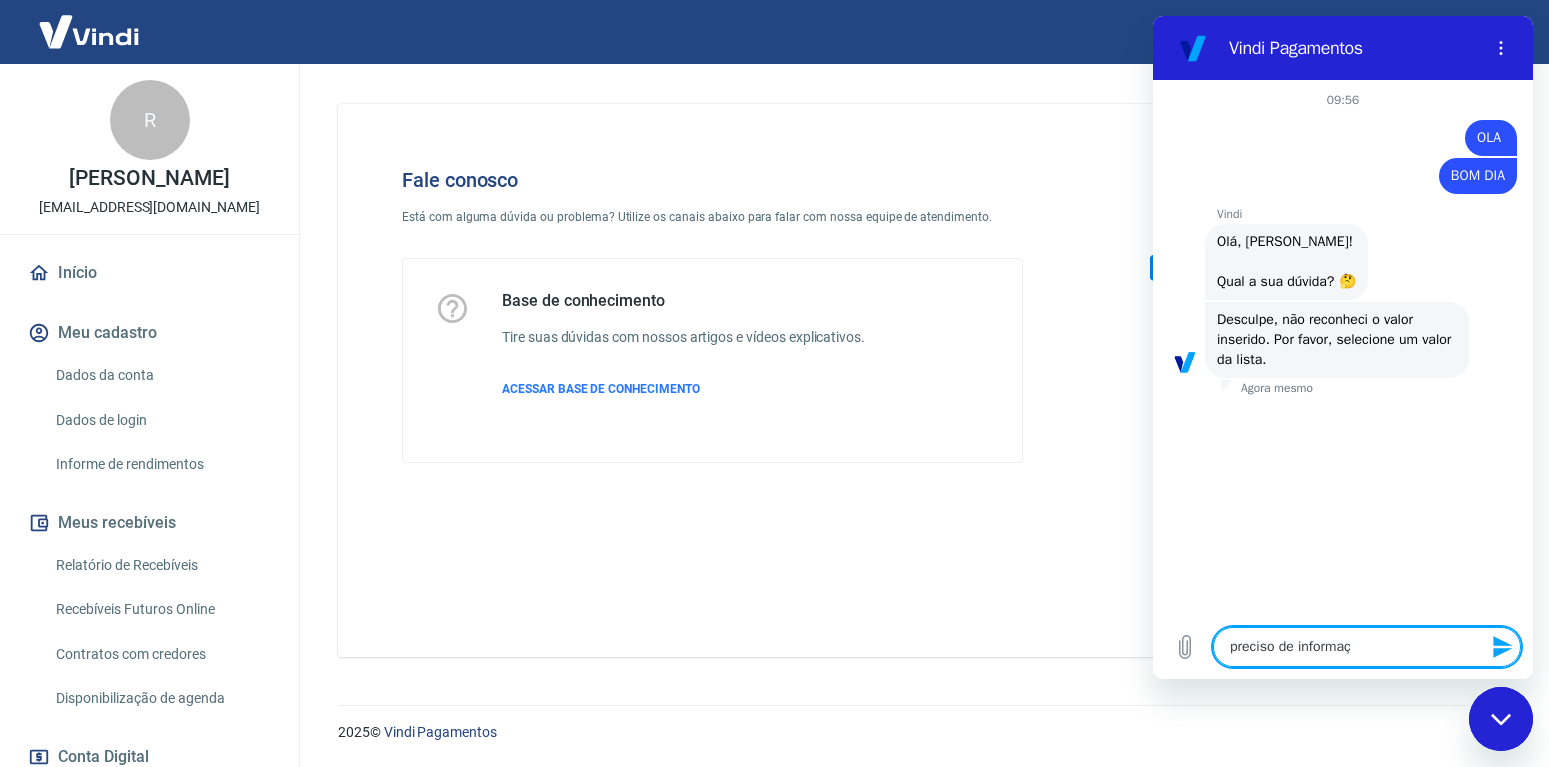 type on "preciso de informaçõ" 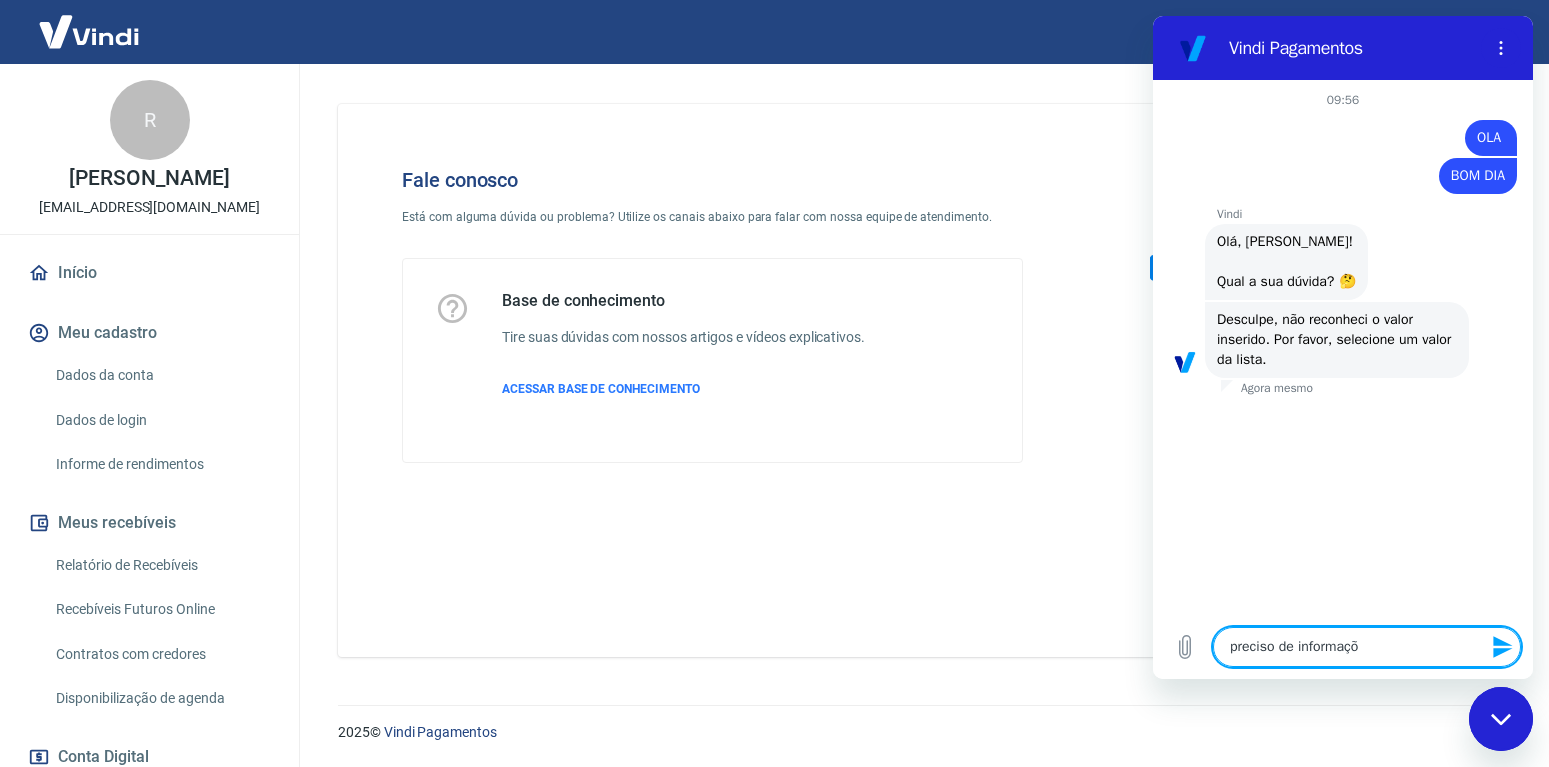 type on "preciso de informaçõe" 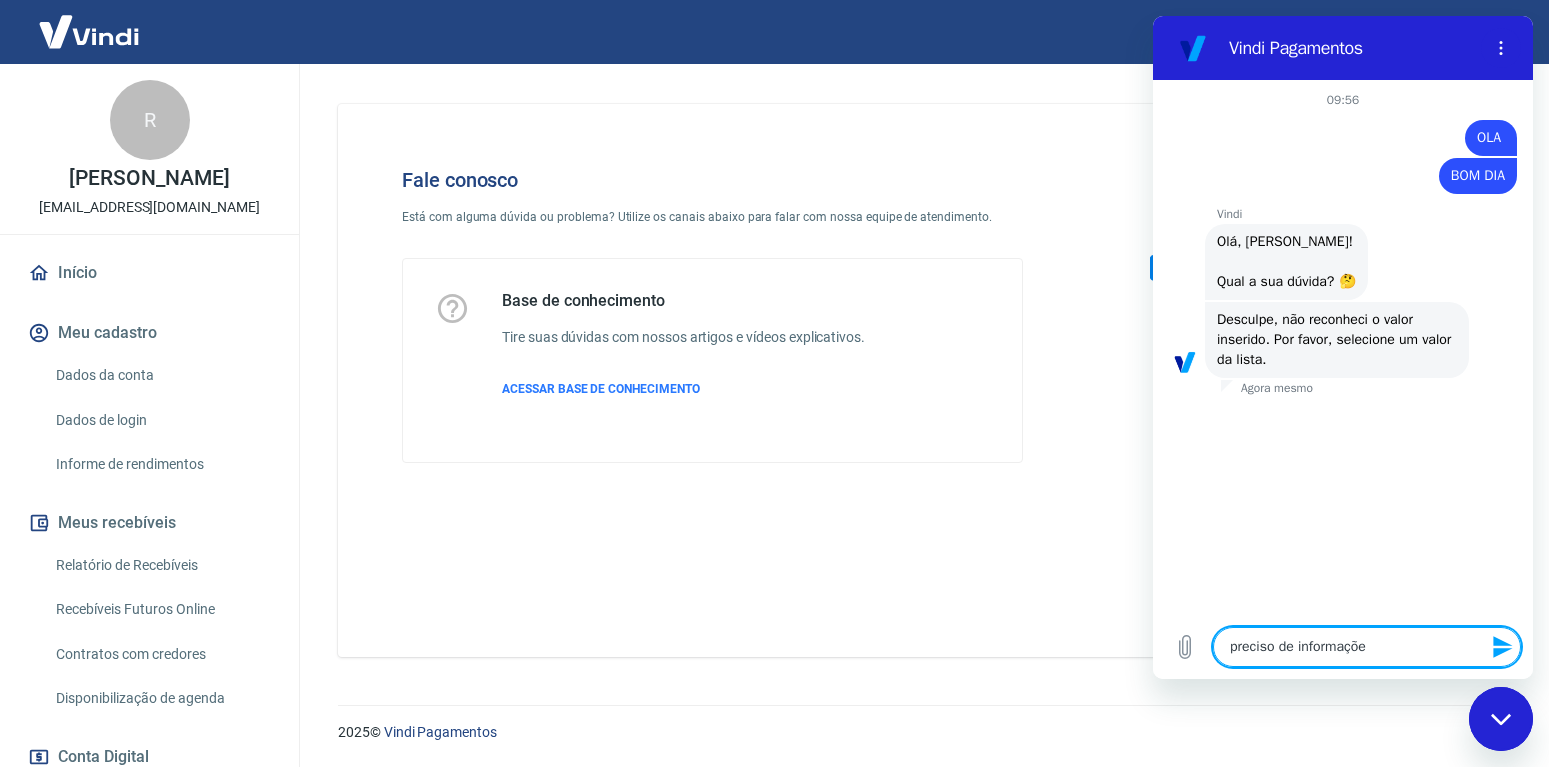 type on "x" 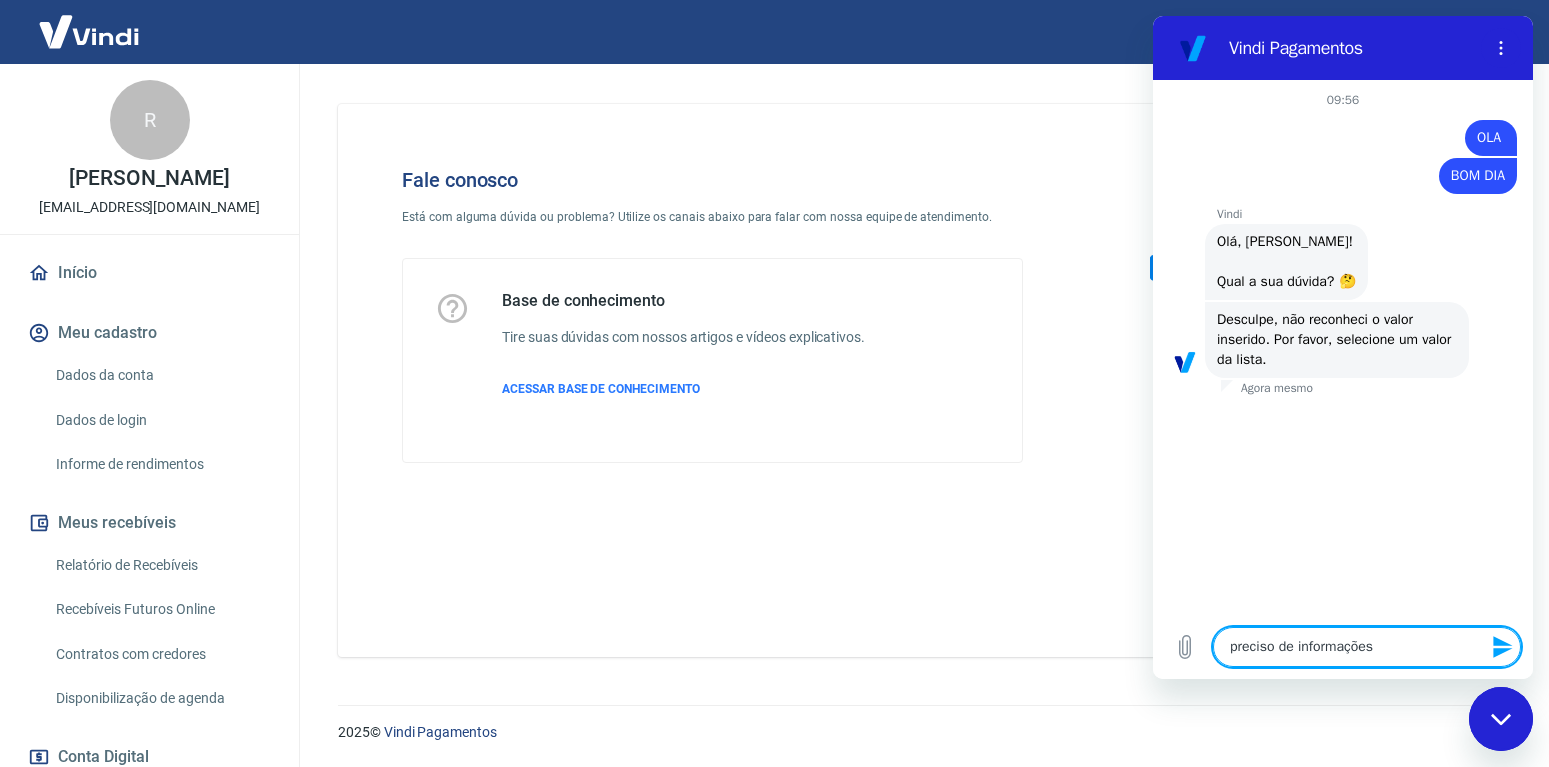 type on "preciso de informações" 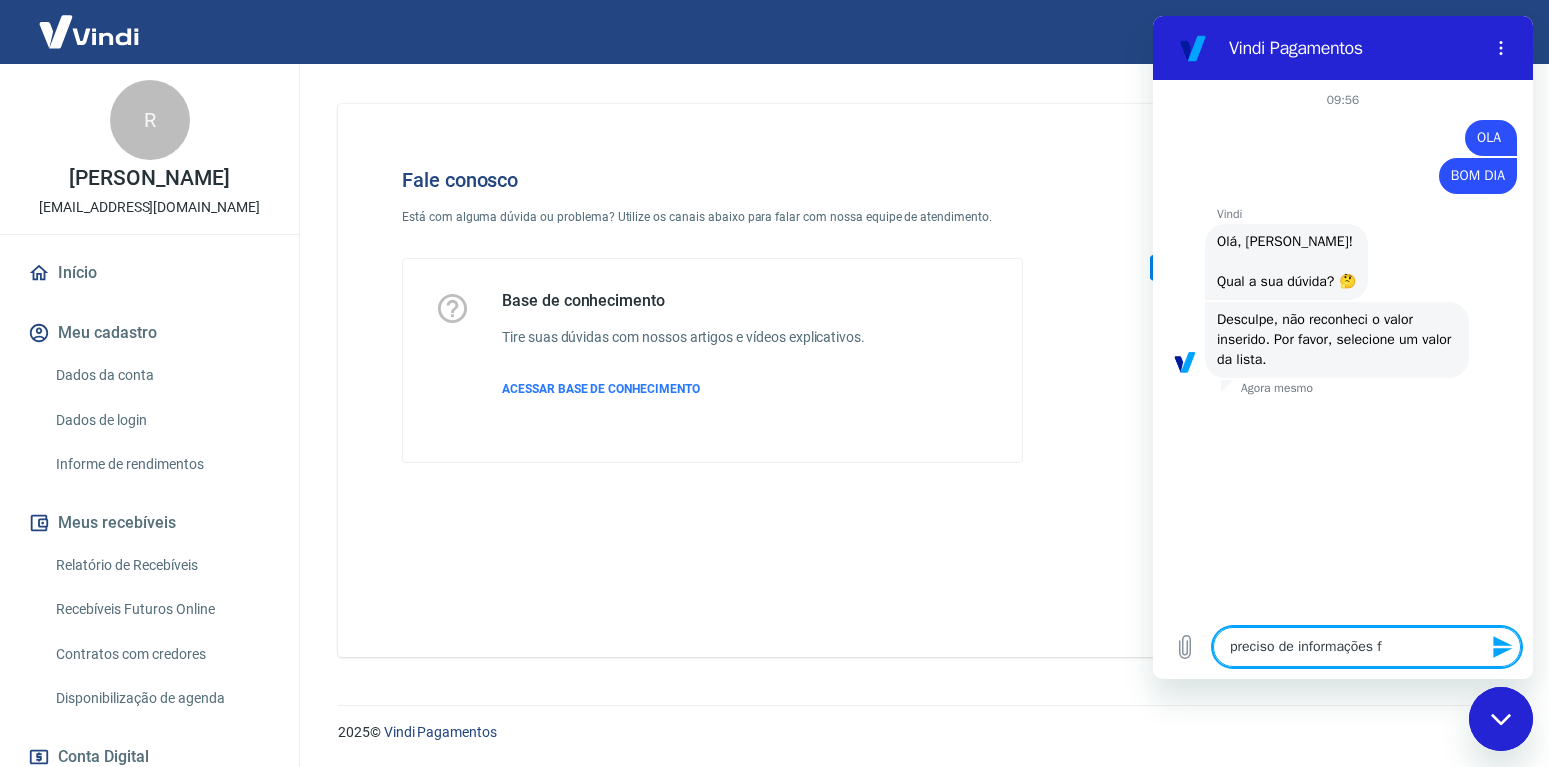 type on "preciso de informações fi" 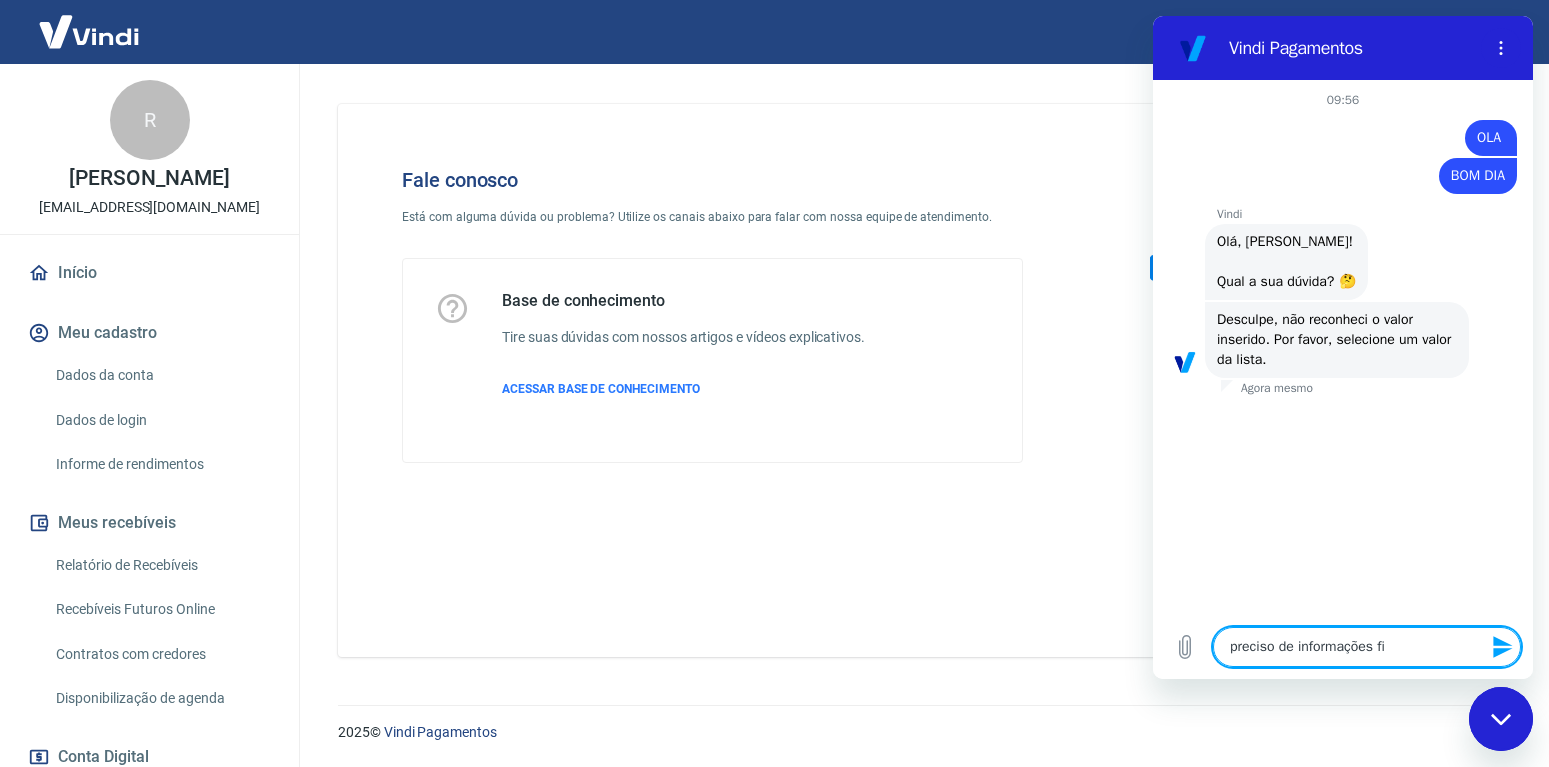 type on "preciso de informações fin" 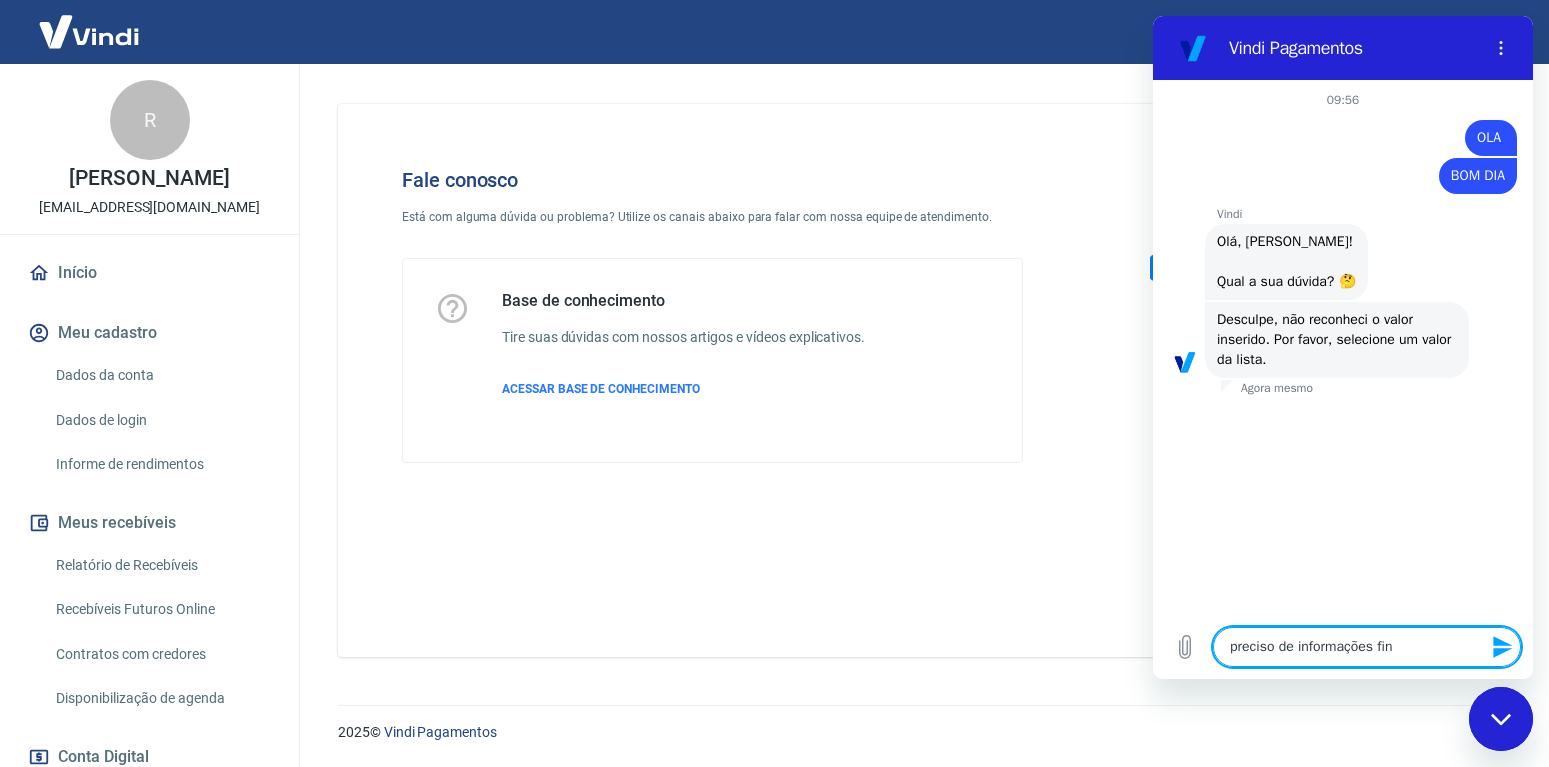 type on "preciso de informações fina" 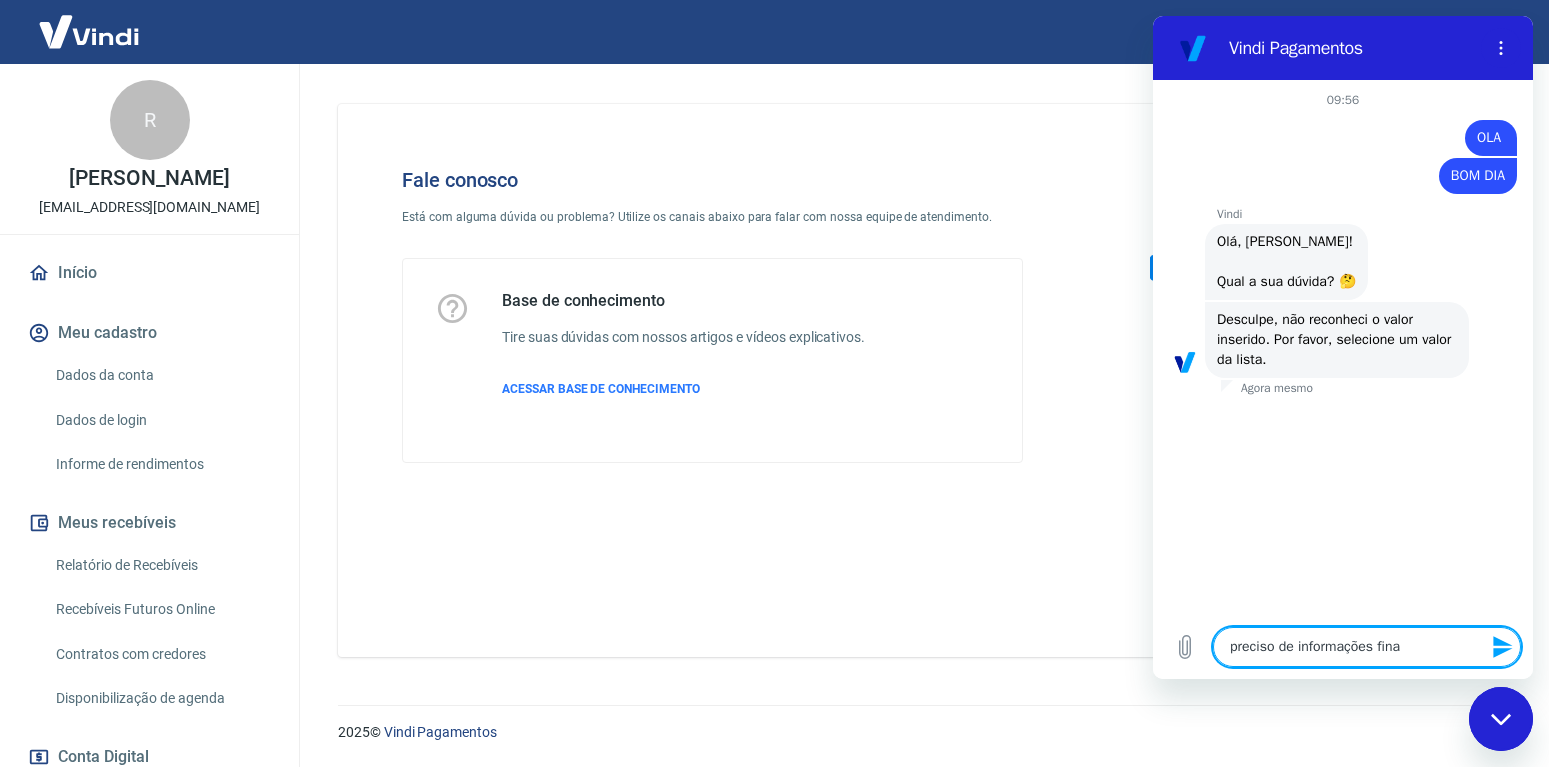 type on "preciso de informações finan" 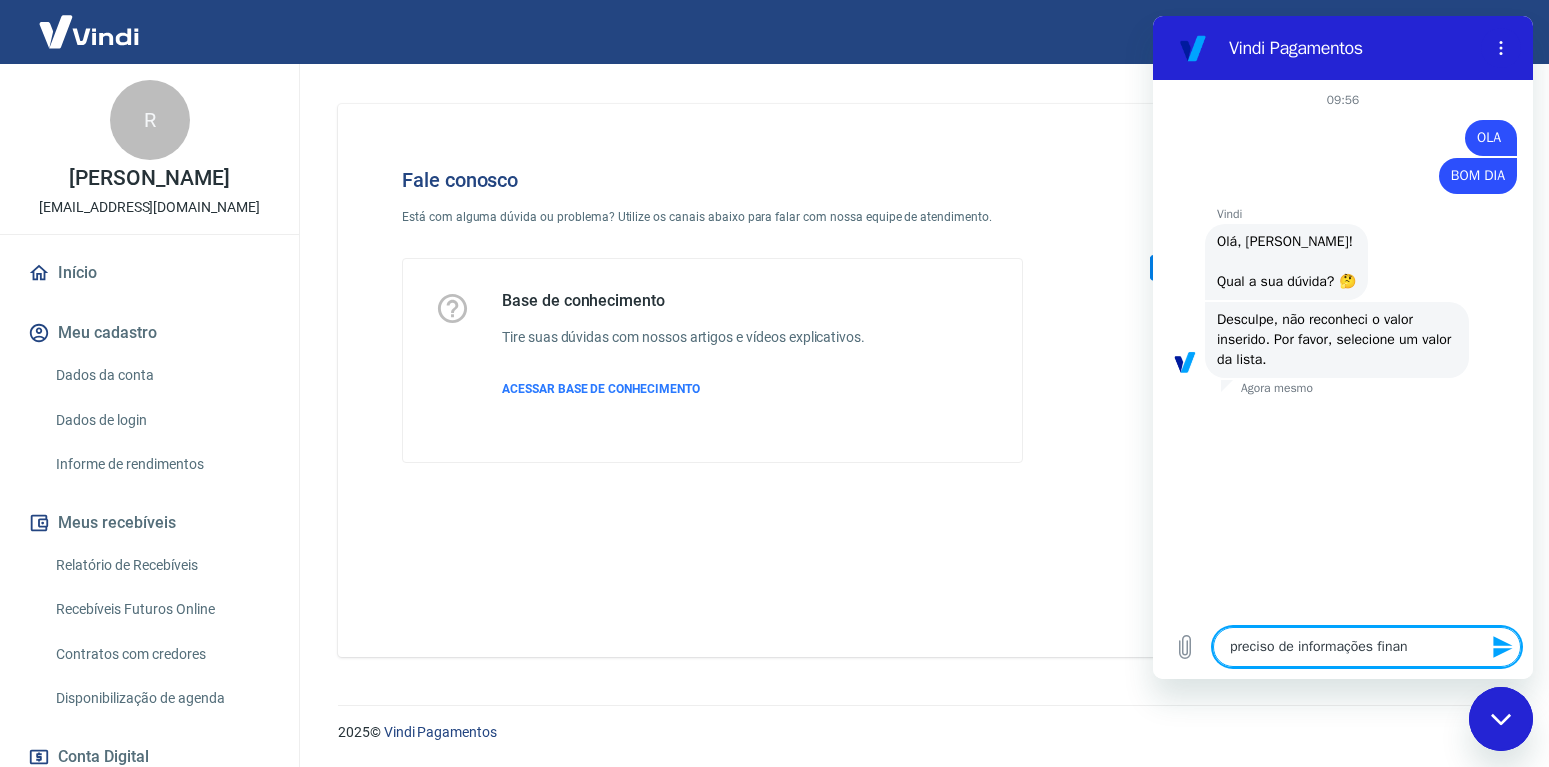 type on "x" 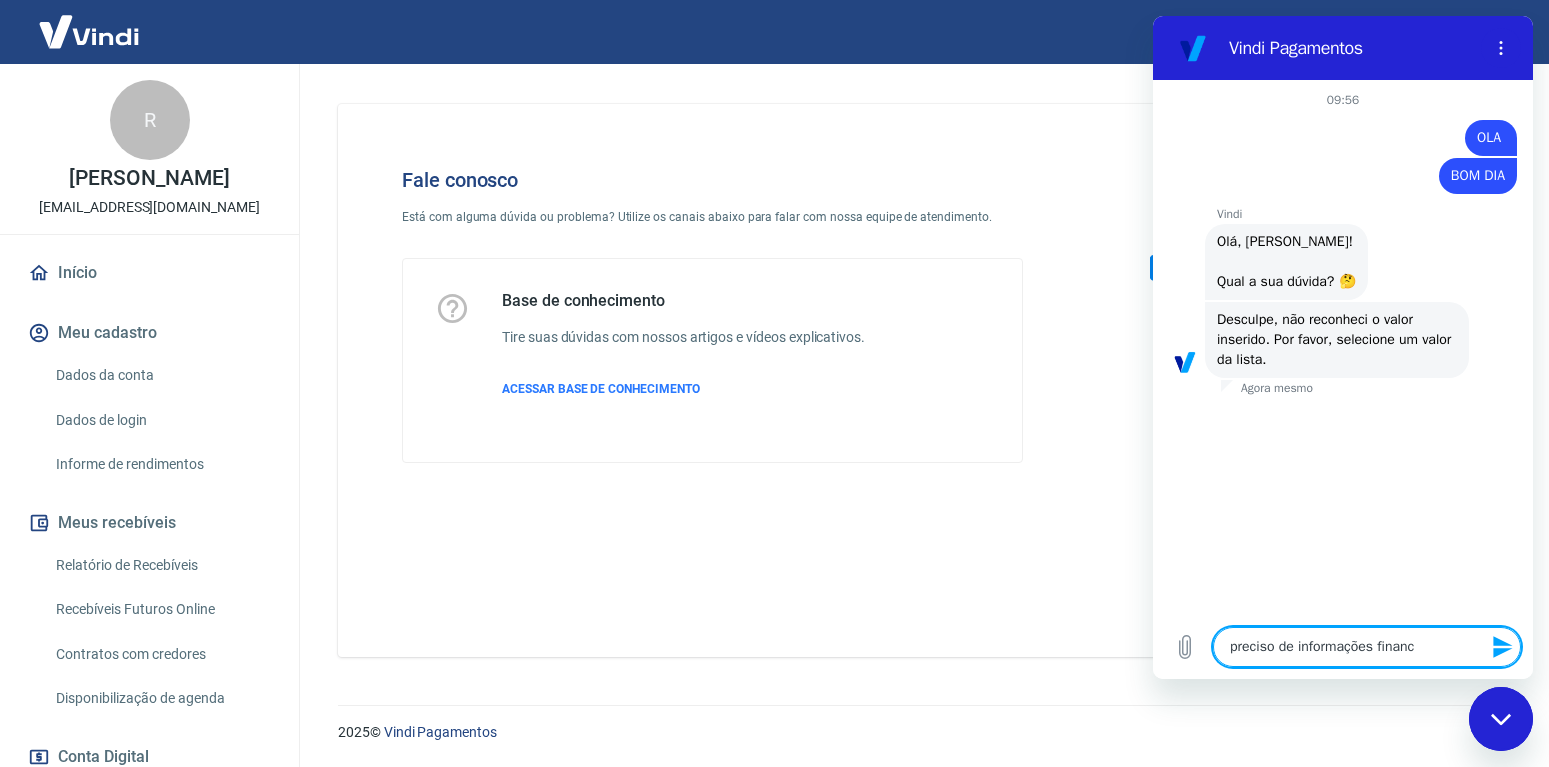 type on "preciso de informações finance" 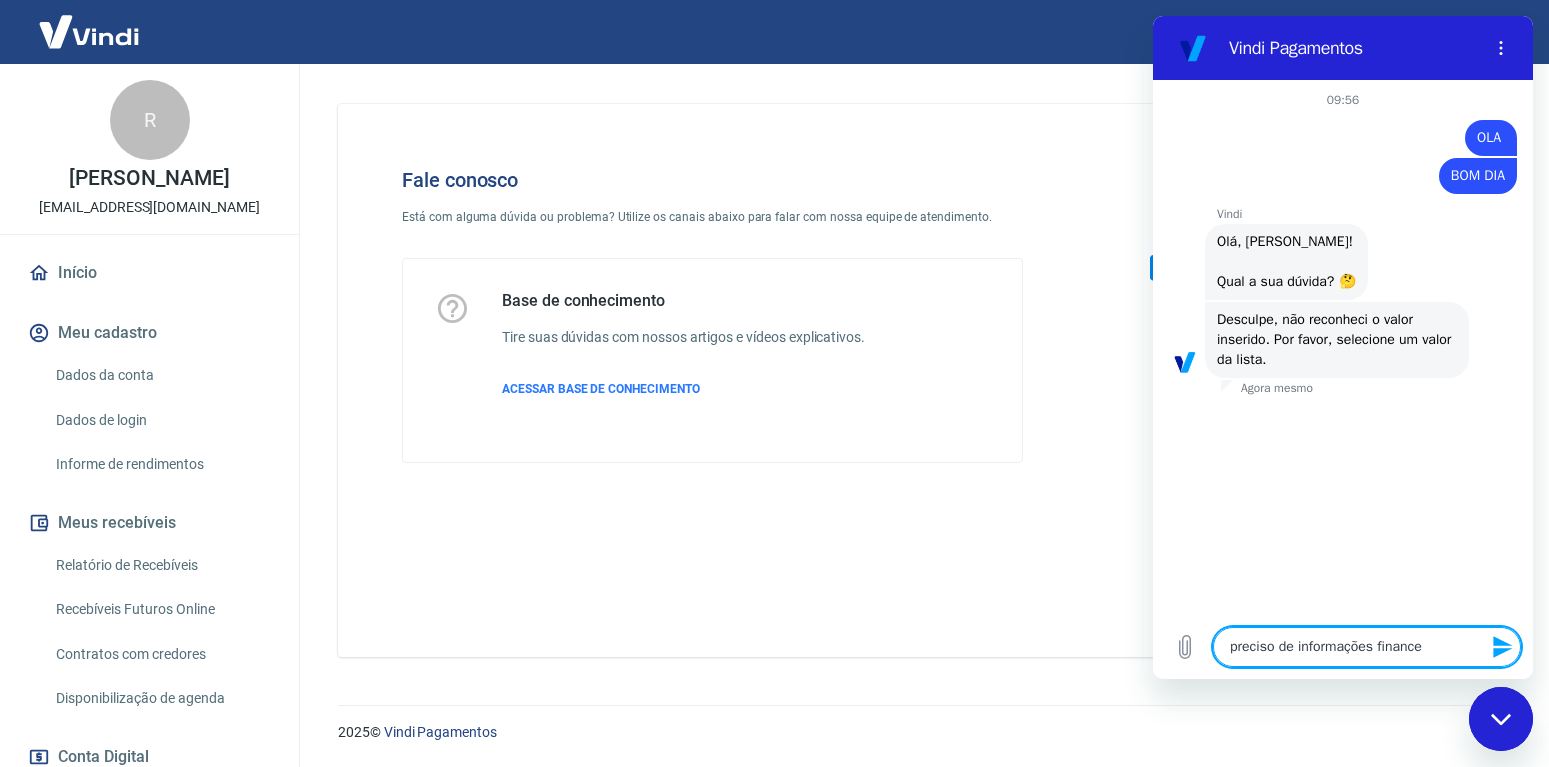 type on "preciso de informações financei" 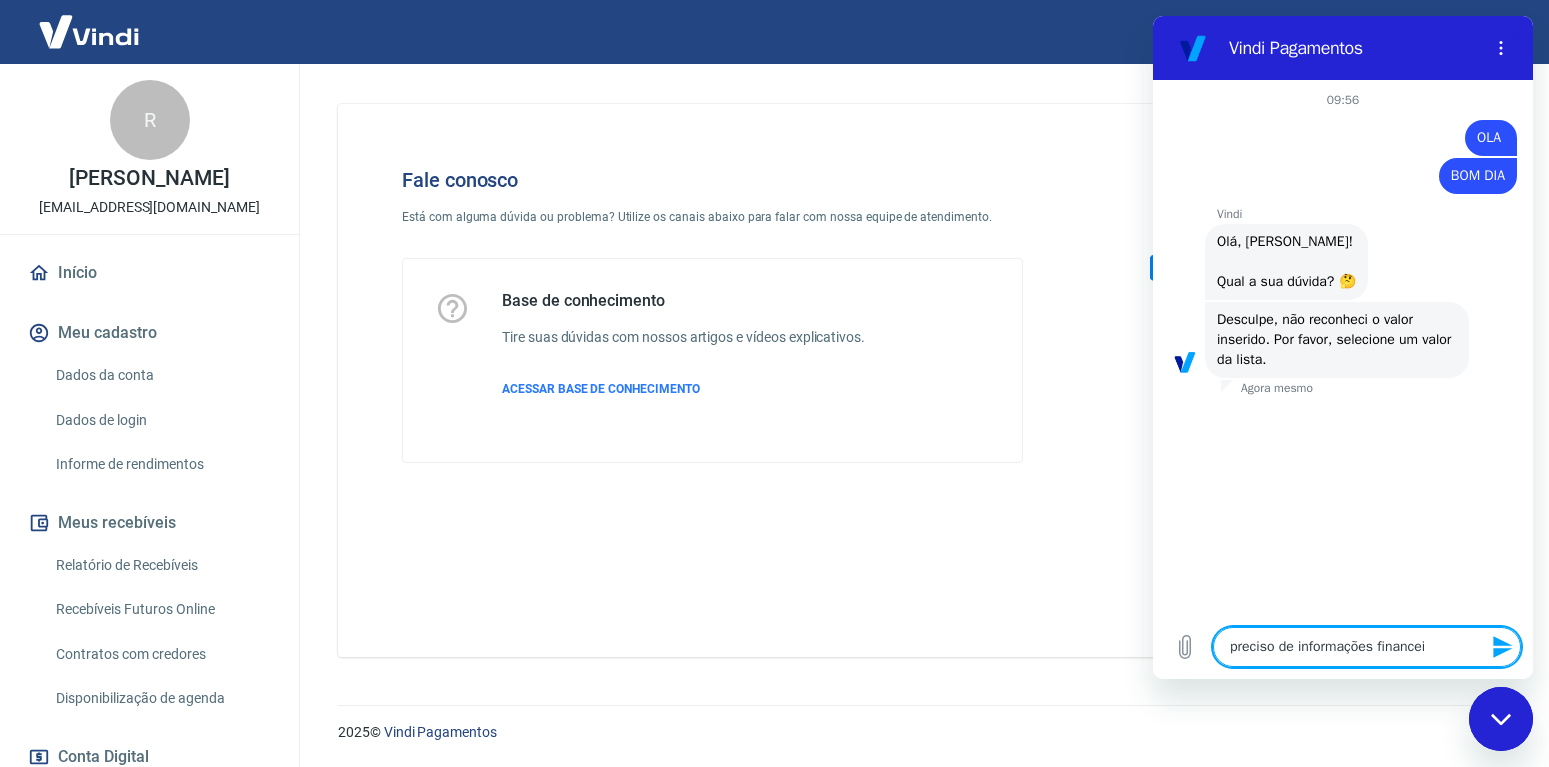 type on "preciso de informações financeir" 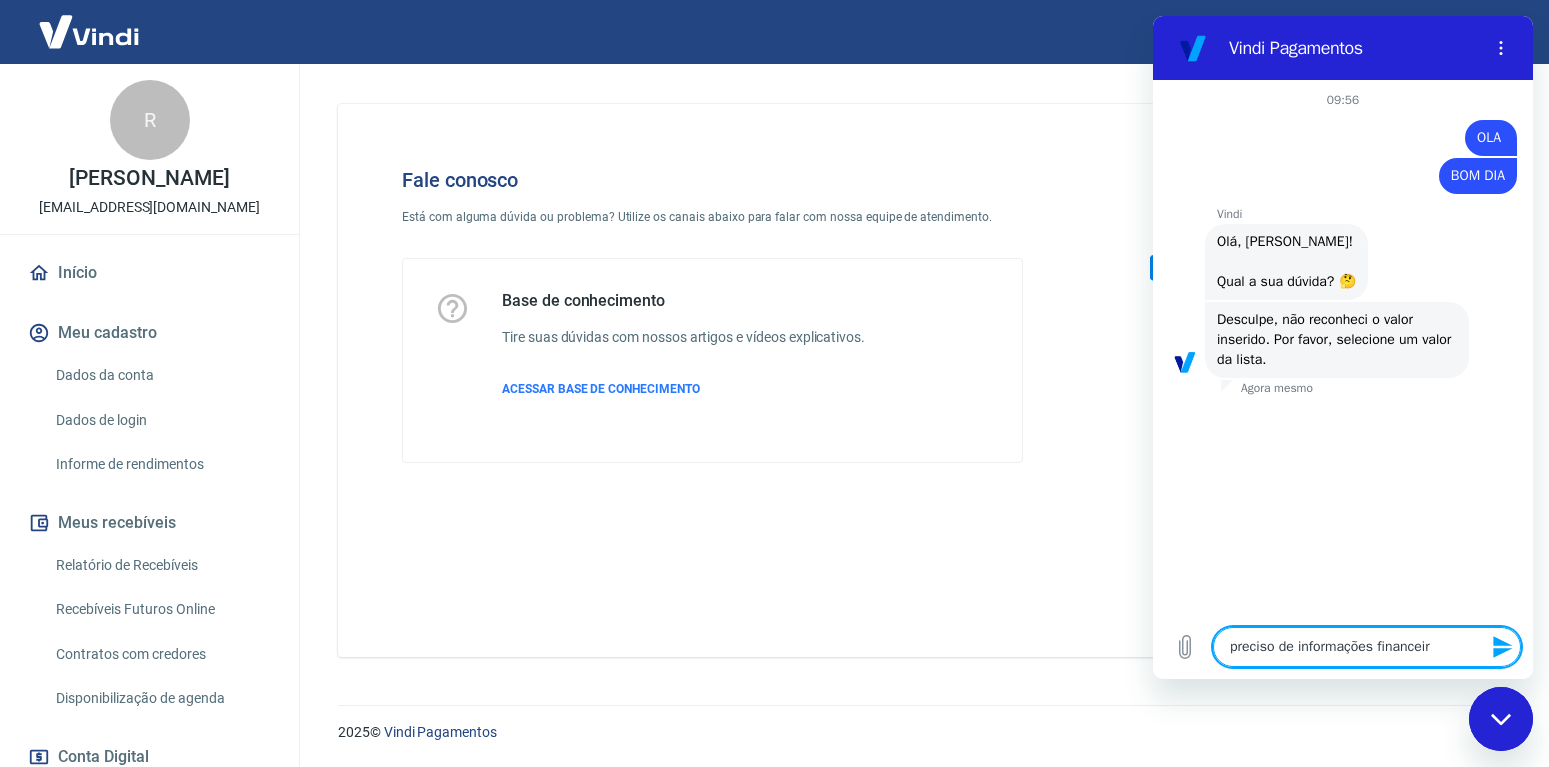 type on "preciso de informações financeira" 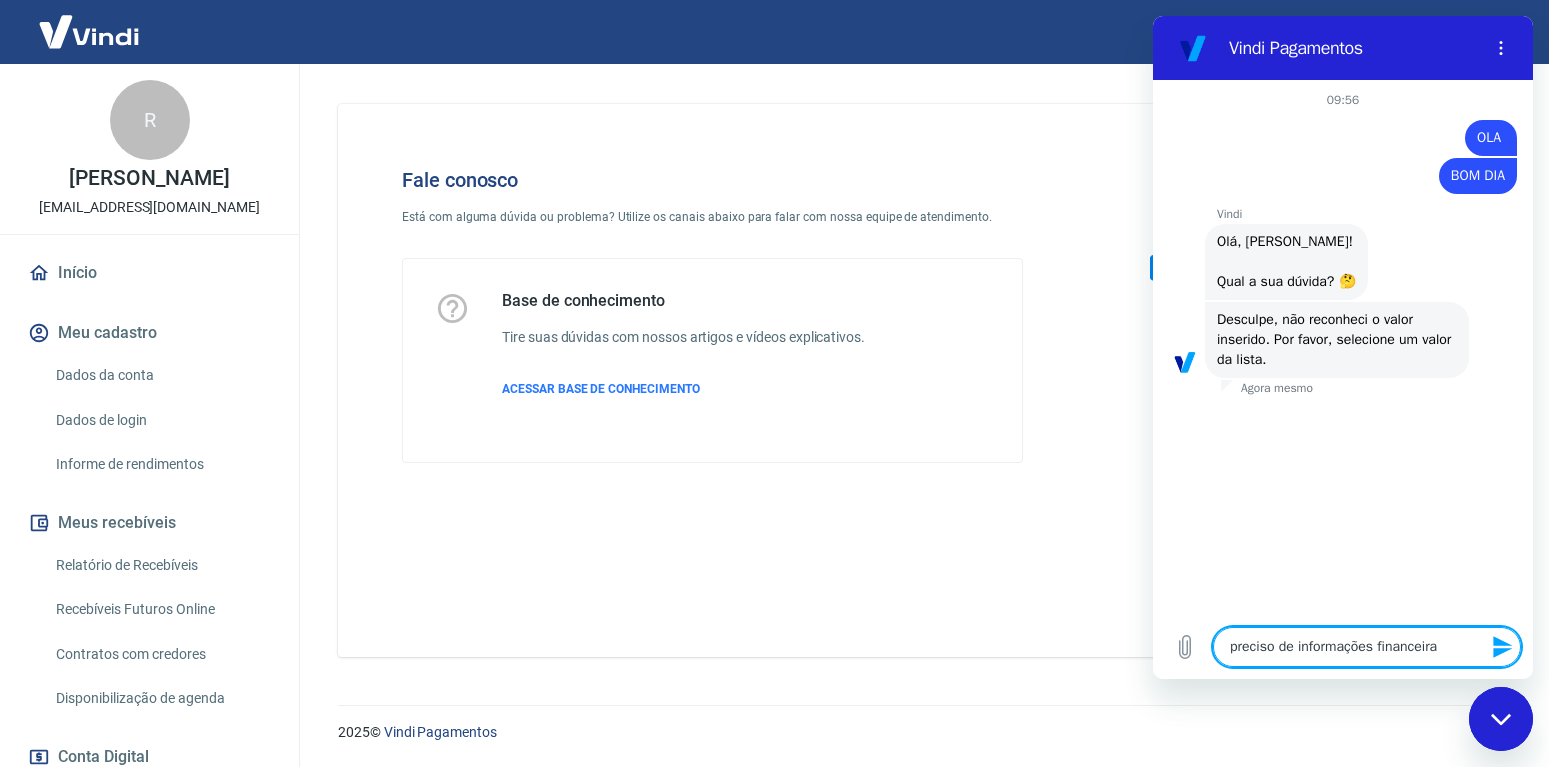type on "preciso de informações financeiras" 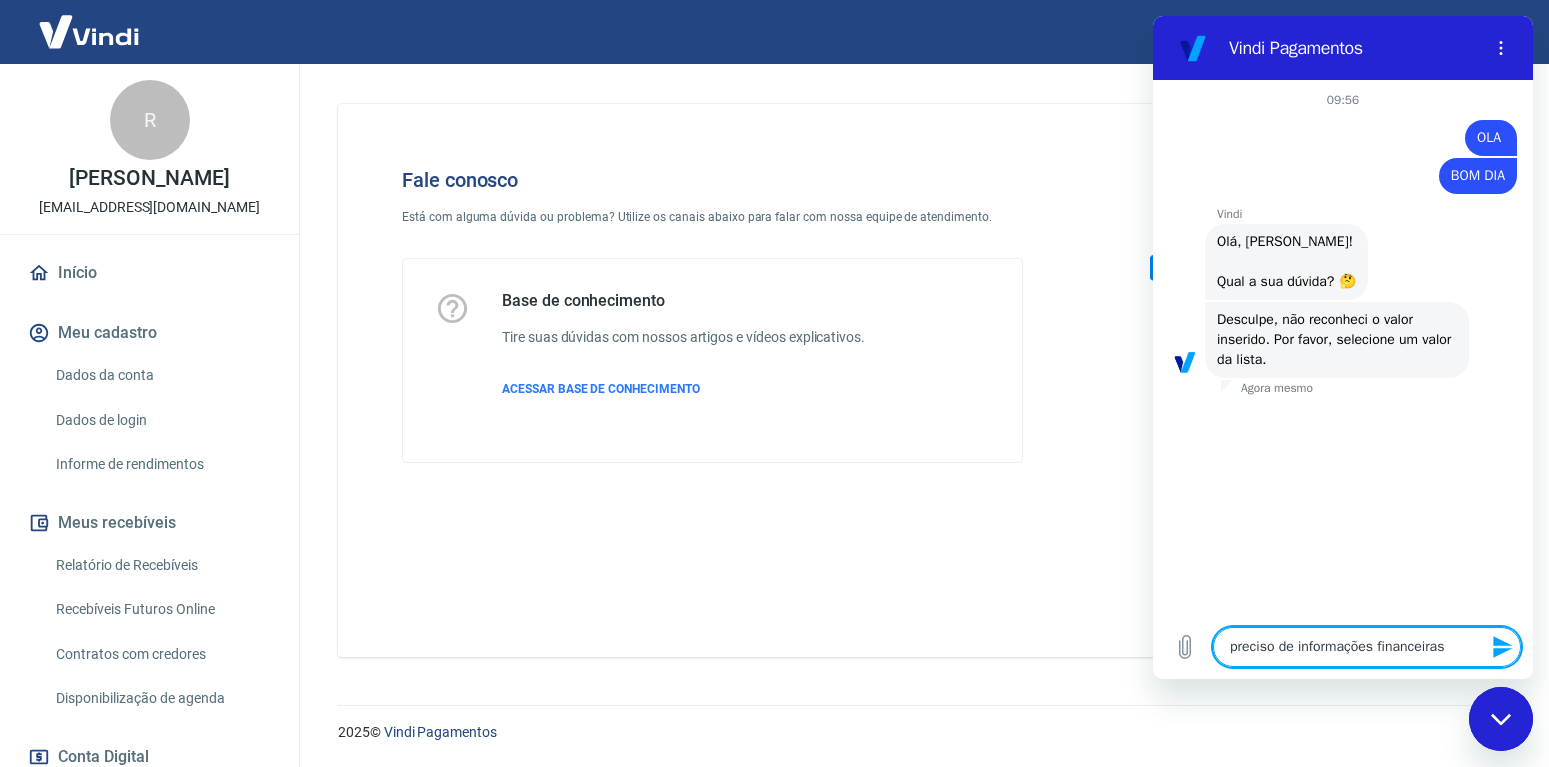 type 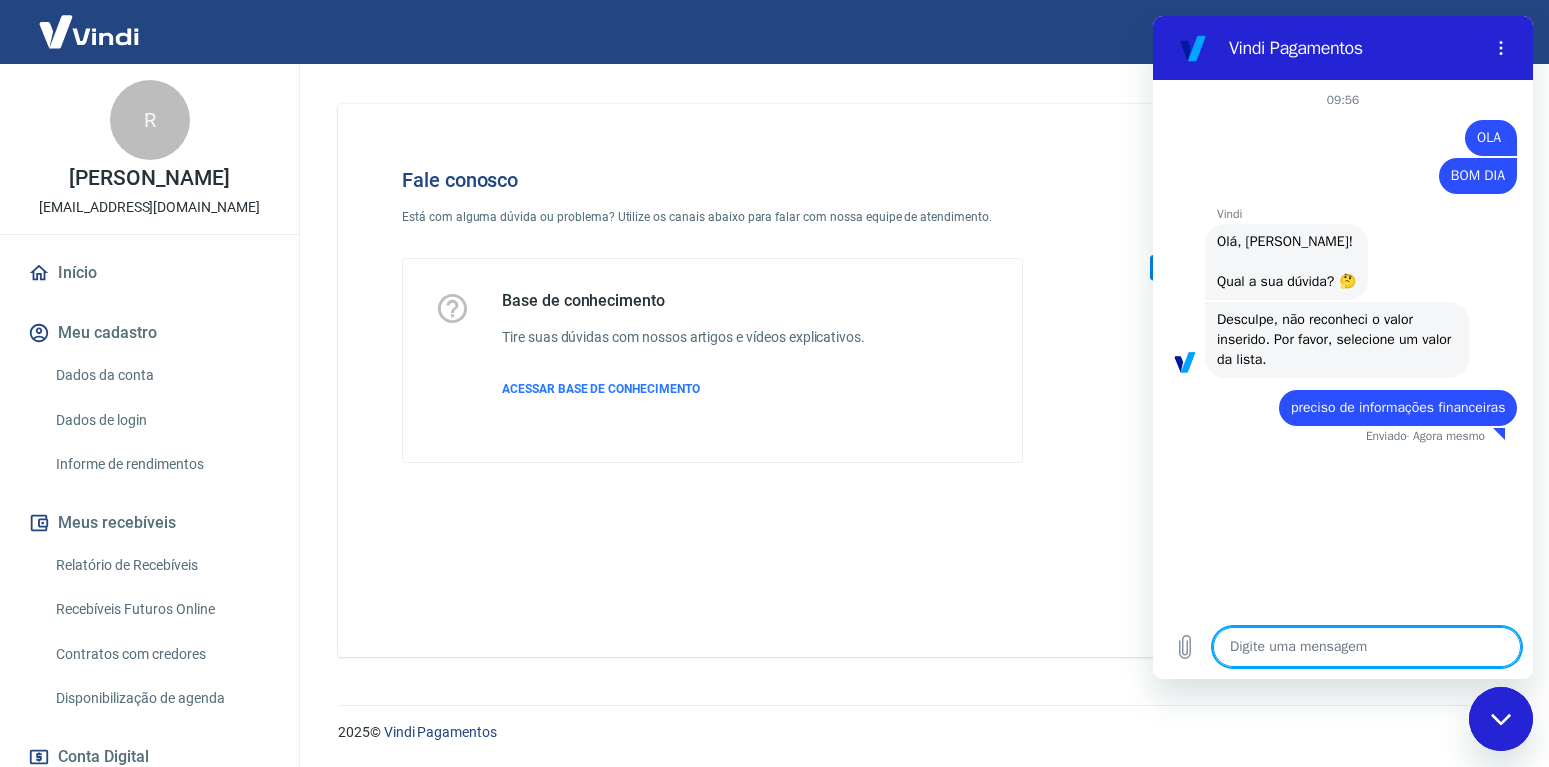 type on "x" 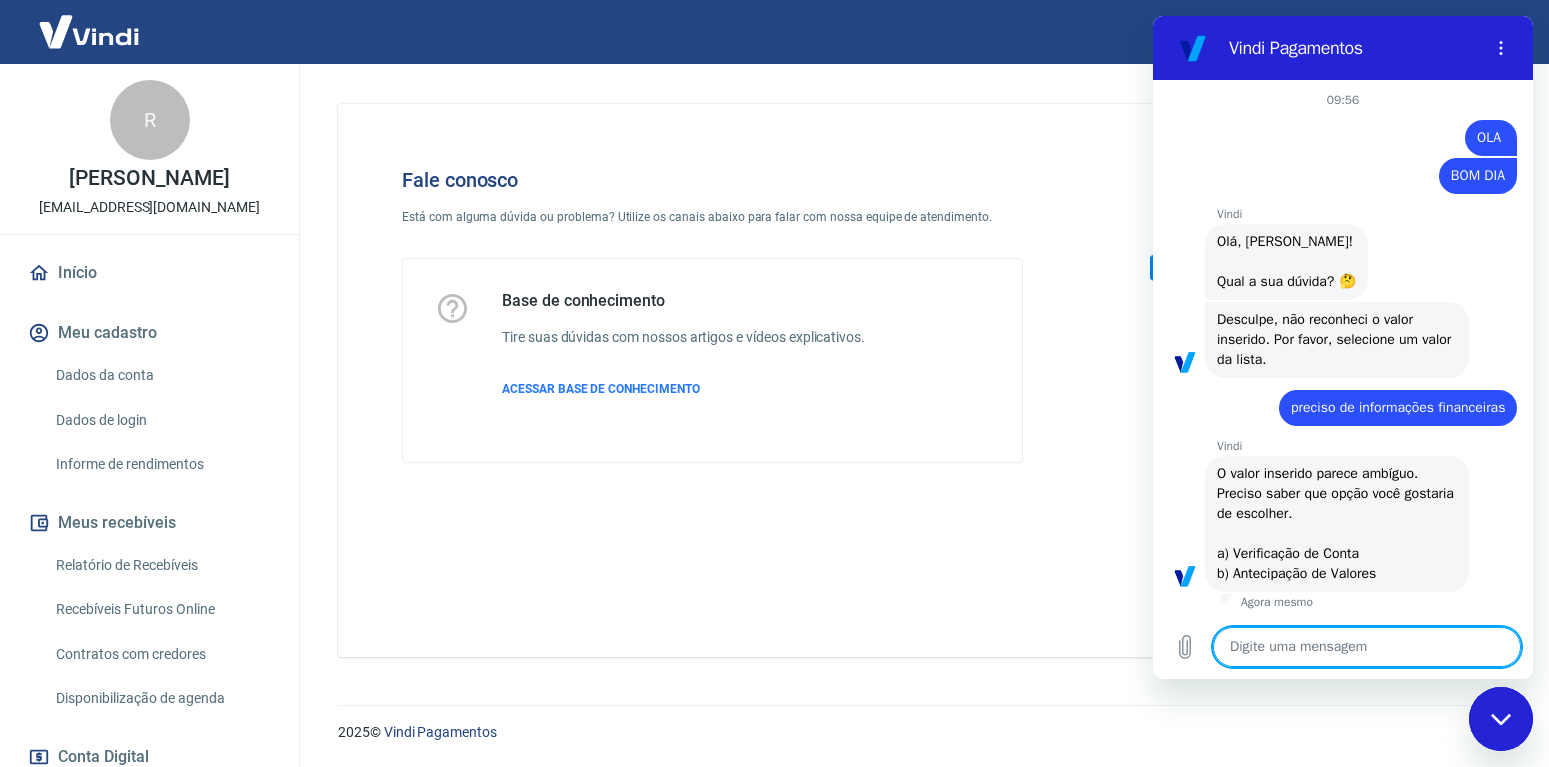 type on "a" 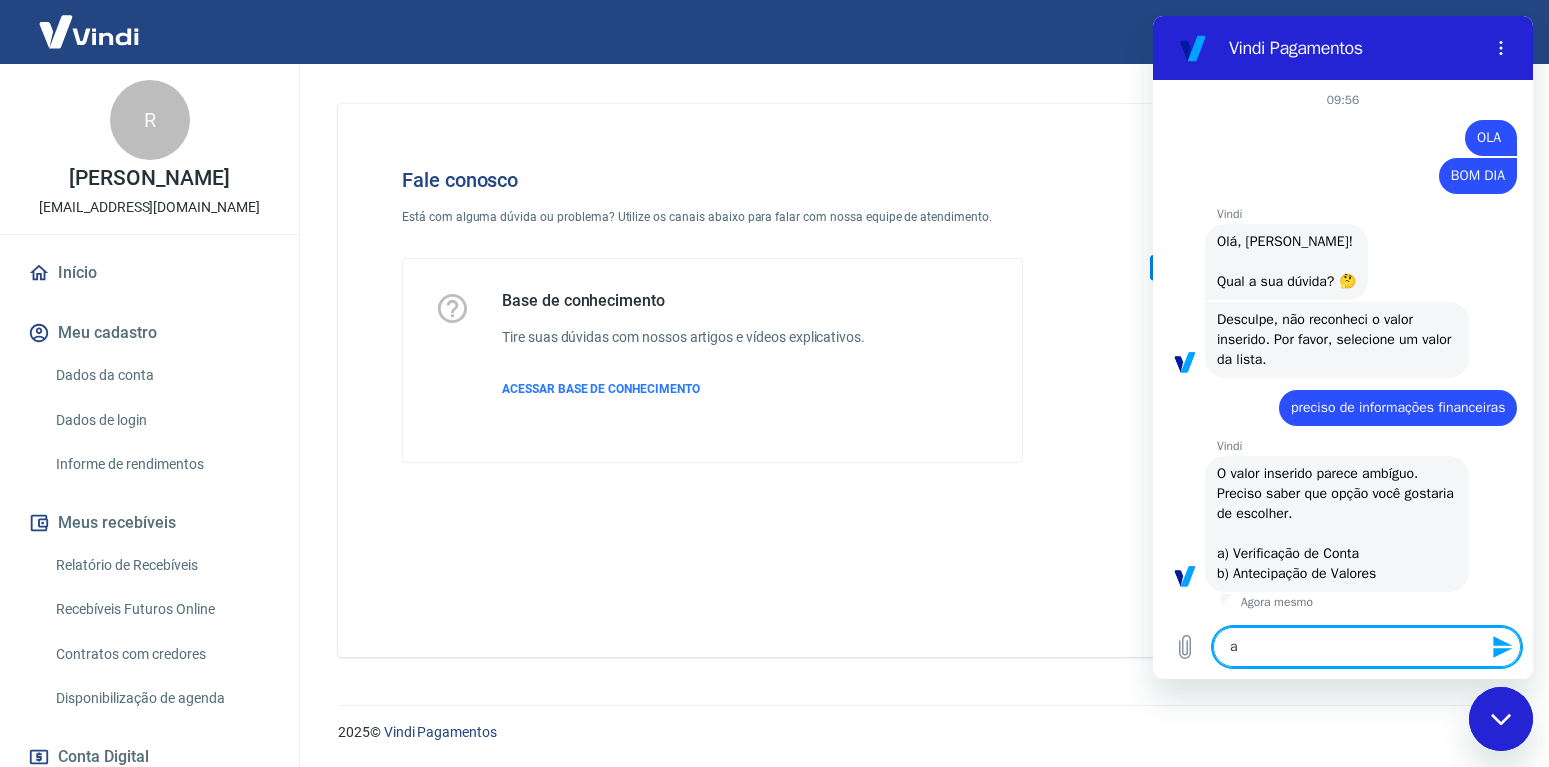 type 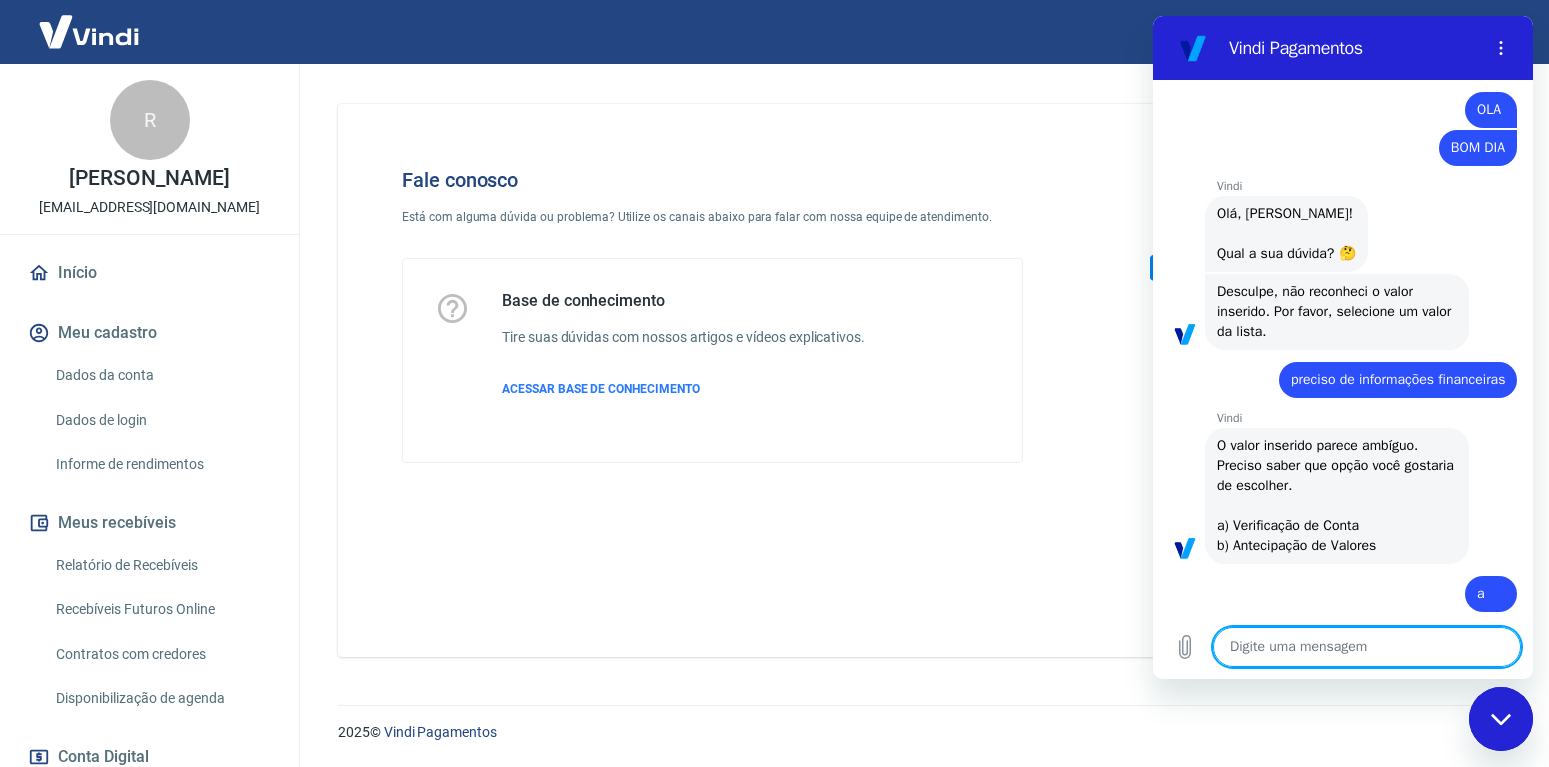 type on "x" 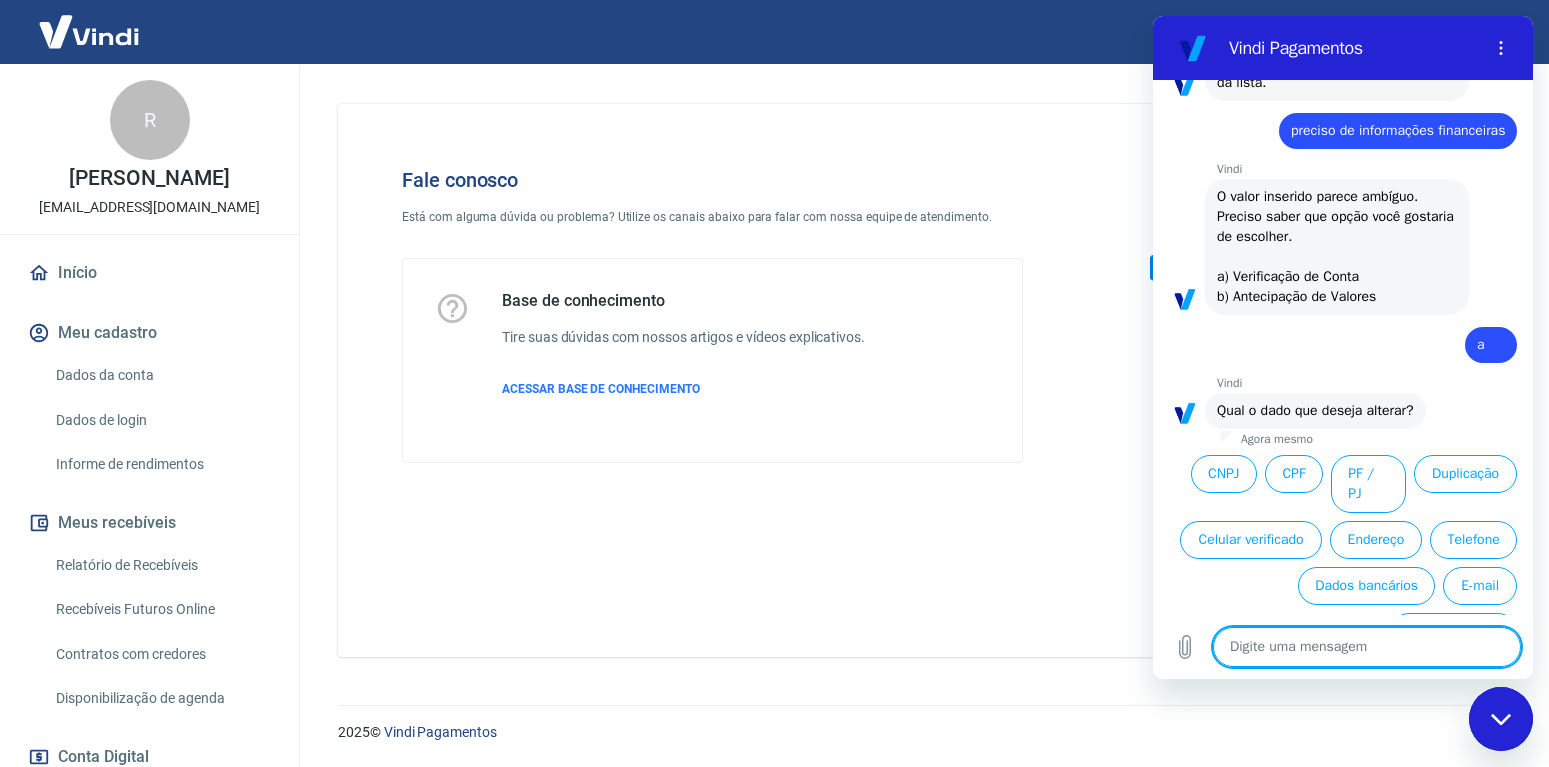 scroll, scrollTop: 278, scrollLeft: 0, axis: vertical 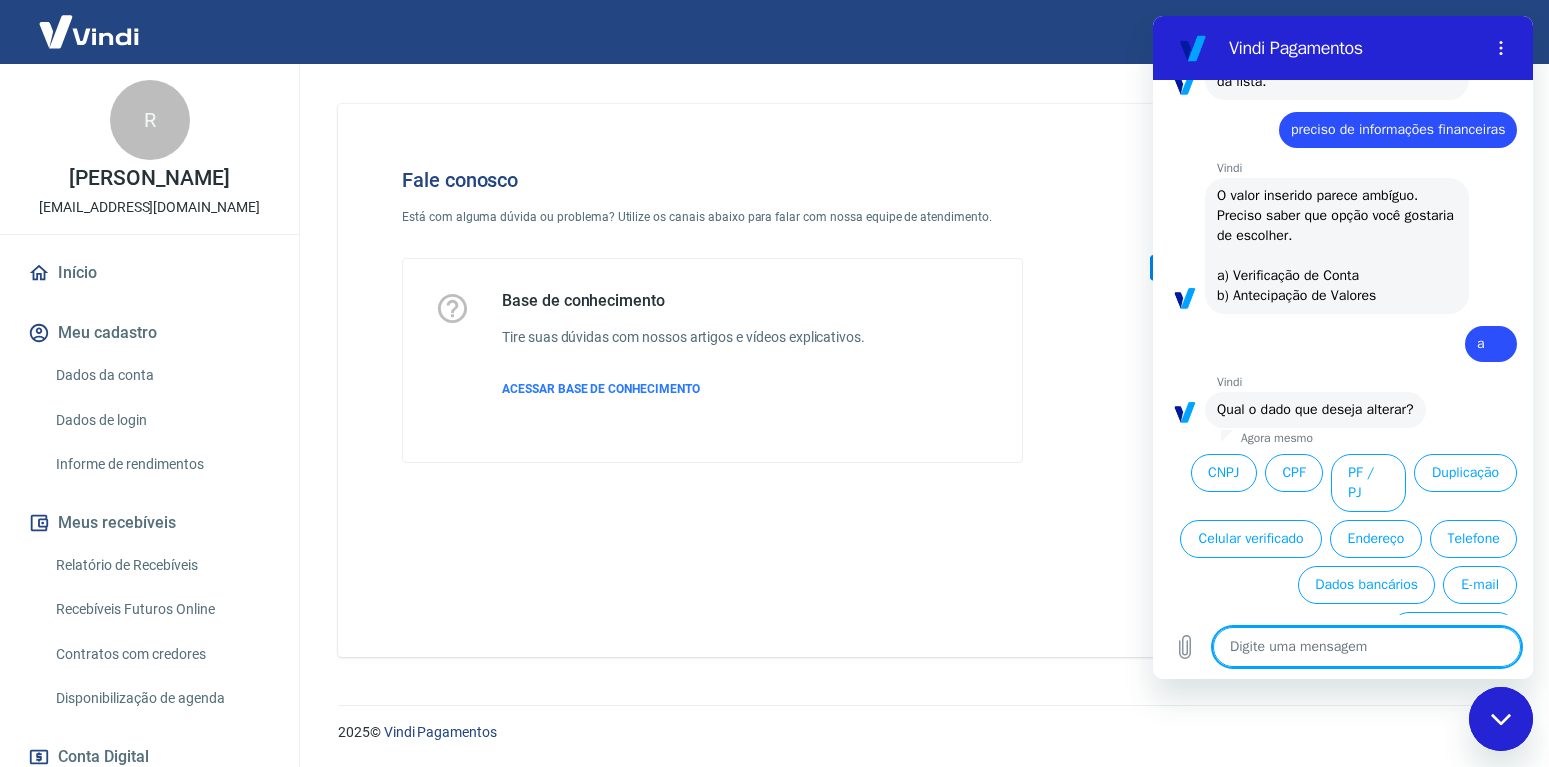 type on "b" 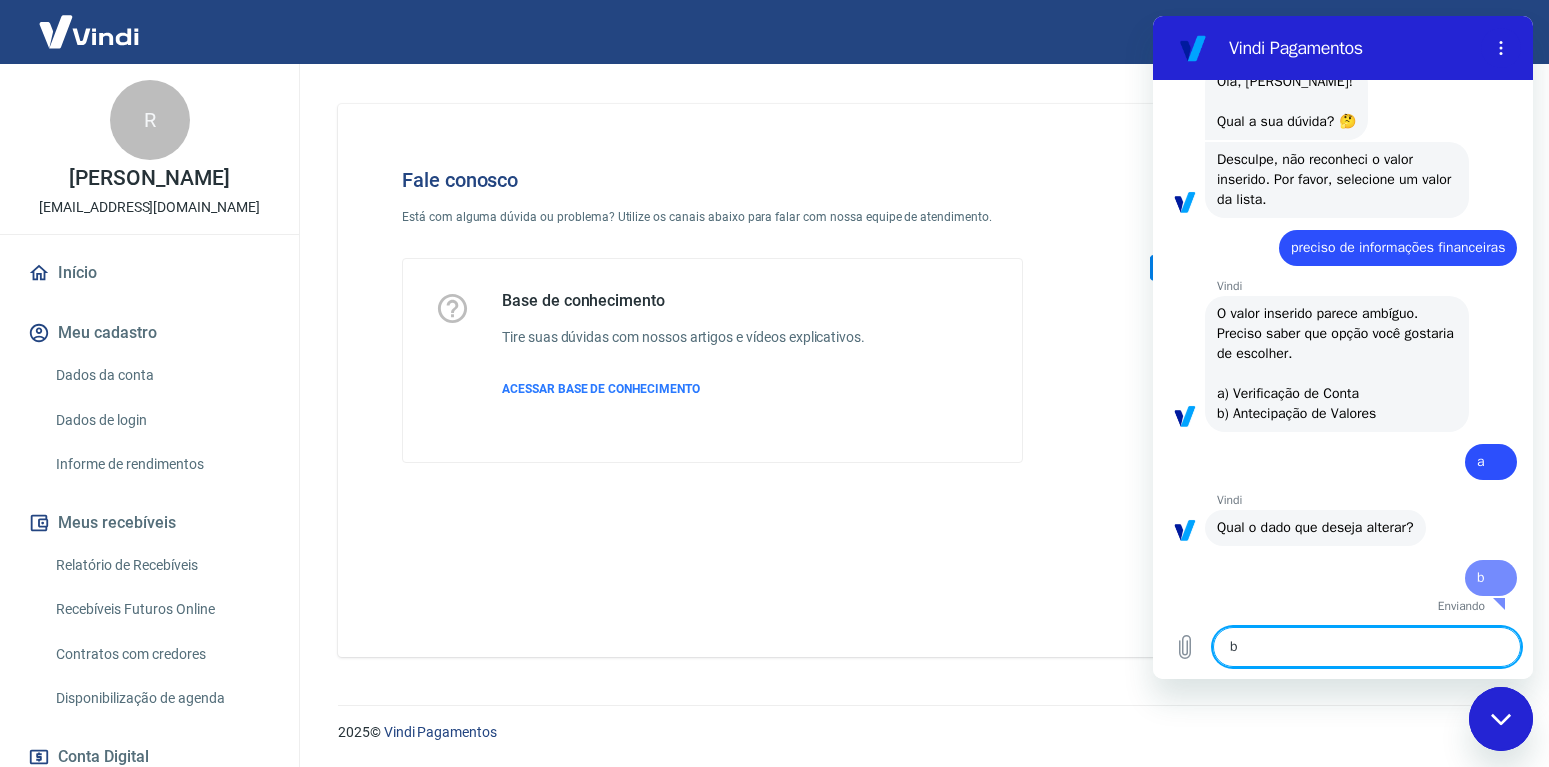type 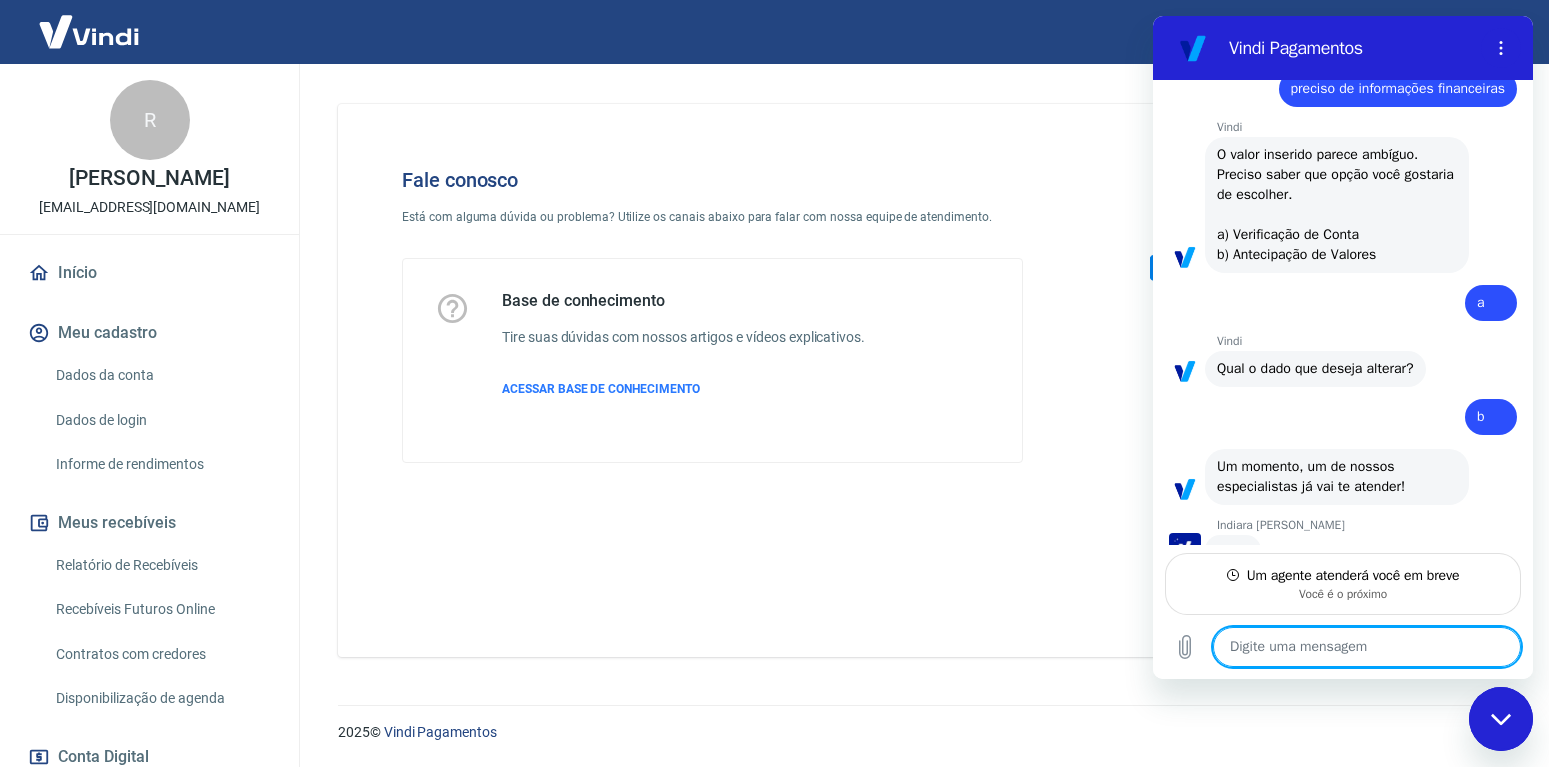 scroll, scrollTop: 320, scrollLeft: 0, axis: vertical 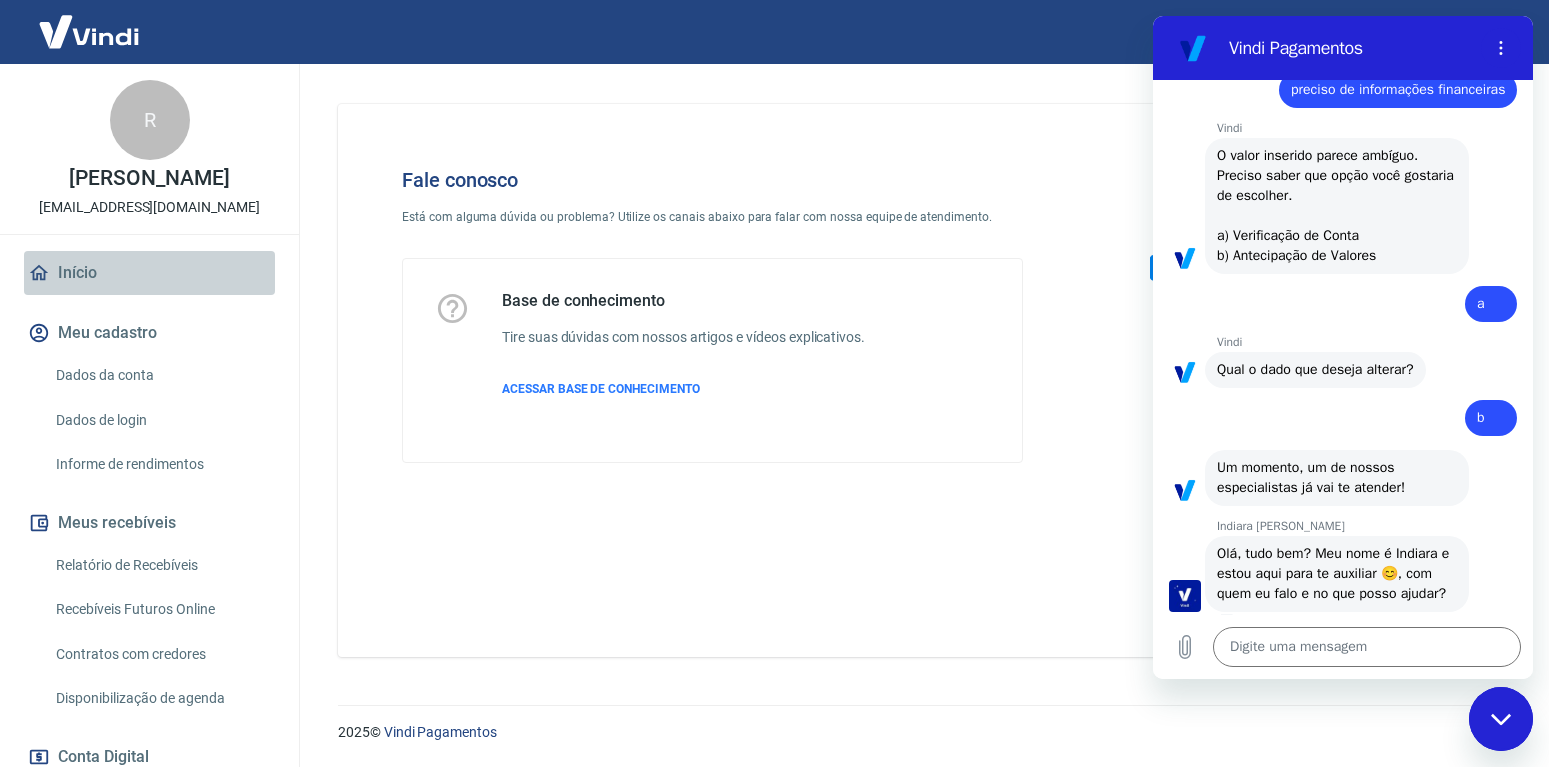 click on "Início" at bounding box center (149, 273) 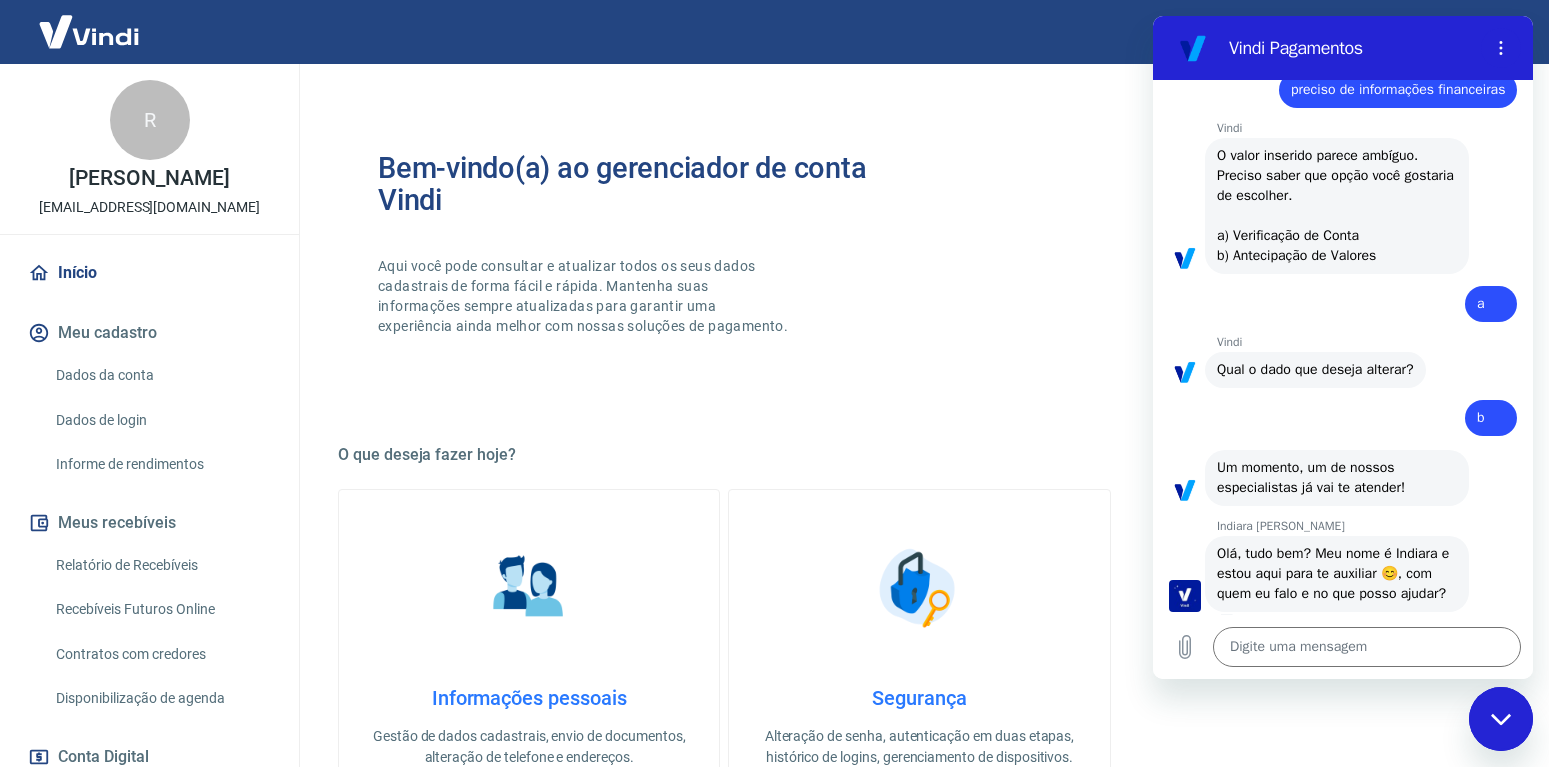 type on "x" 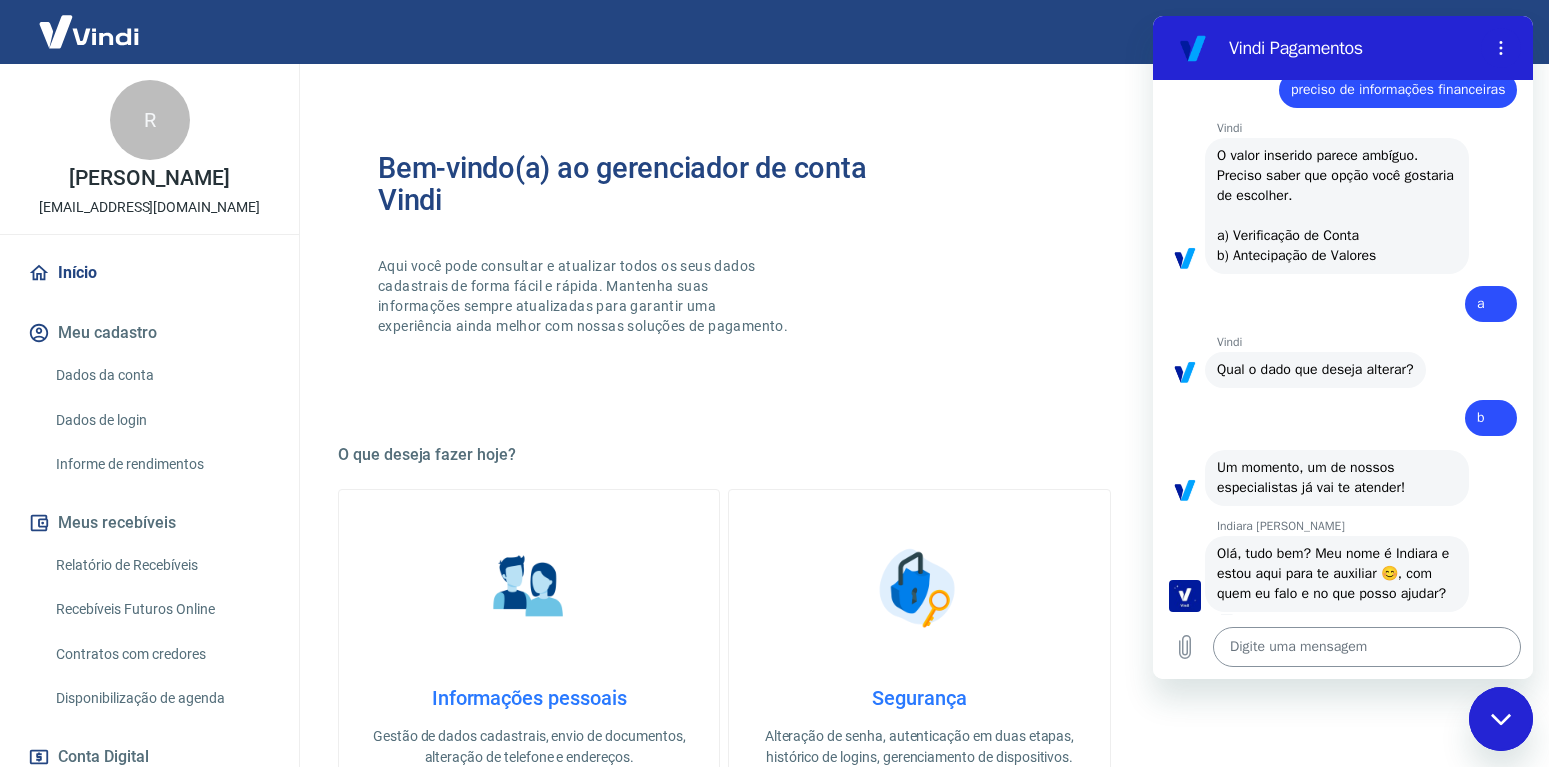 click at bounding box center (1367, 647) 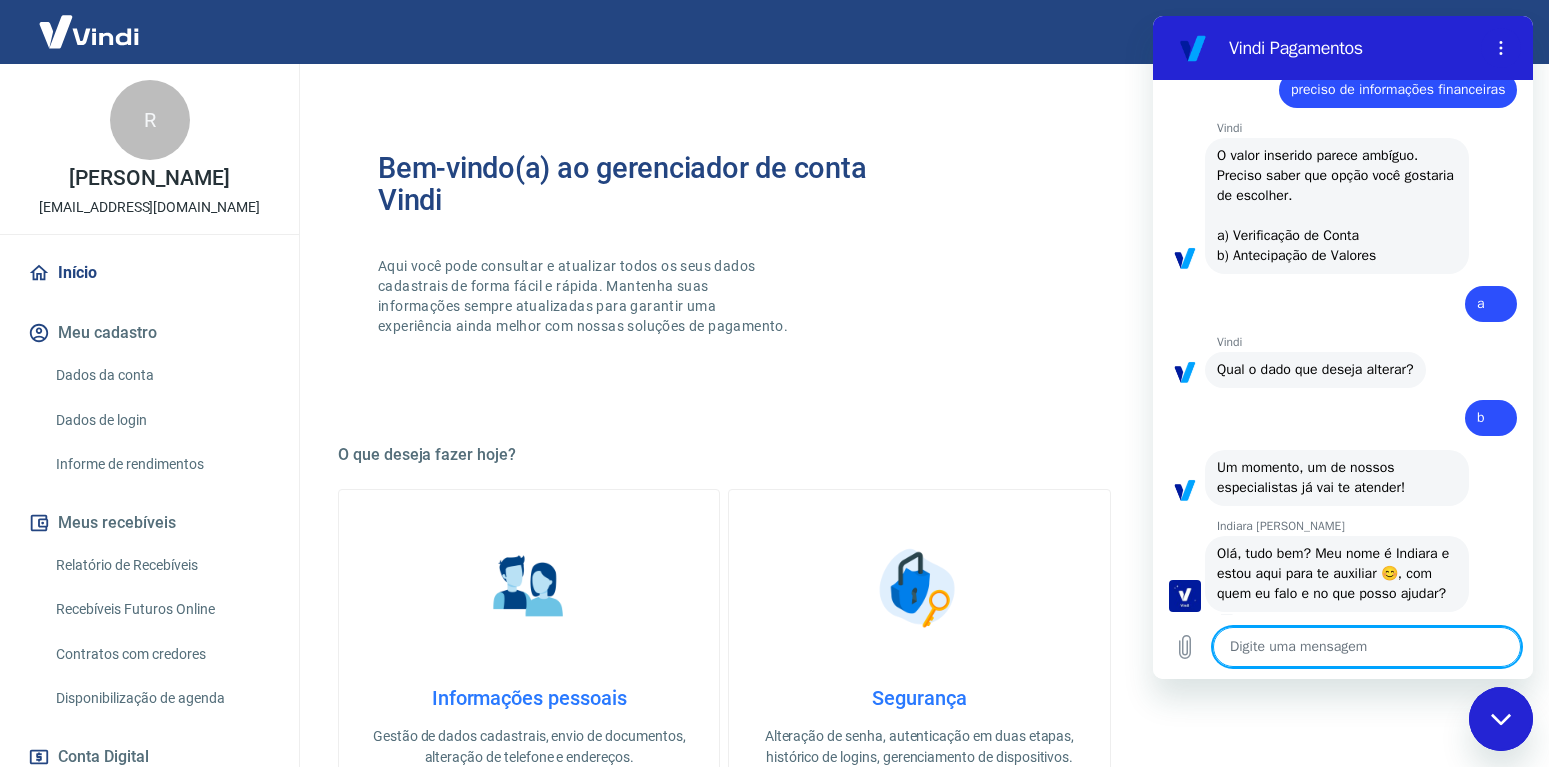 type on "O" 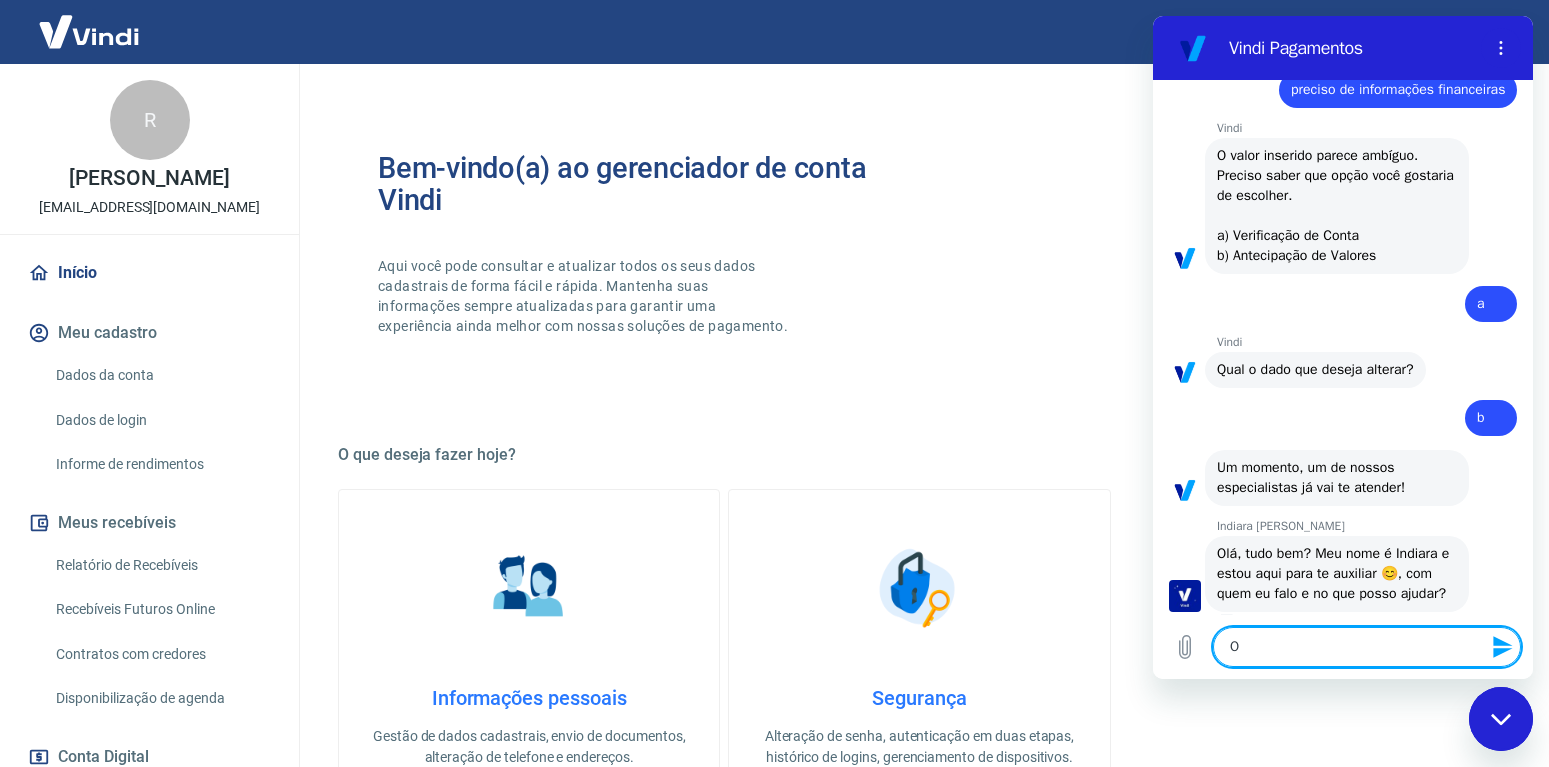 type on "OL" 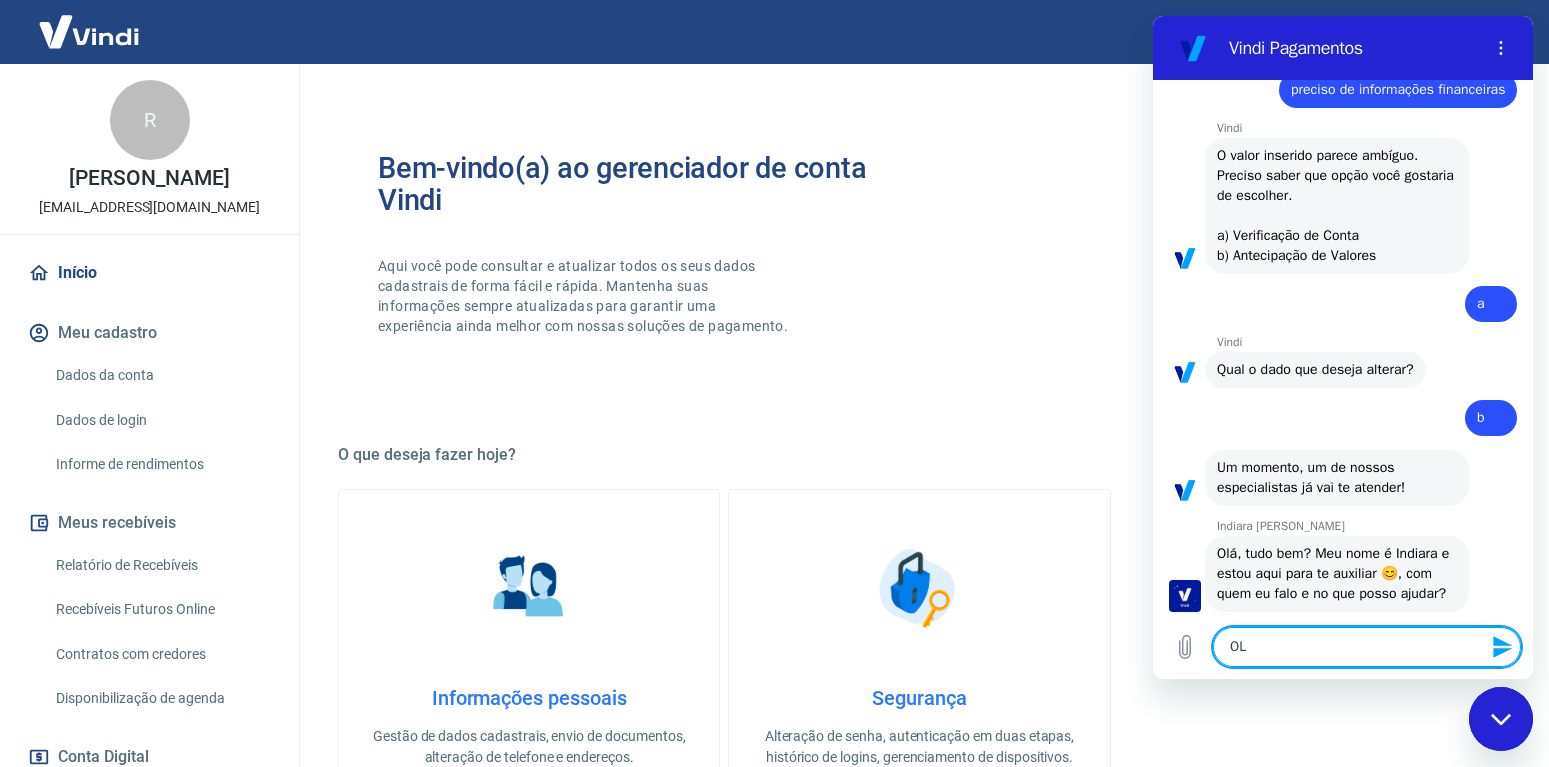 type on "OLA" 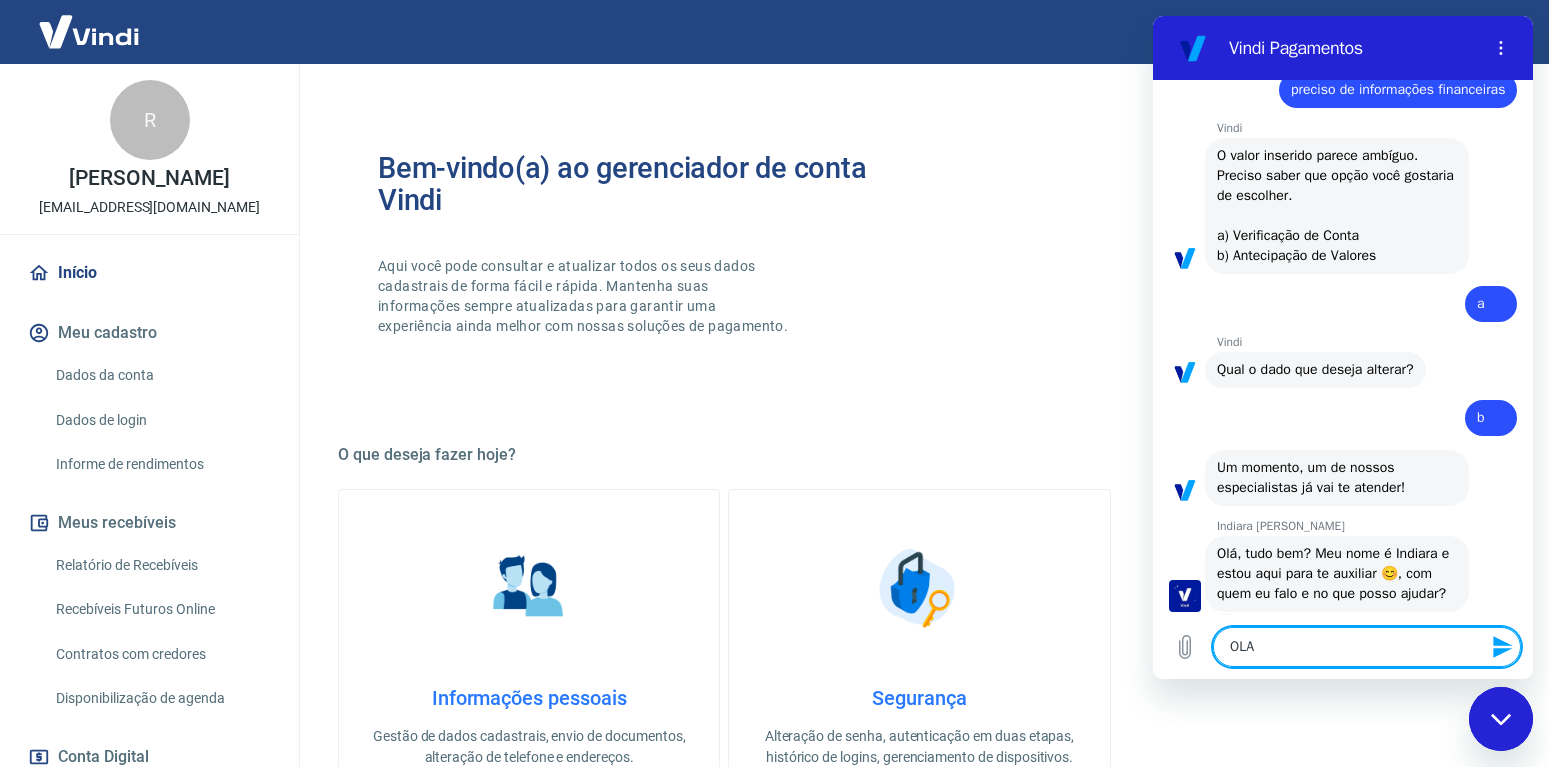 type 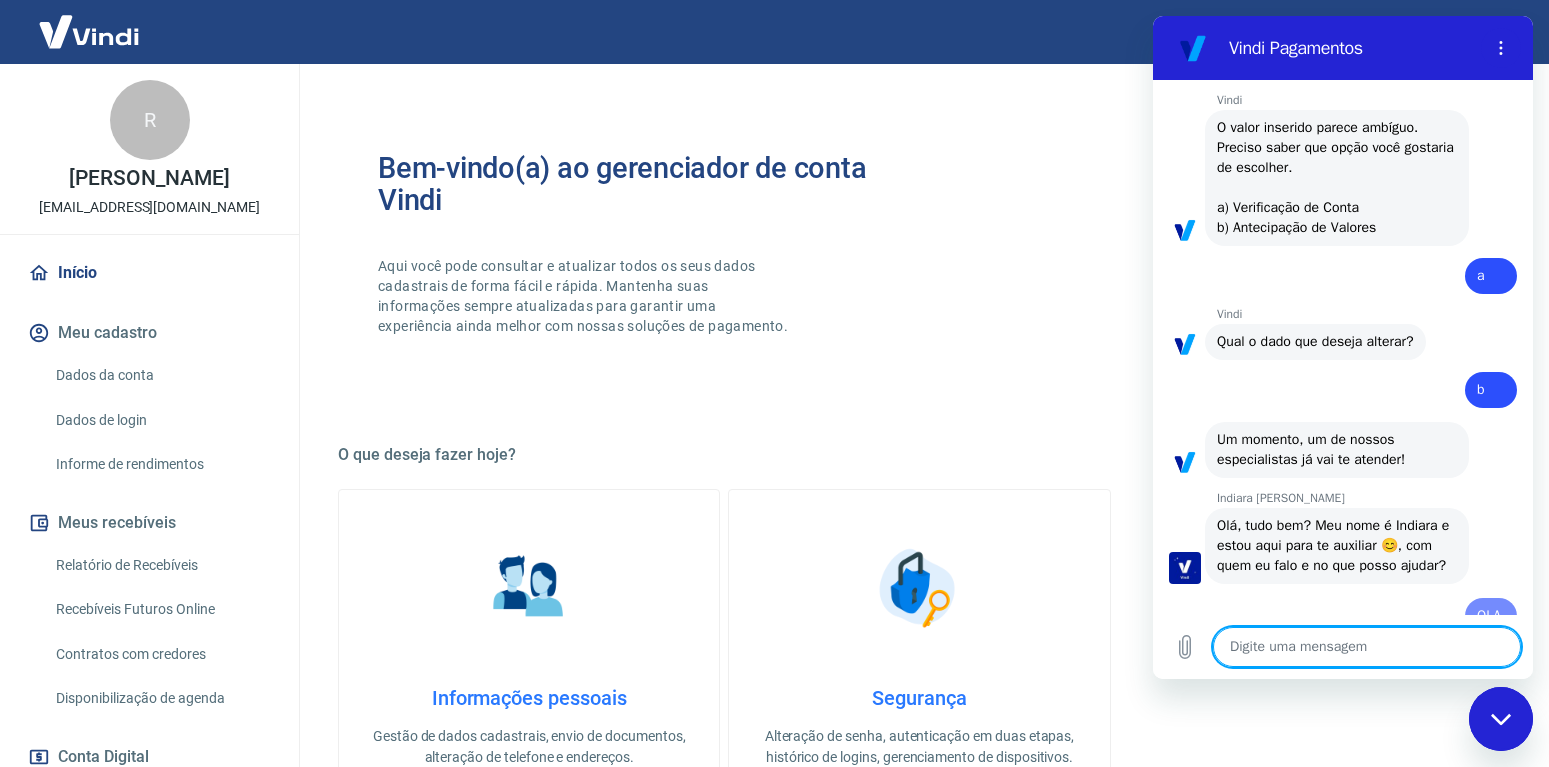 type on "x" 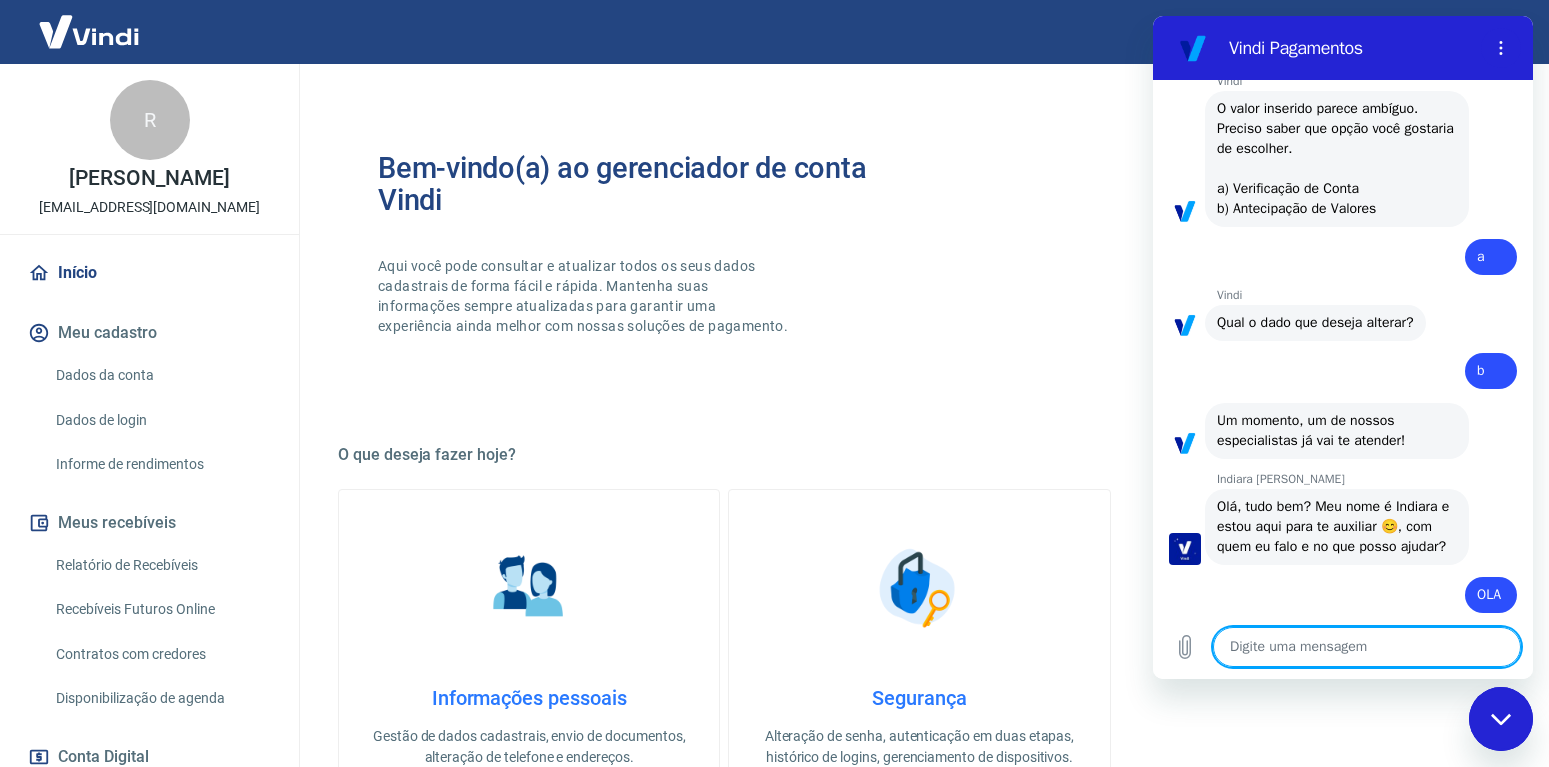 scroll, scrollTop: 366, scrollLeft: 0, axis: vertical 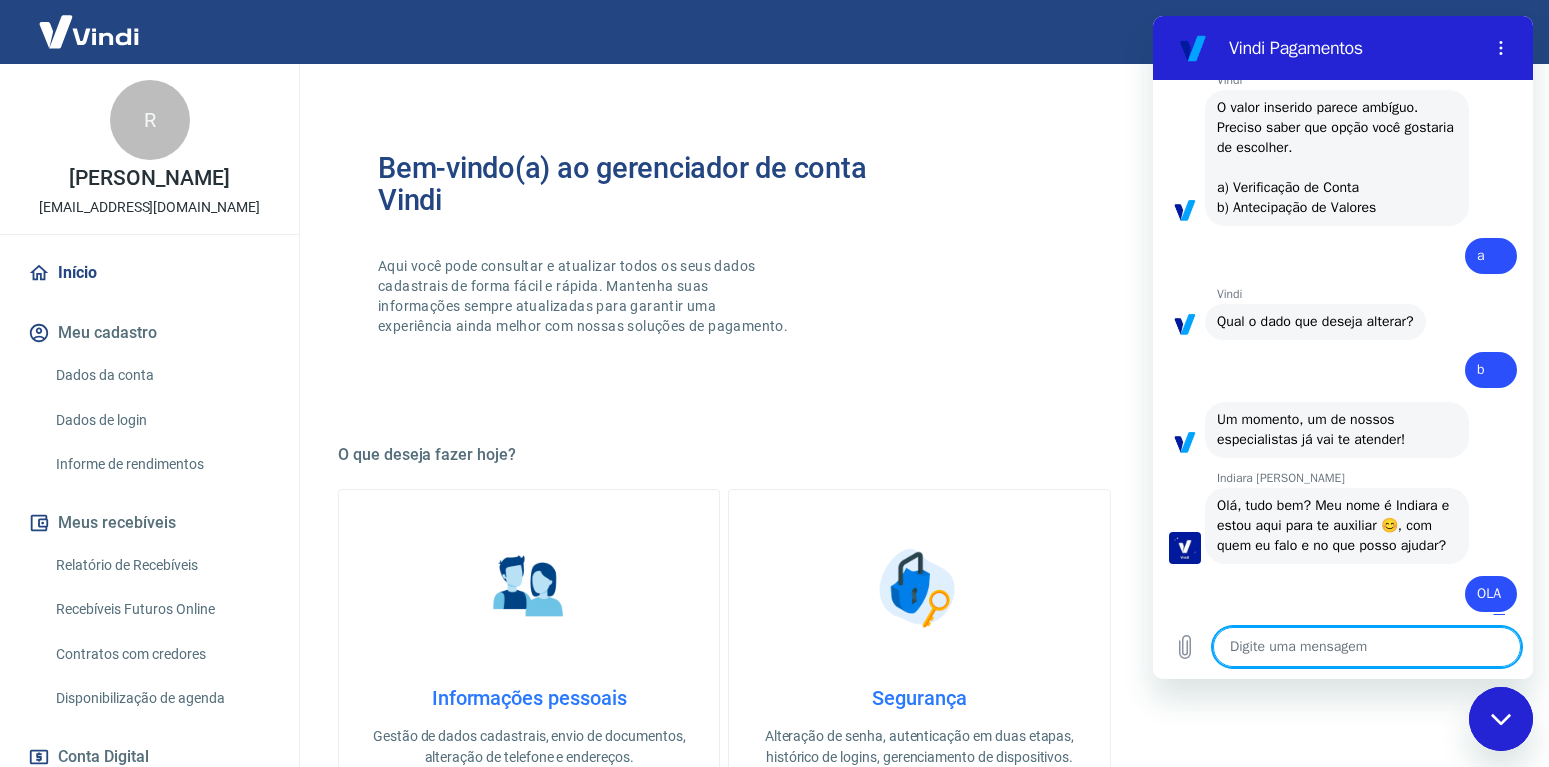 type on "r" 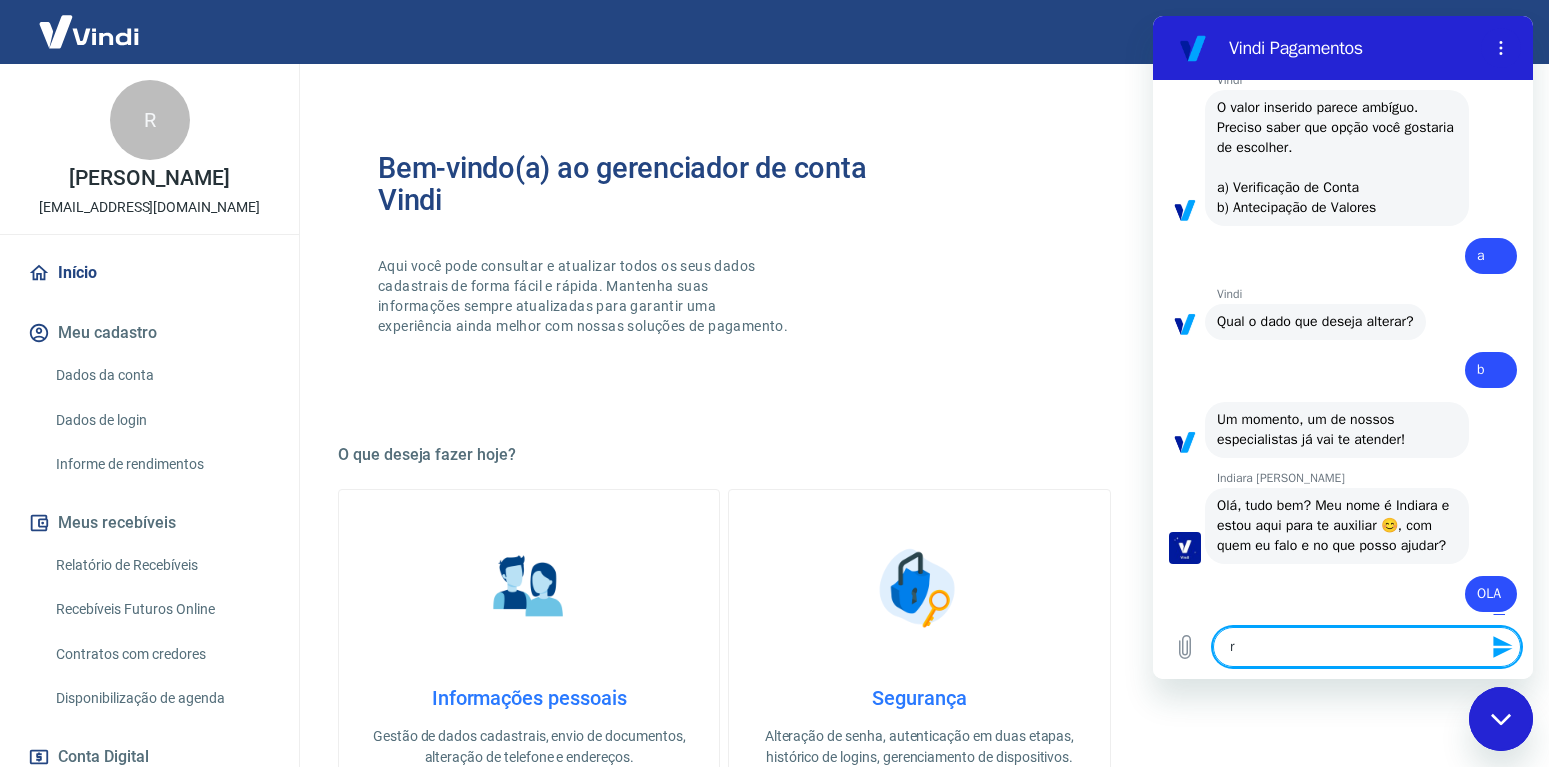 type on "ra" 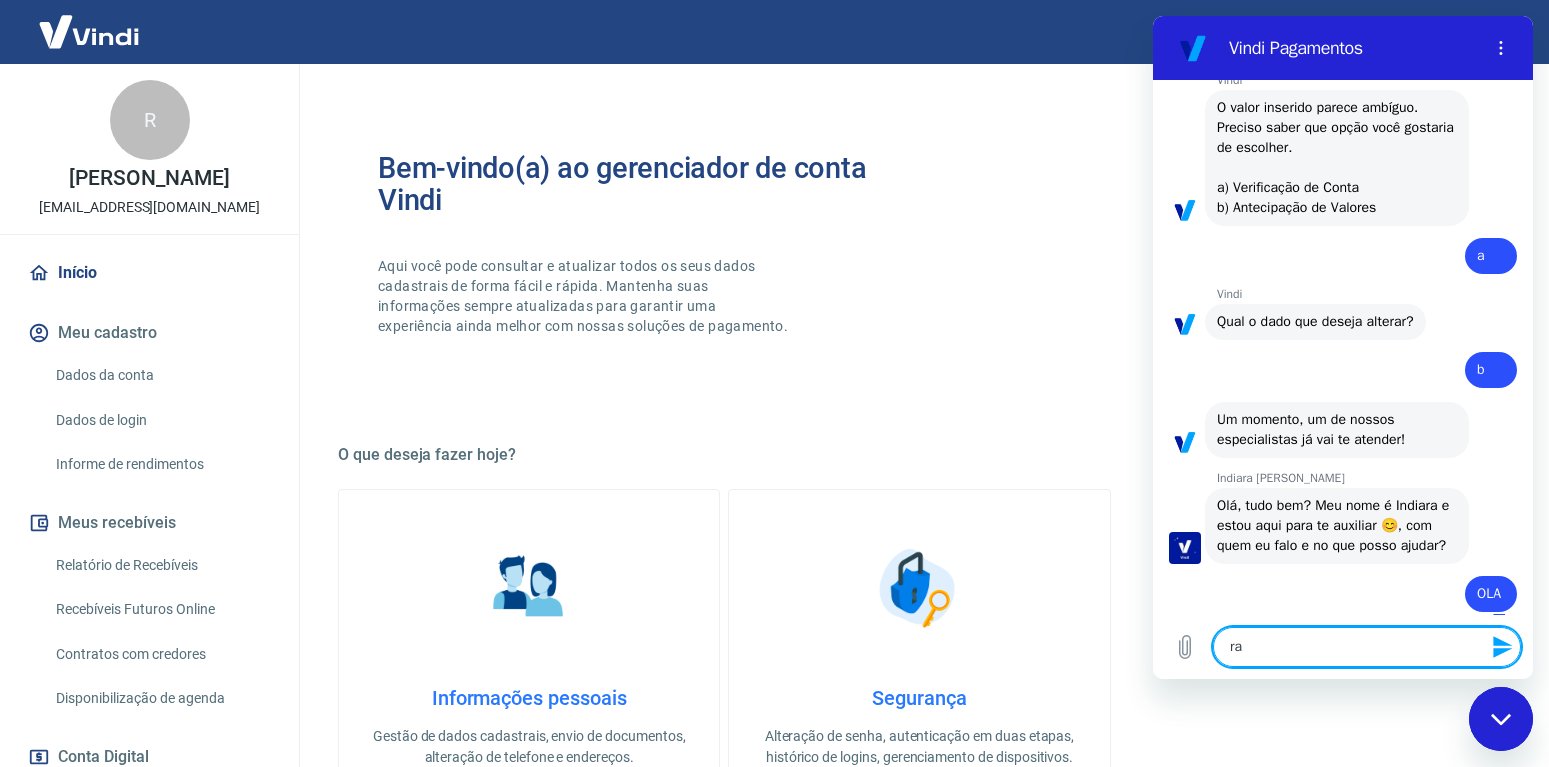 type on "raf" 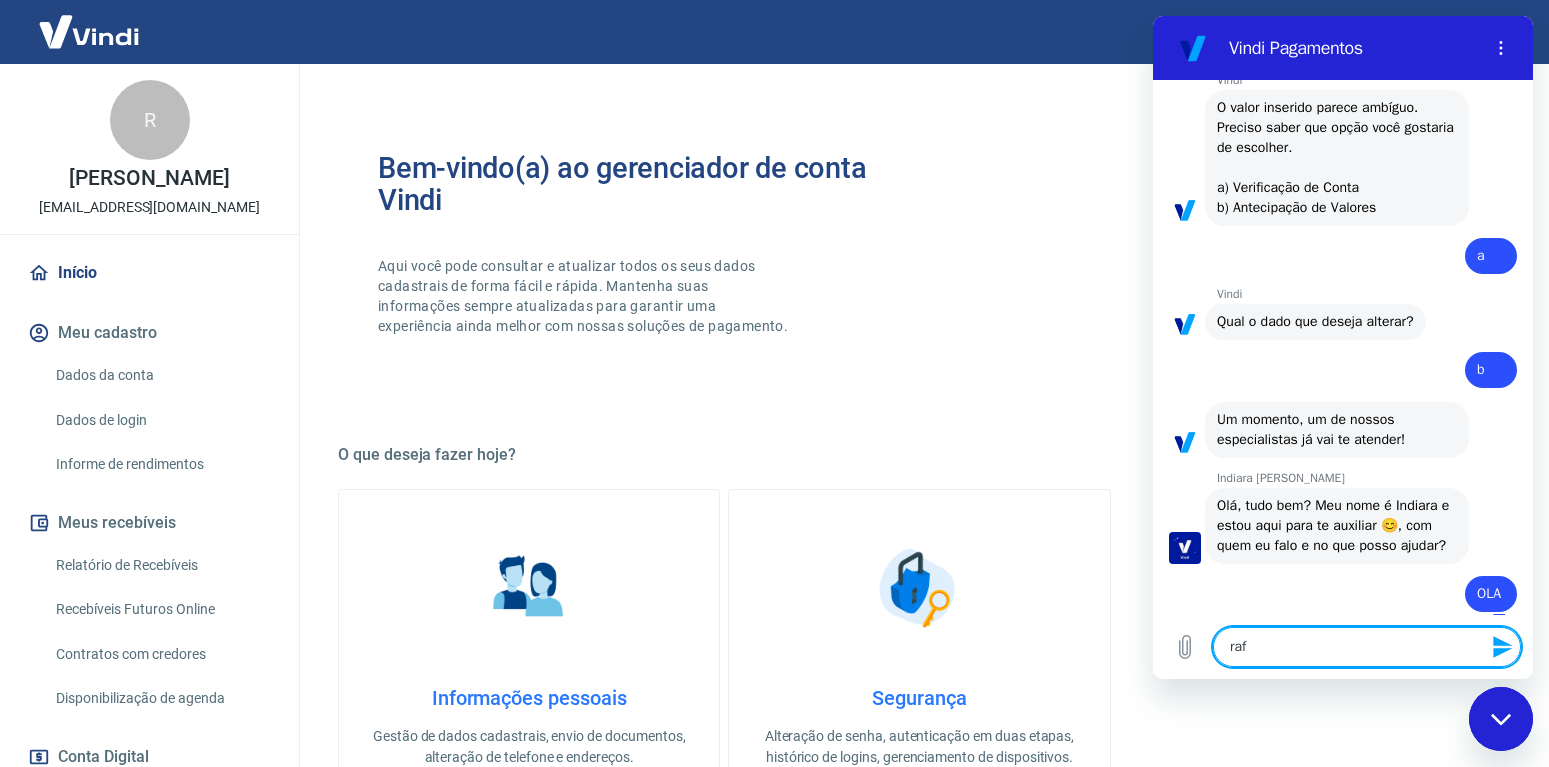 type on "rafa" 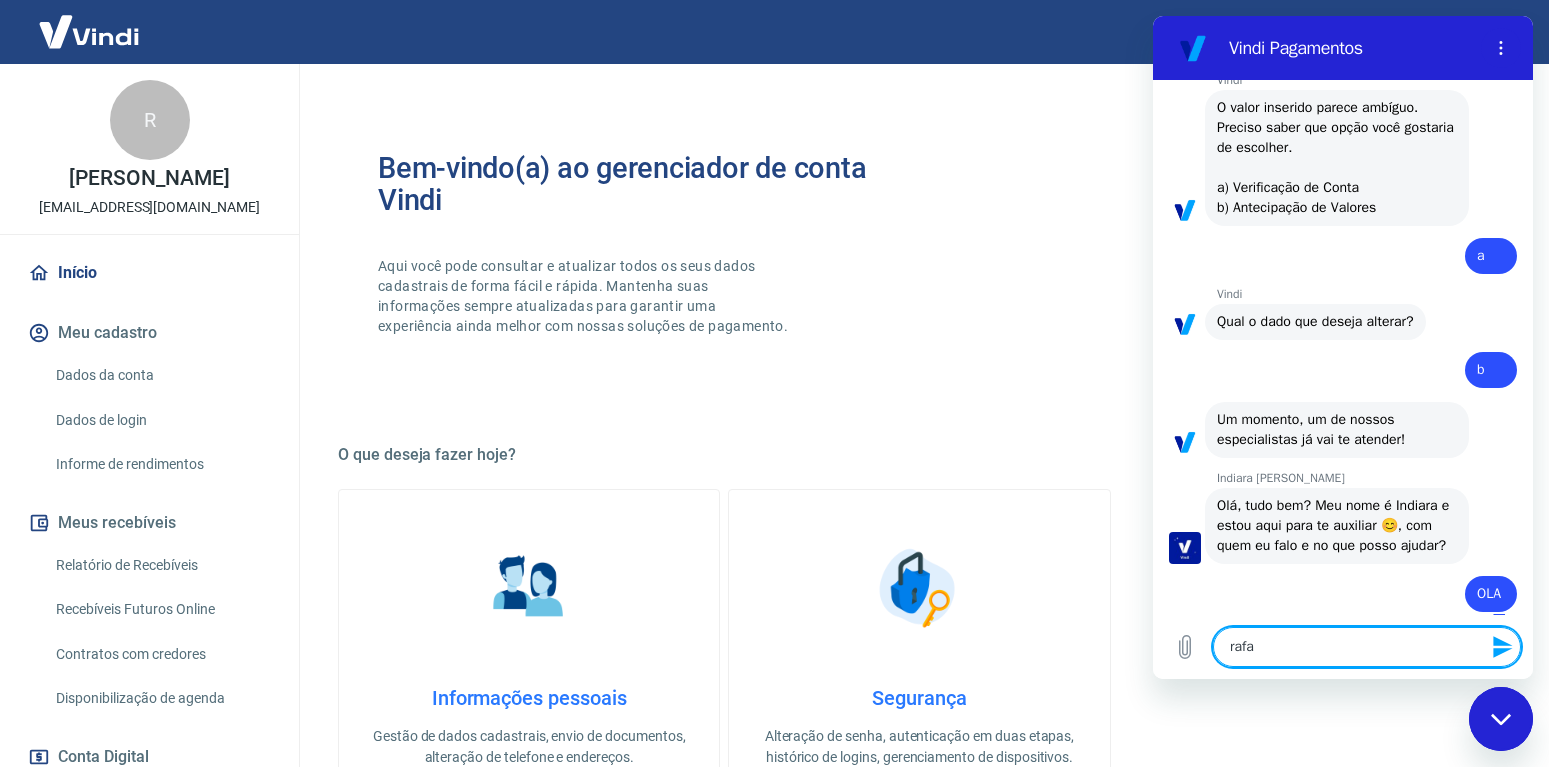 type on "rafae" 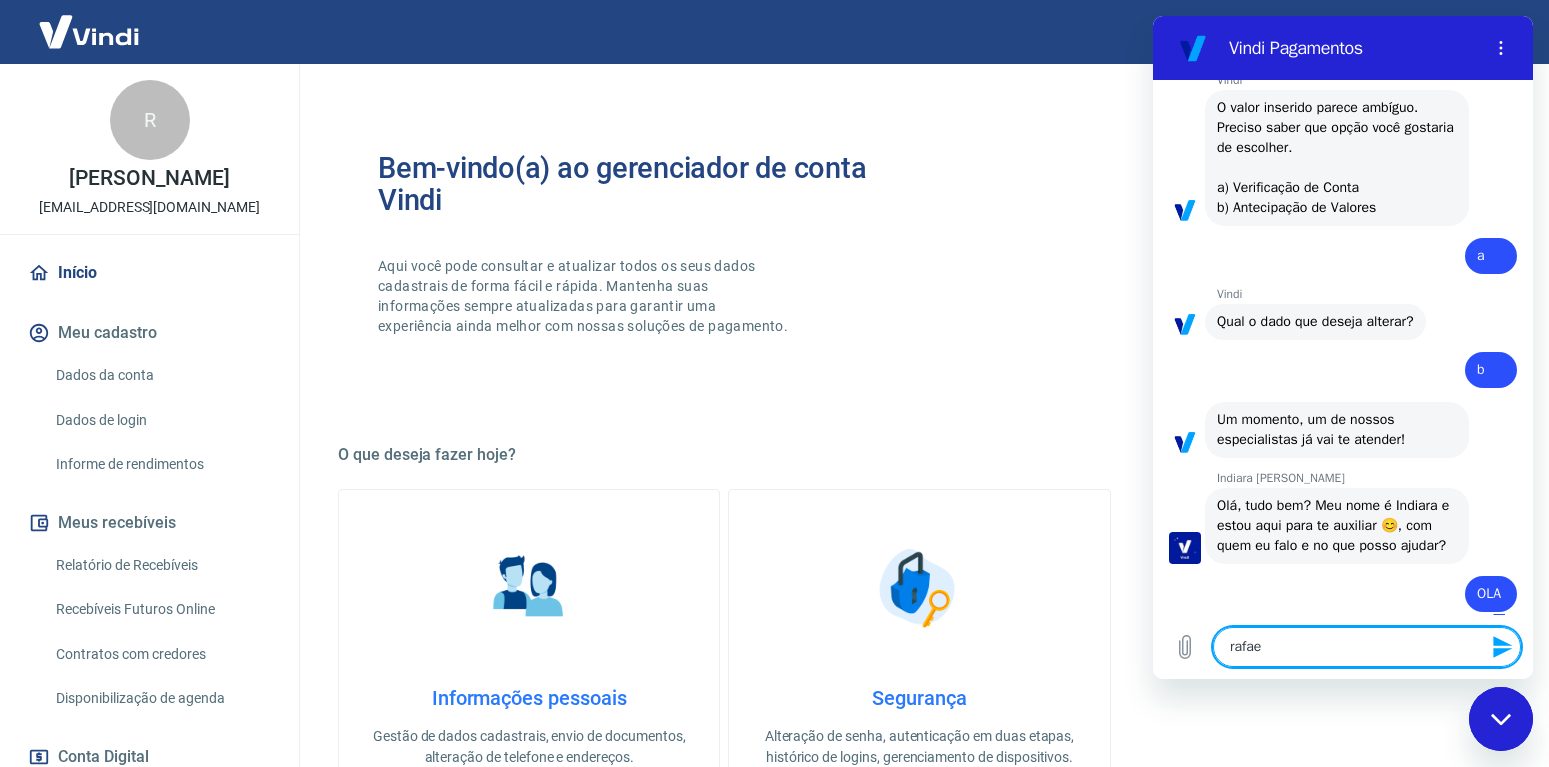 type on "[PERSON_NAME]" 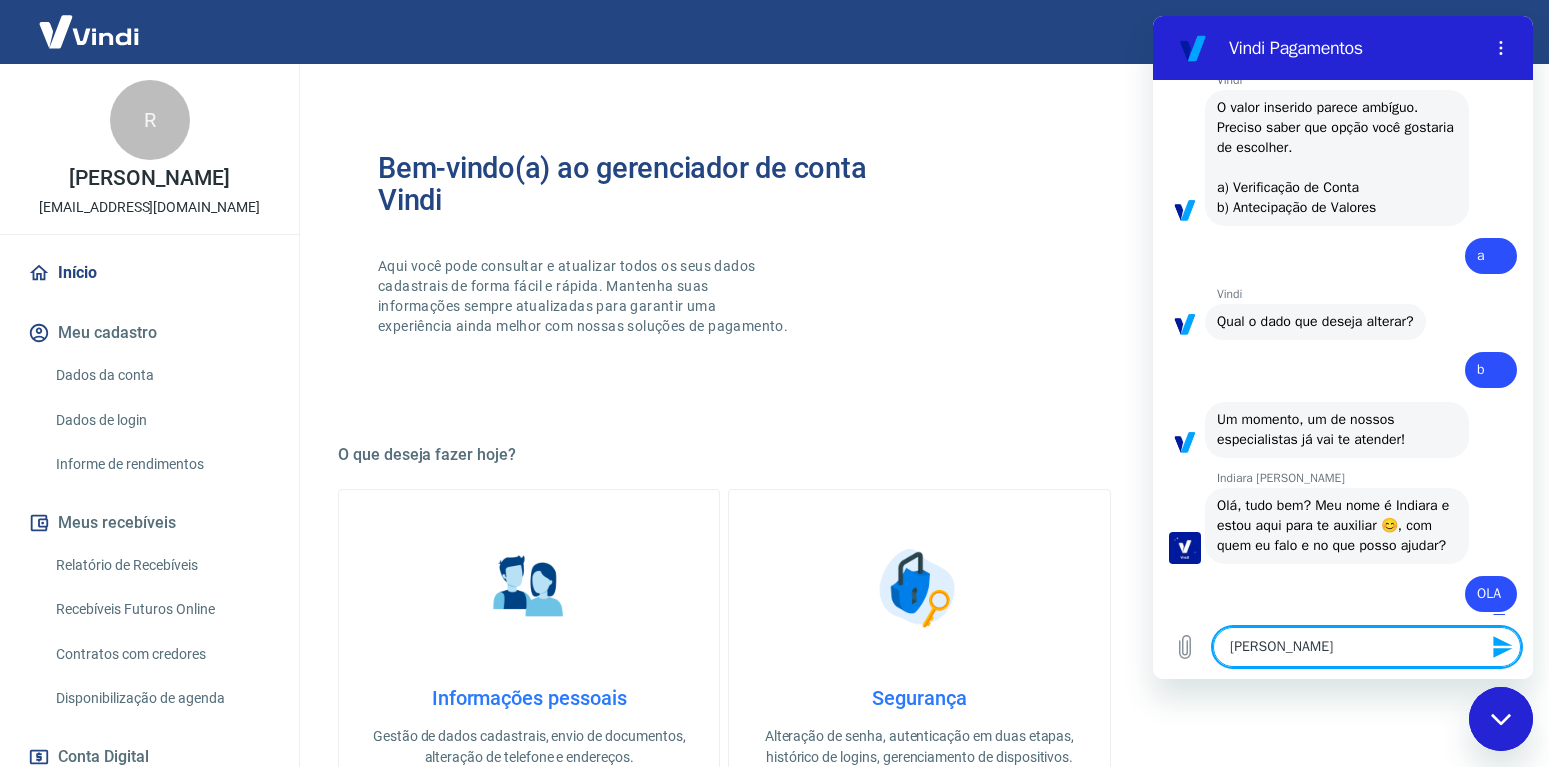 type on "[PERSON_NAME]" 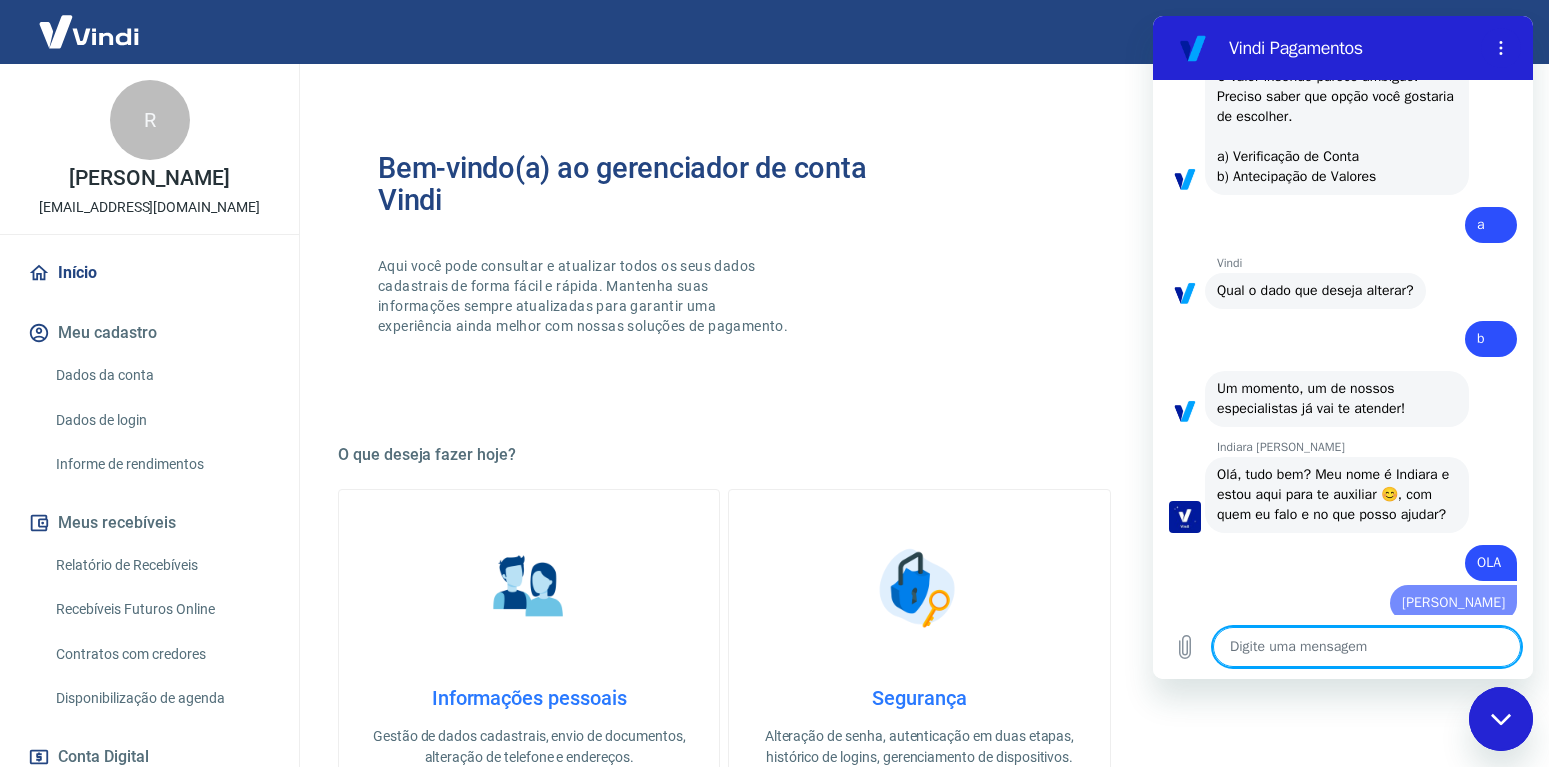 type on "x" 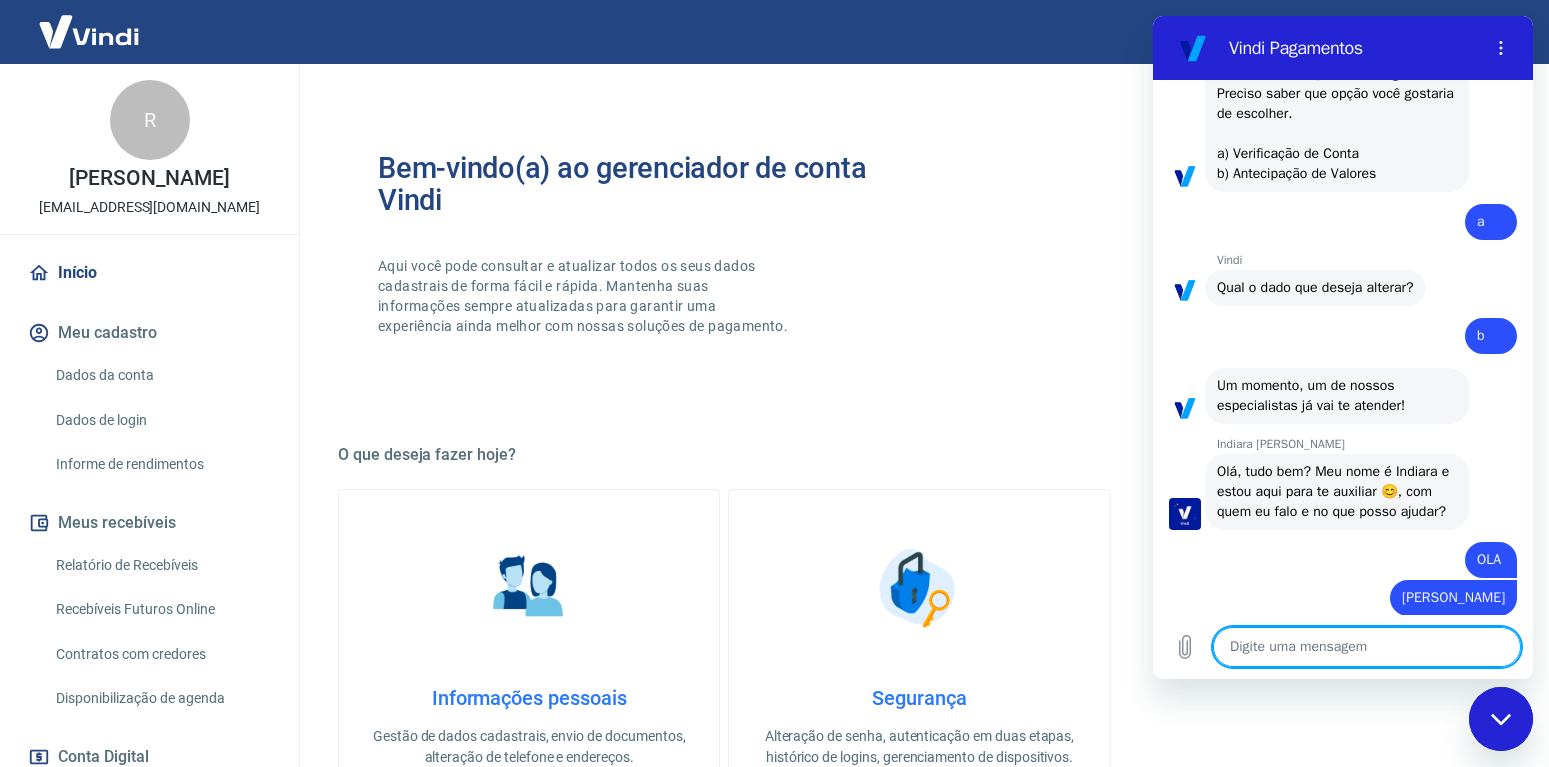type on "p" 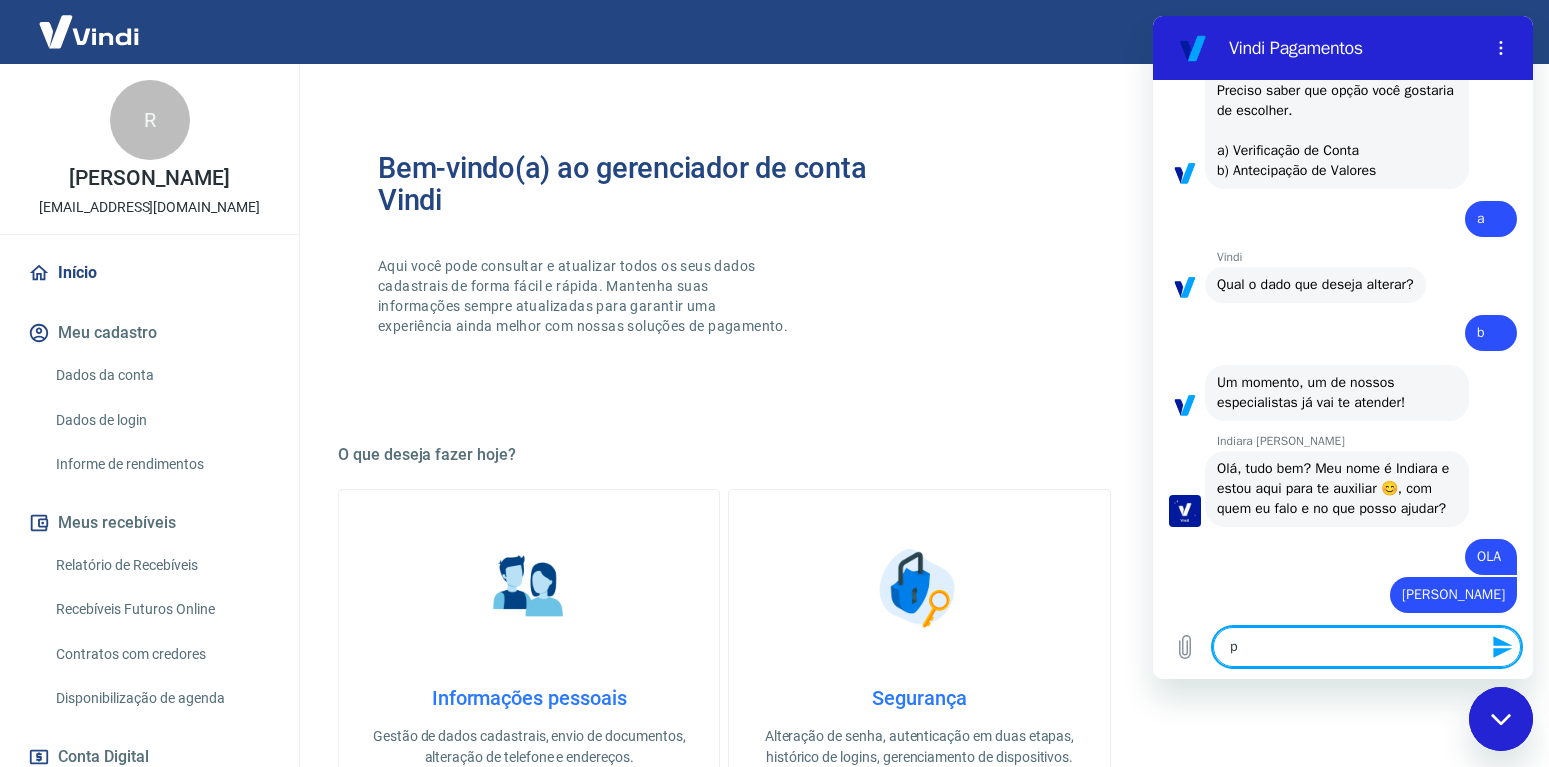 type on "pr" 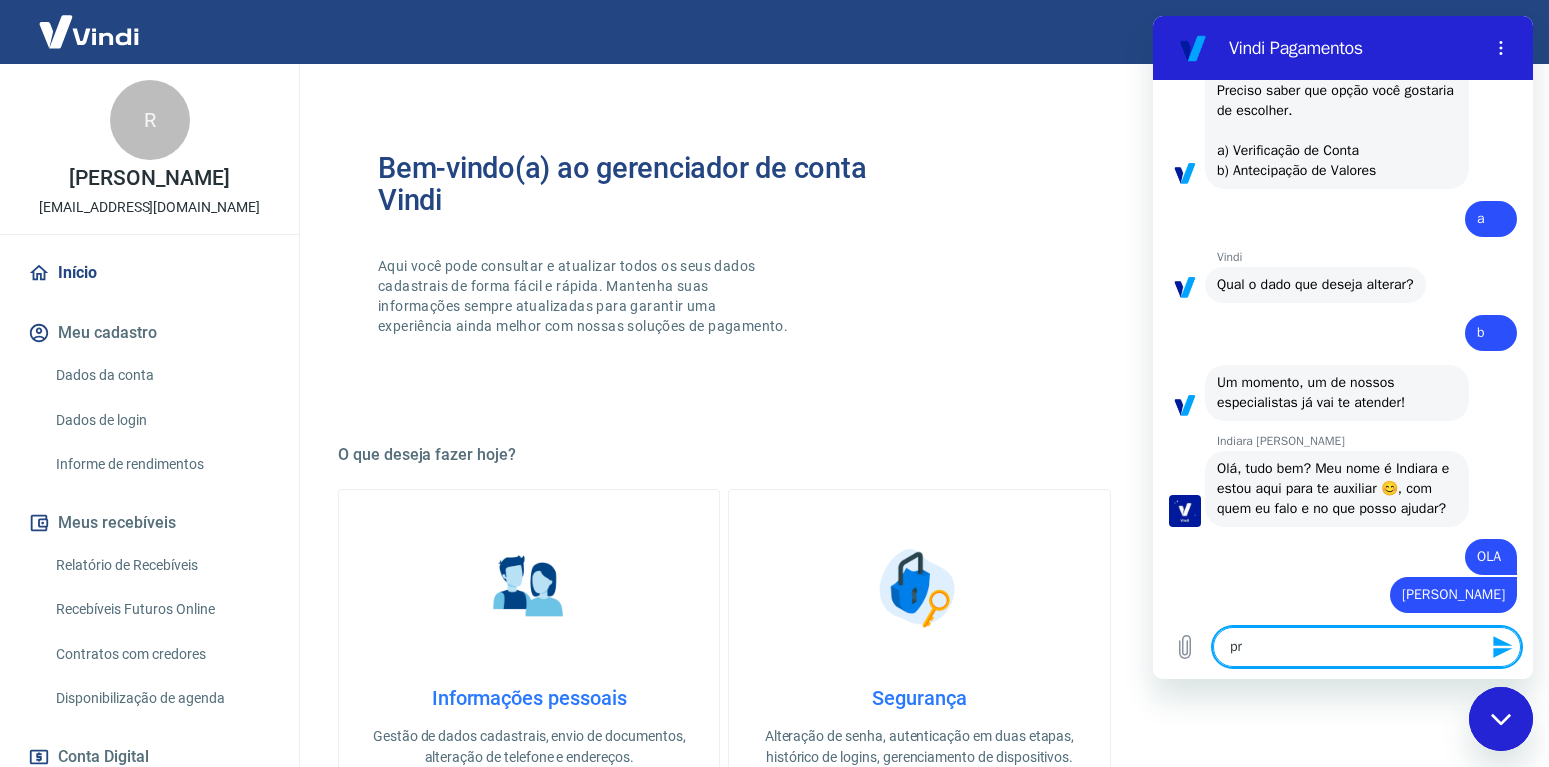 scroll, scrollTop: 404, scrollLeft: 0, axis: vertical 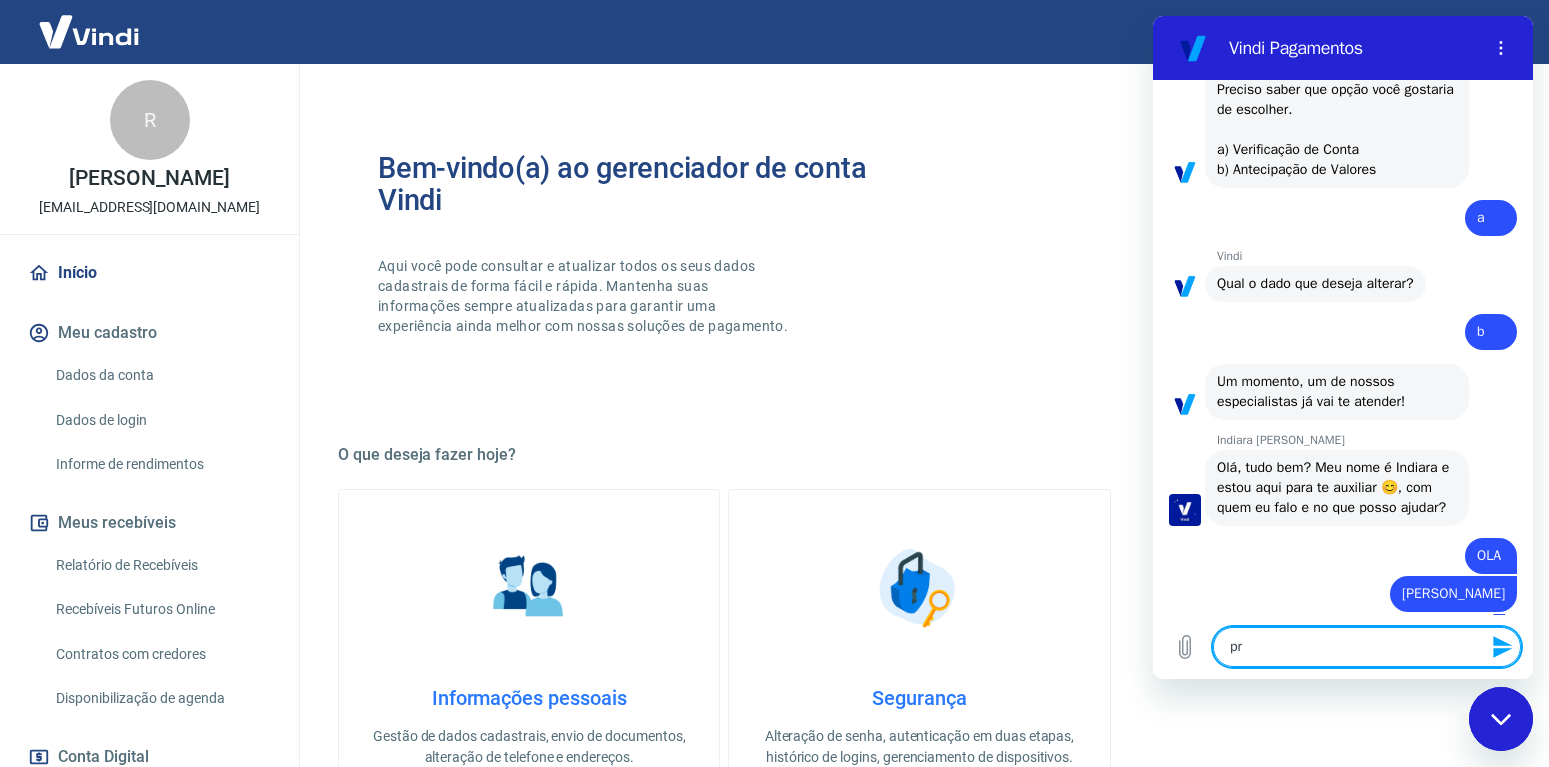 type on "pre" 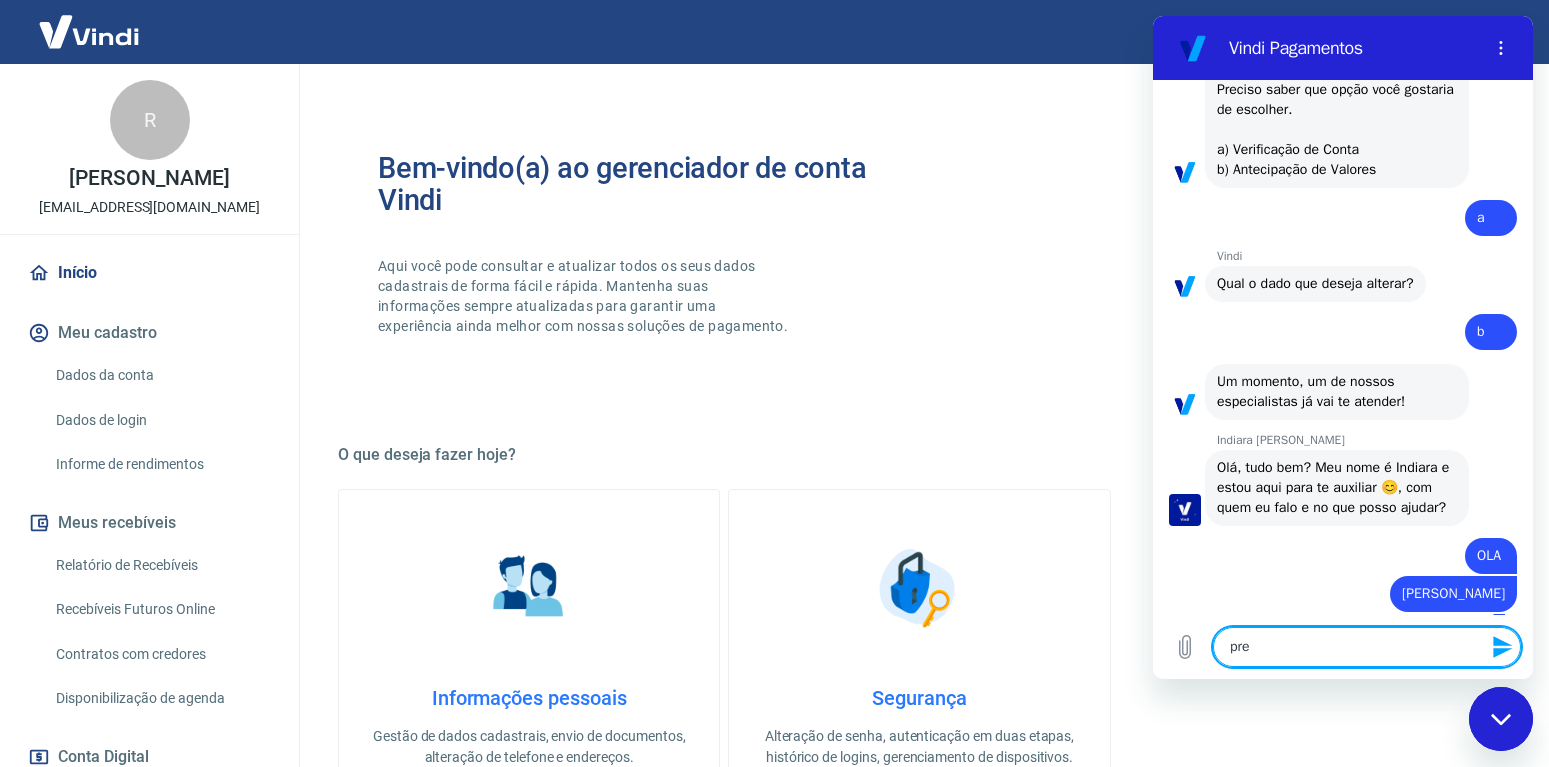 type on "prec" 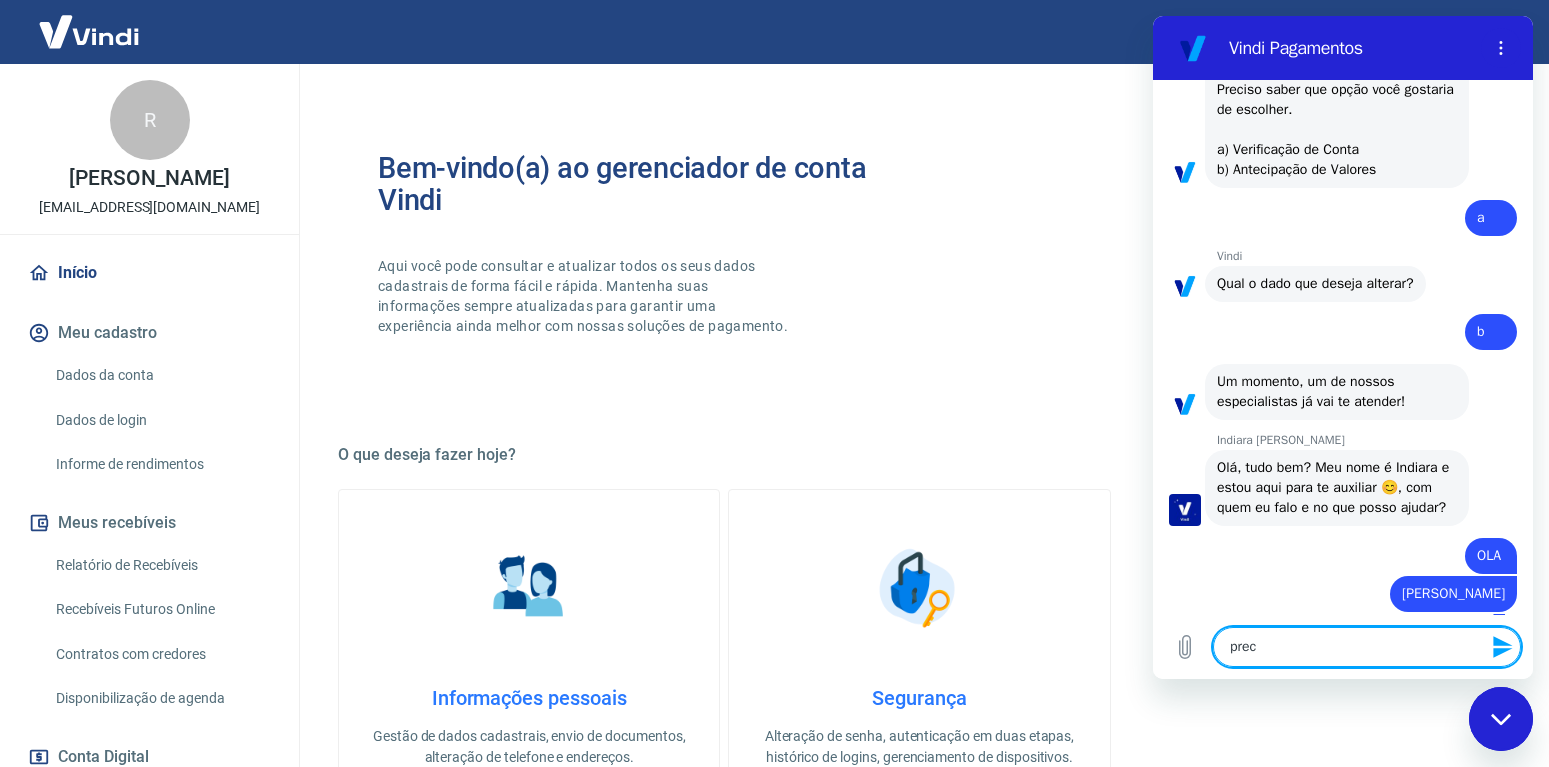 type on "preci" 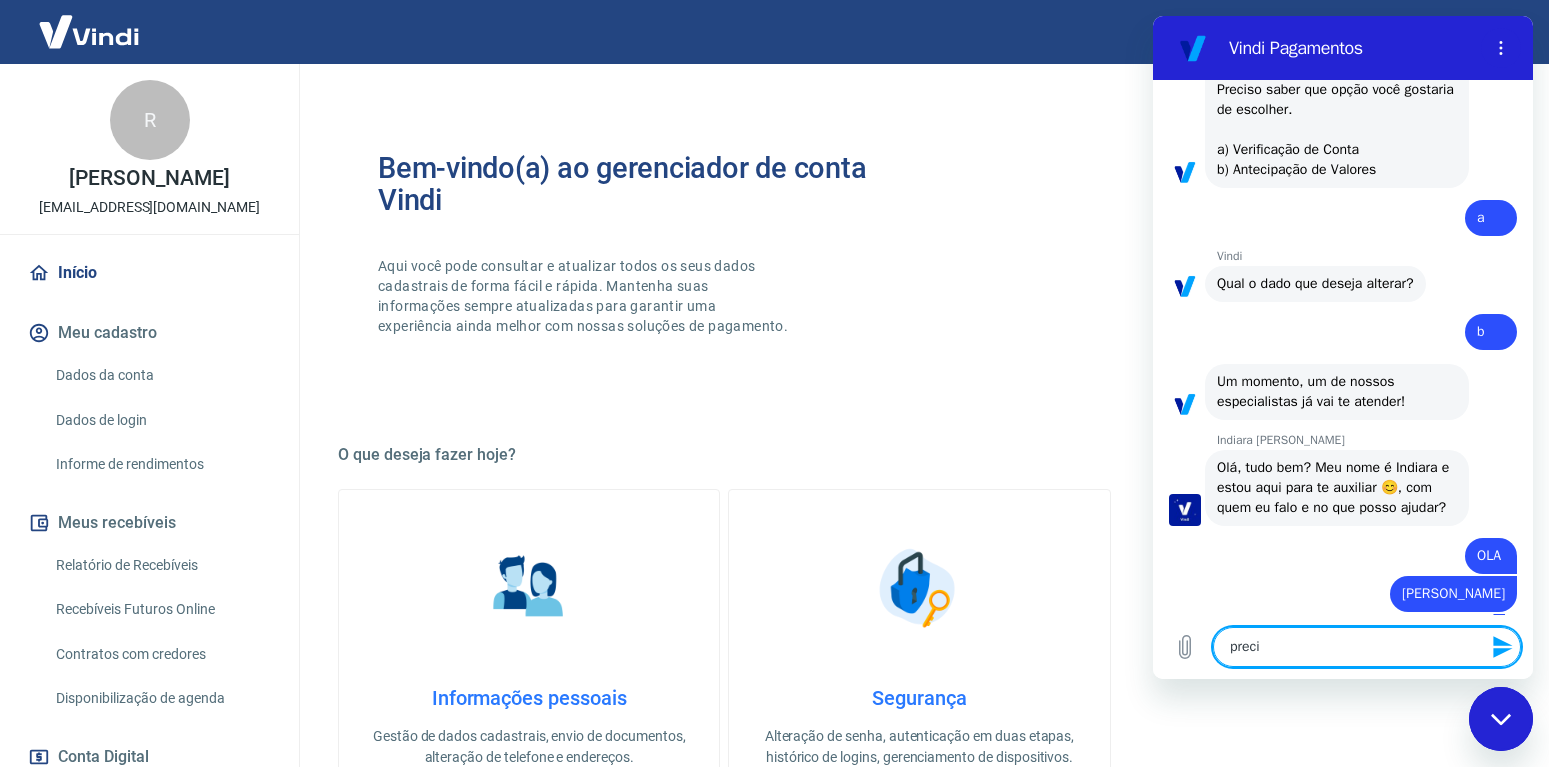 type on "precis" 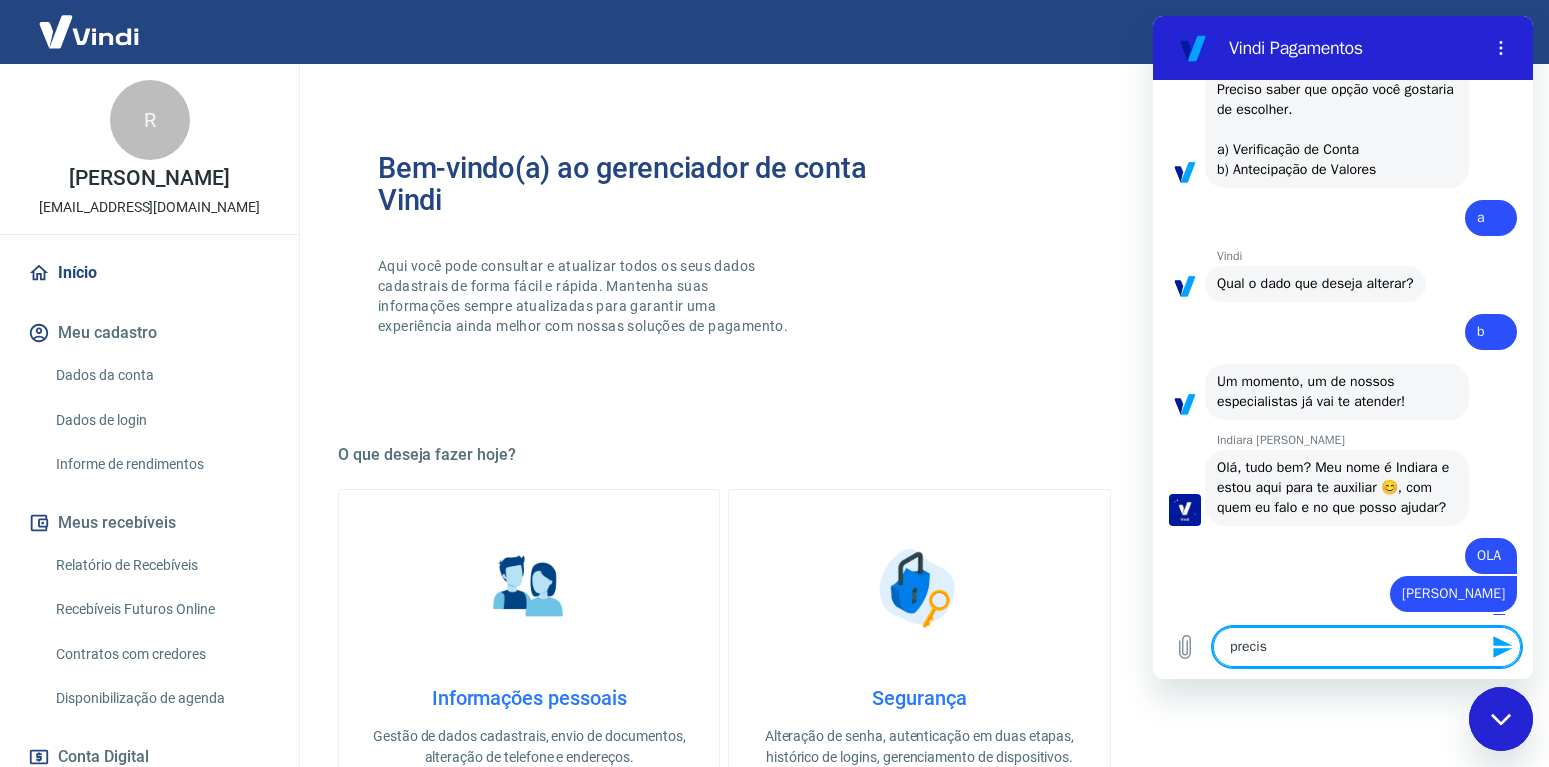 type on "preciso" 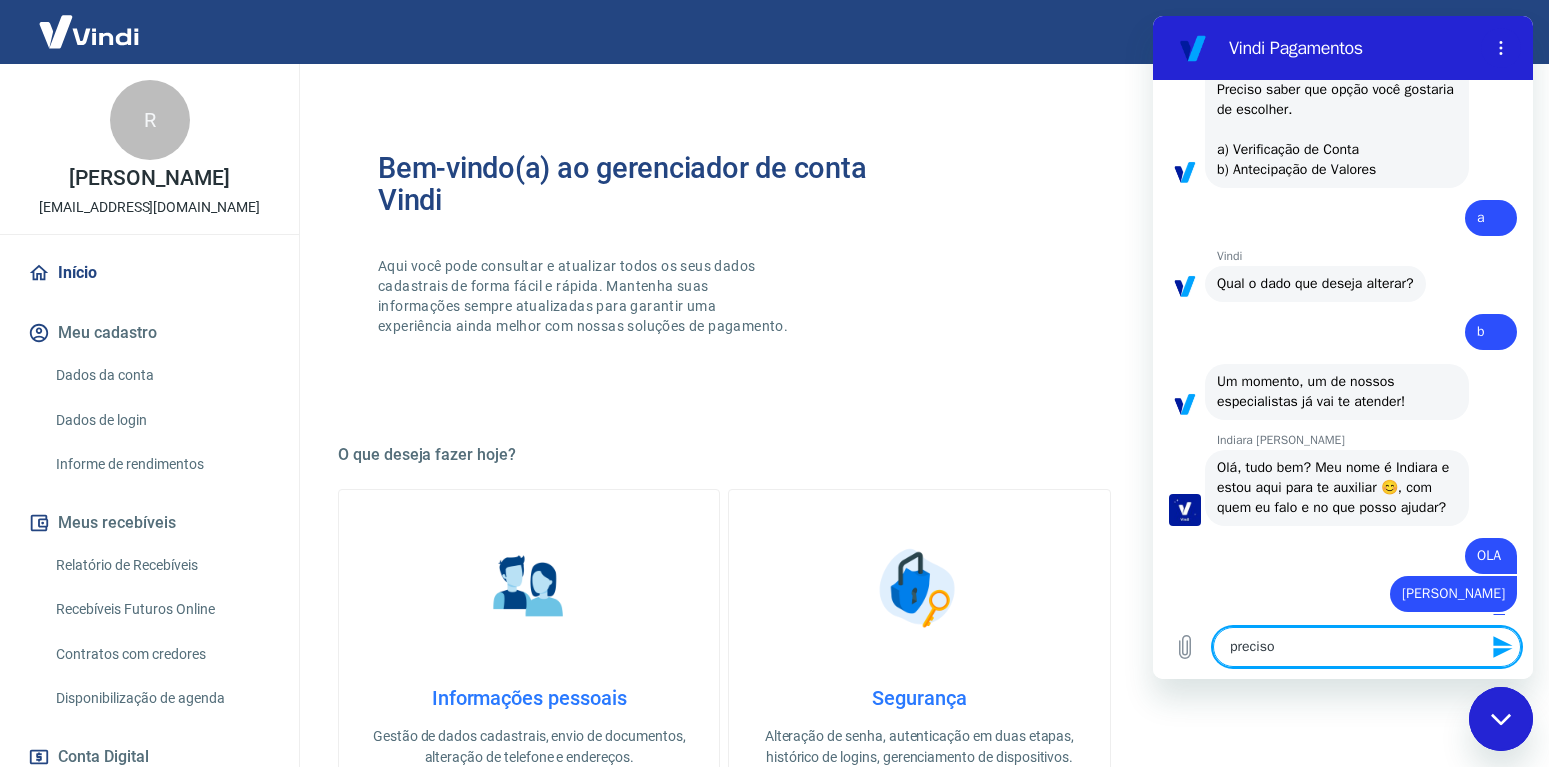 type on "preciso" 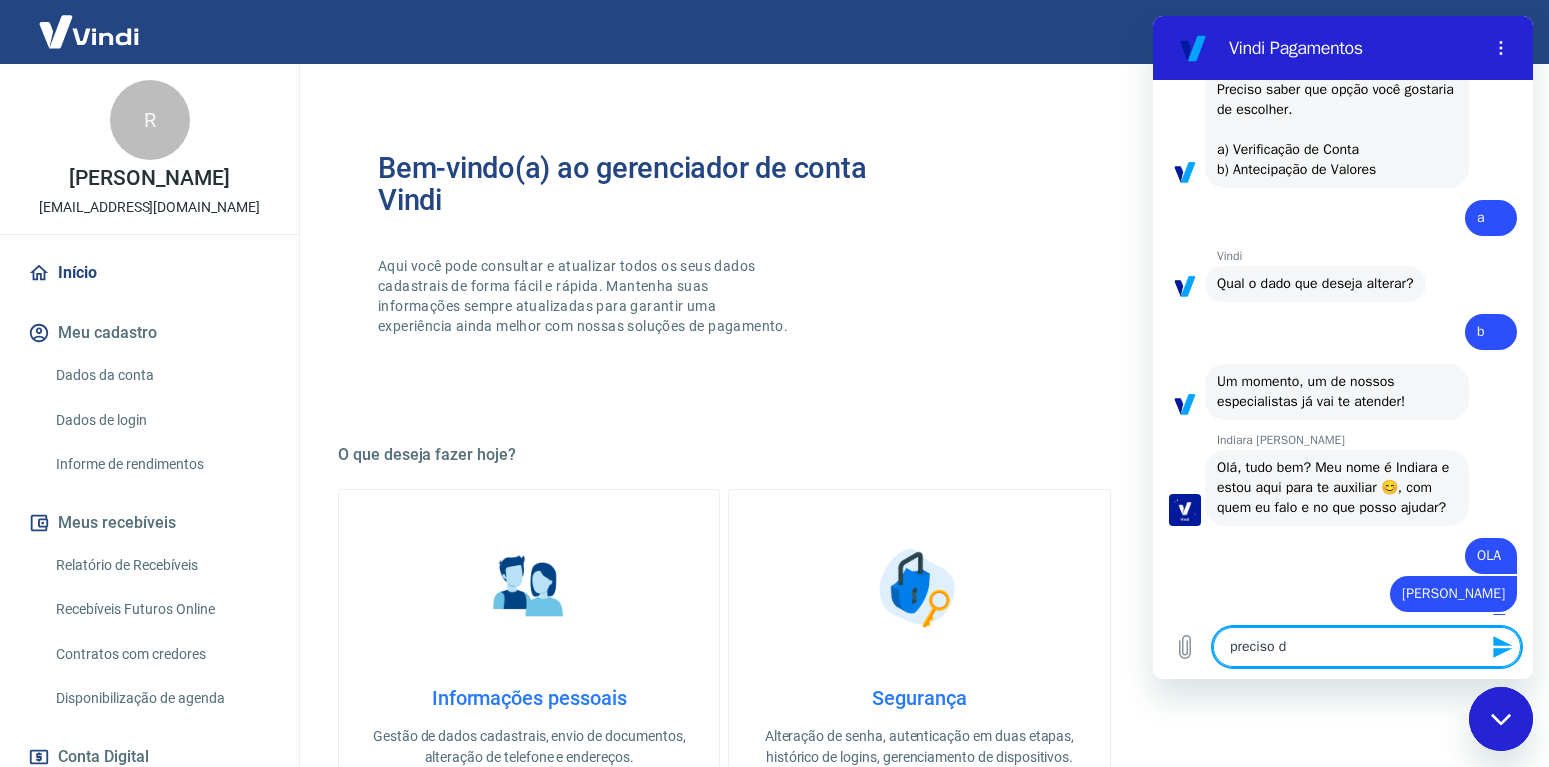 type on "preciso de" 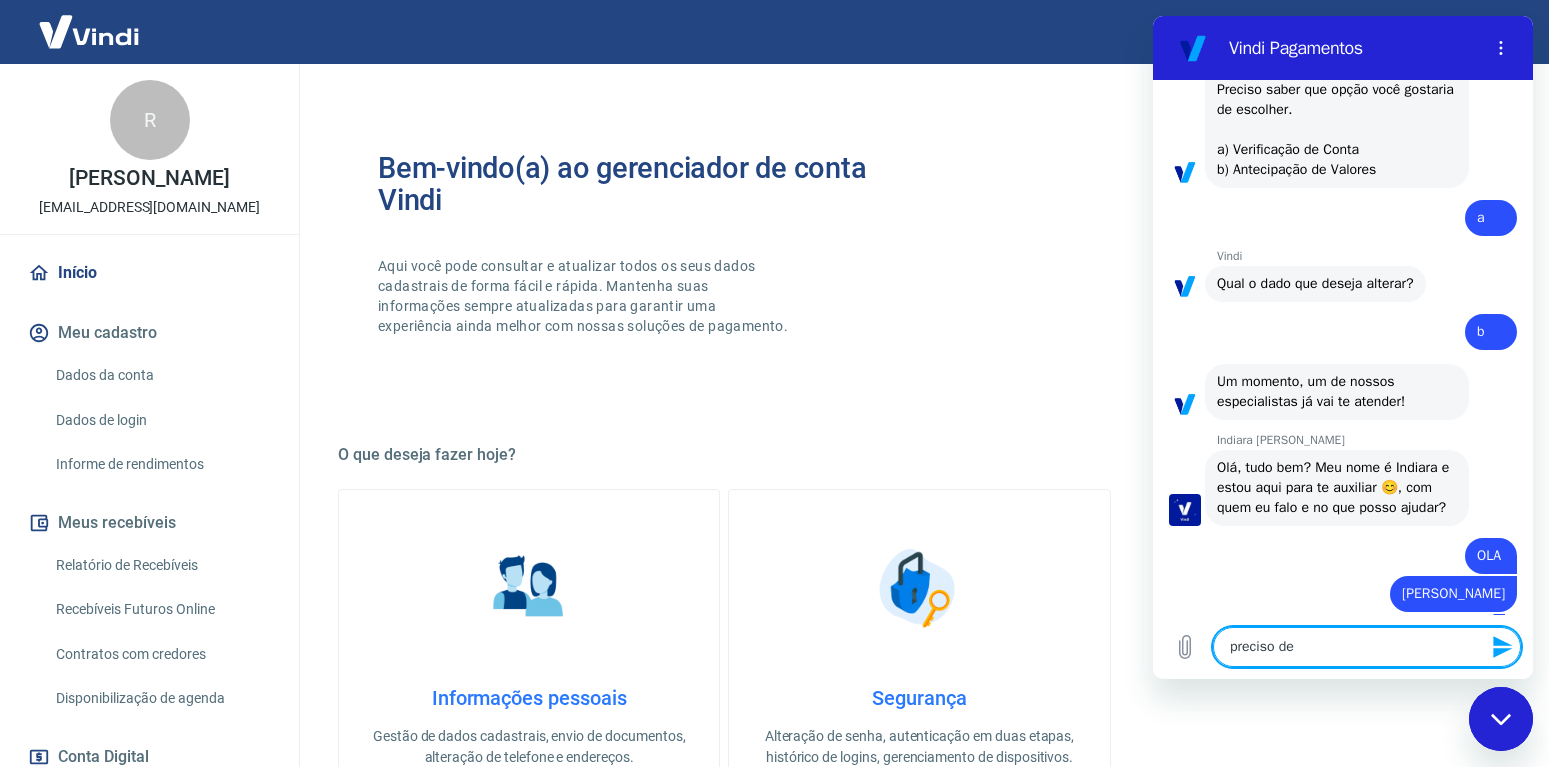 type on "preciso de" 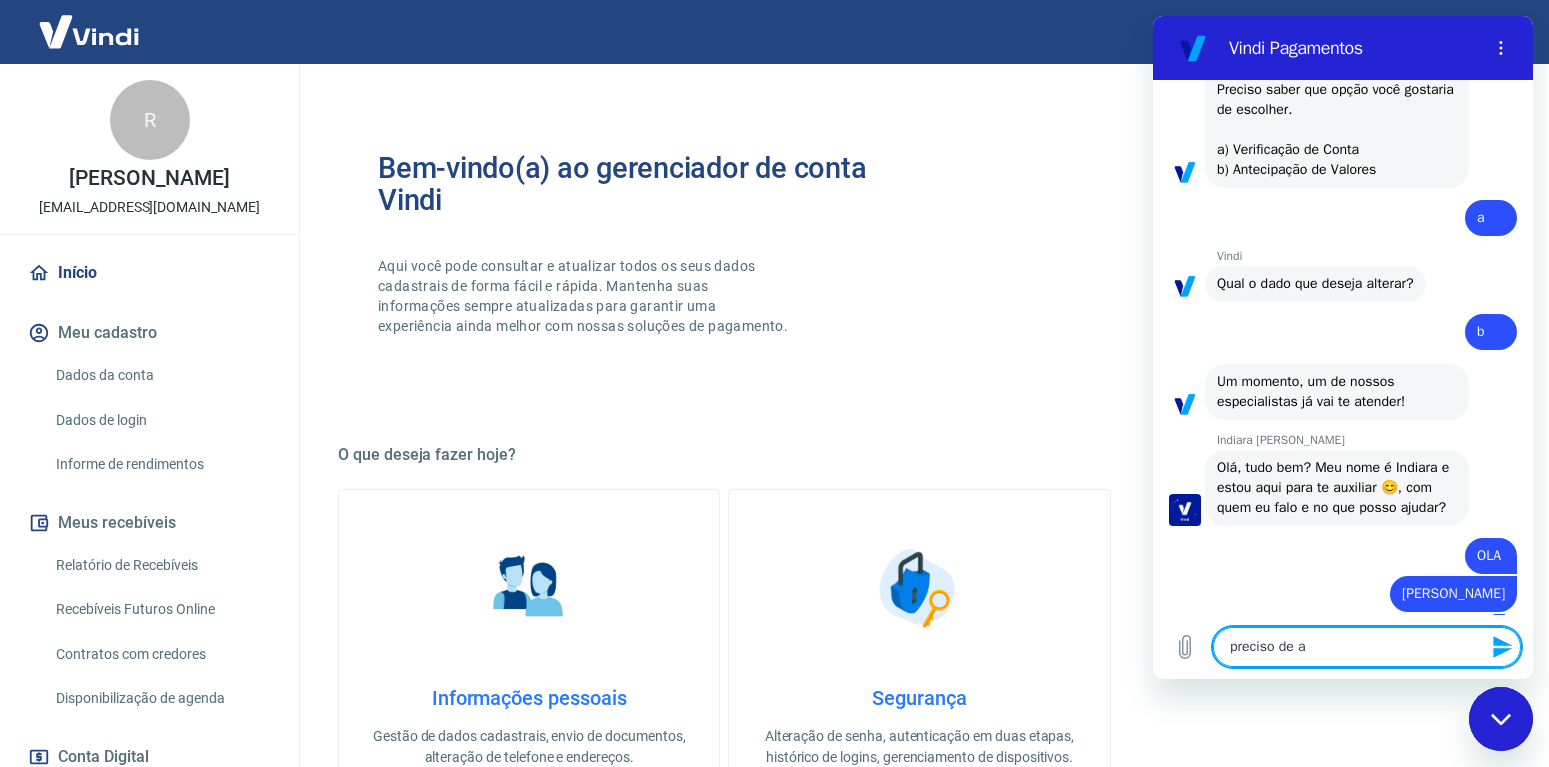 type on "preciso de aj" 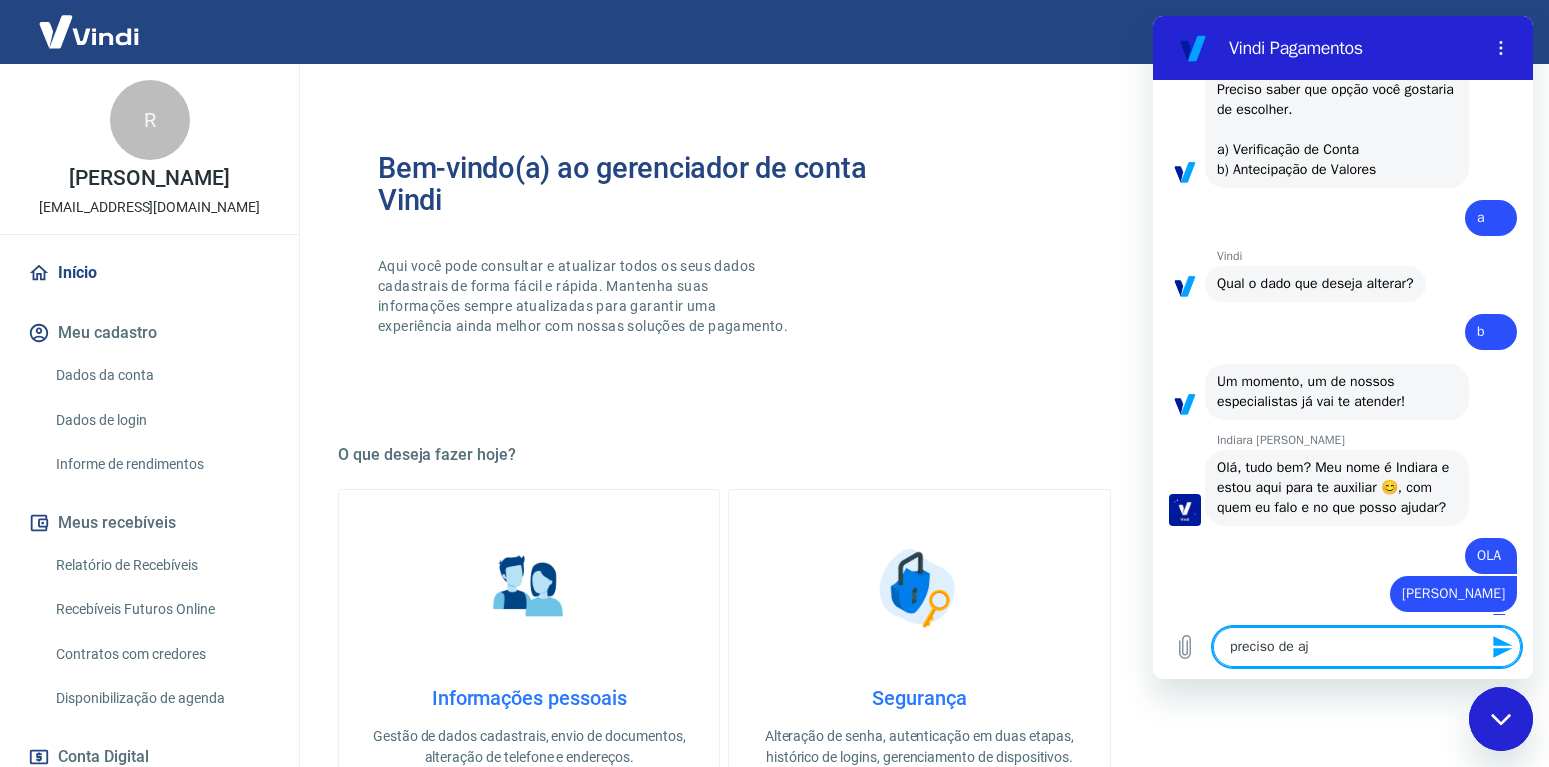 type 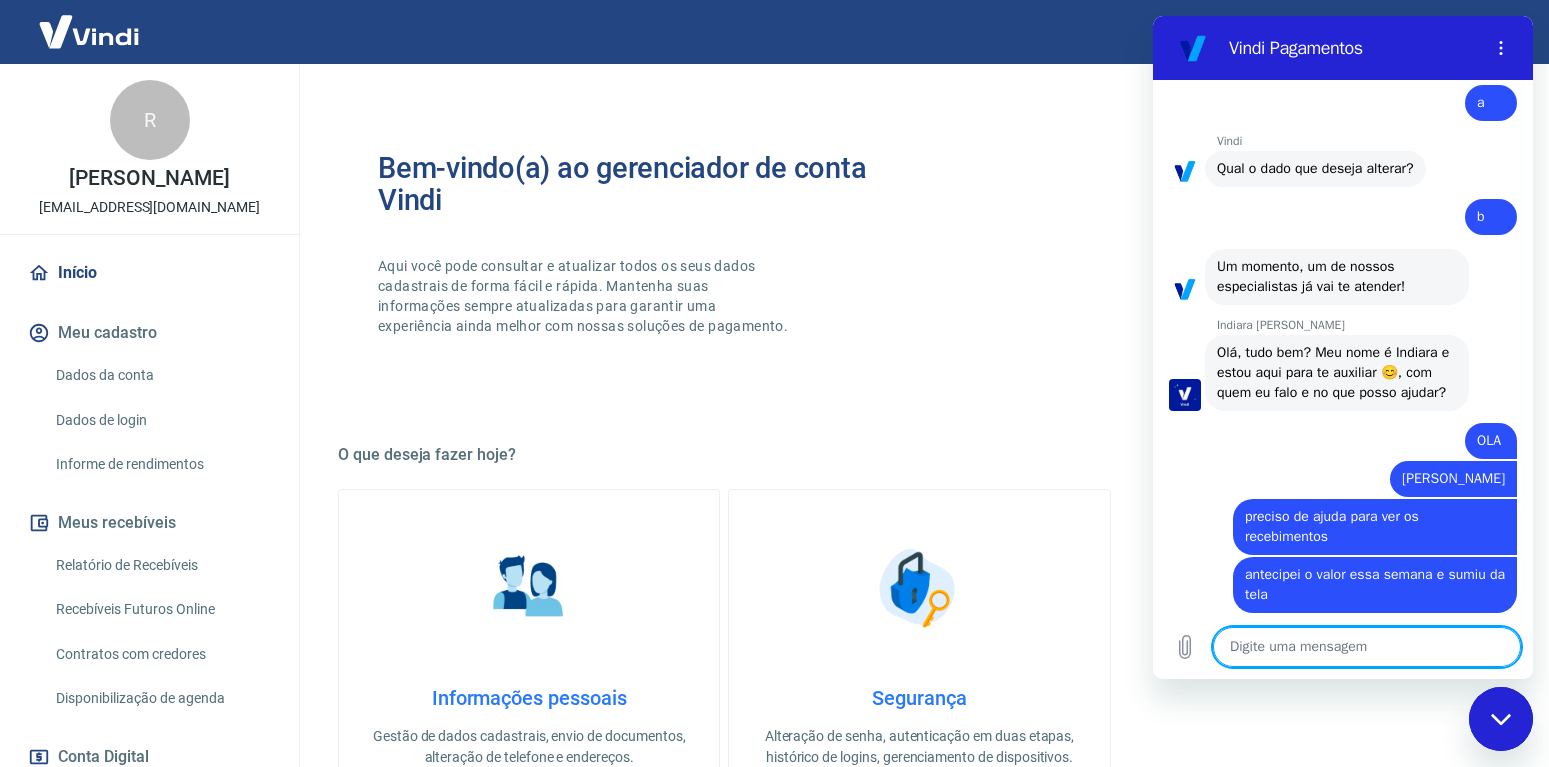 scroll, scrollTop: 520, scrollLeft: 0, axis: vertical 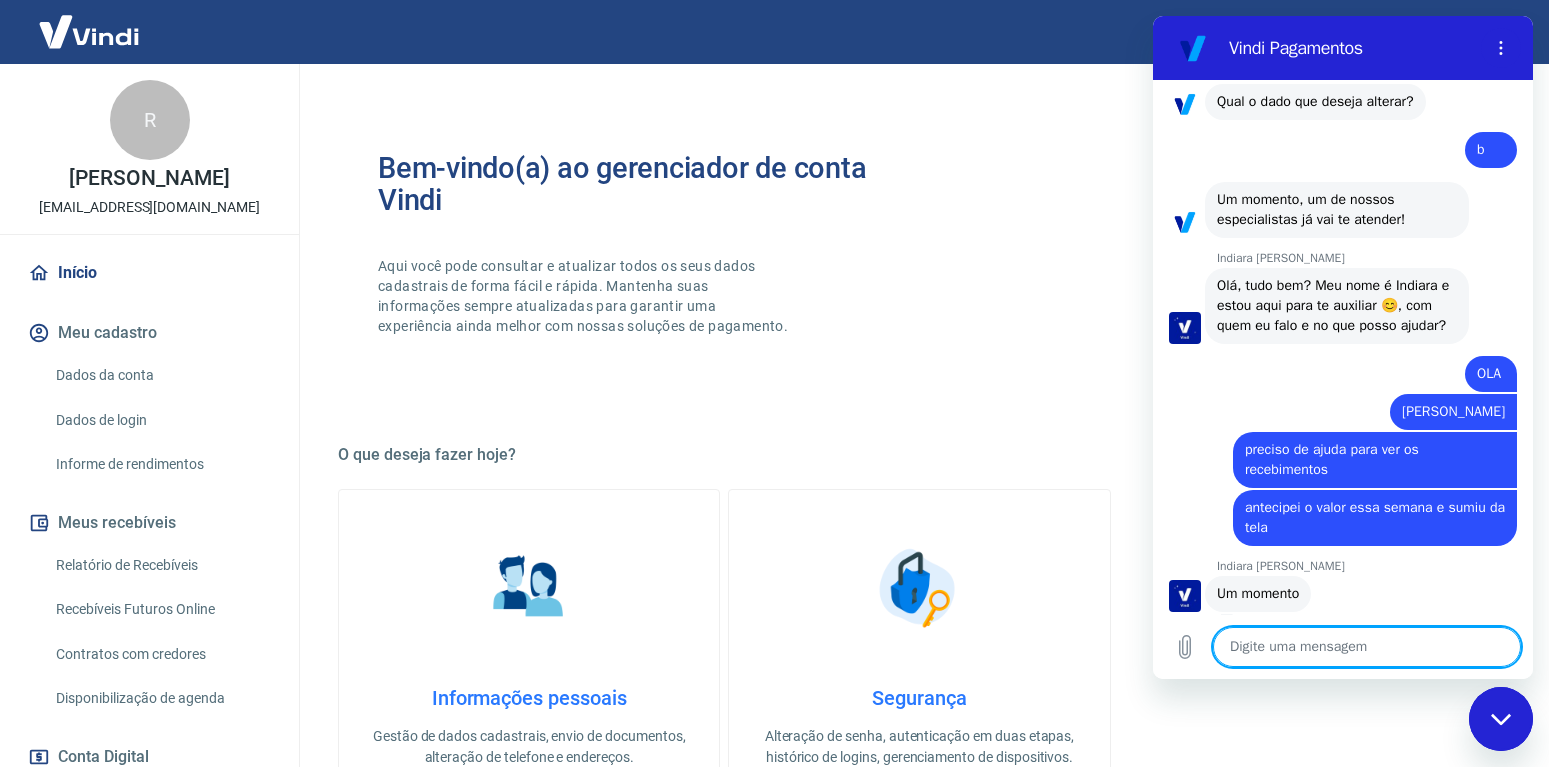 click on "Bem-vindo(a) ao gerenciador de conta Vindi Aqui você pode consultar e atualizar todos os seus dados cadastrais de forma fácil e rápida. Mantenha suas informações sempre atualizadas para garantir uma experiência ainda melhor com nossas soluções de pagamento." at bounding box center (919, 262) 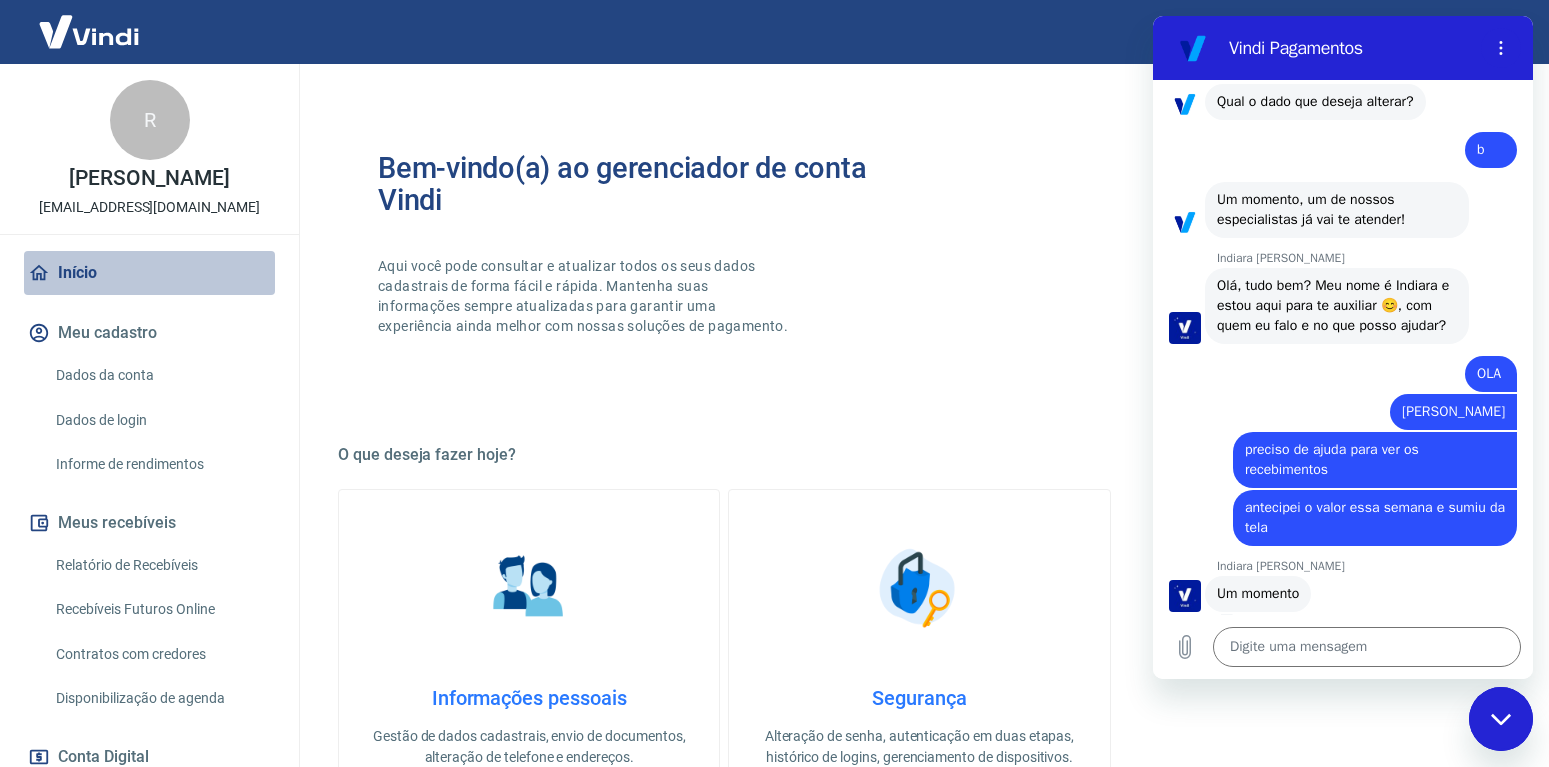 click on "Início" at bounding box center (149, 273) 